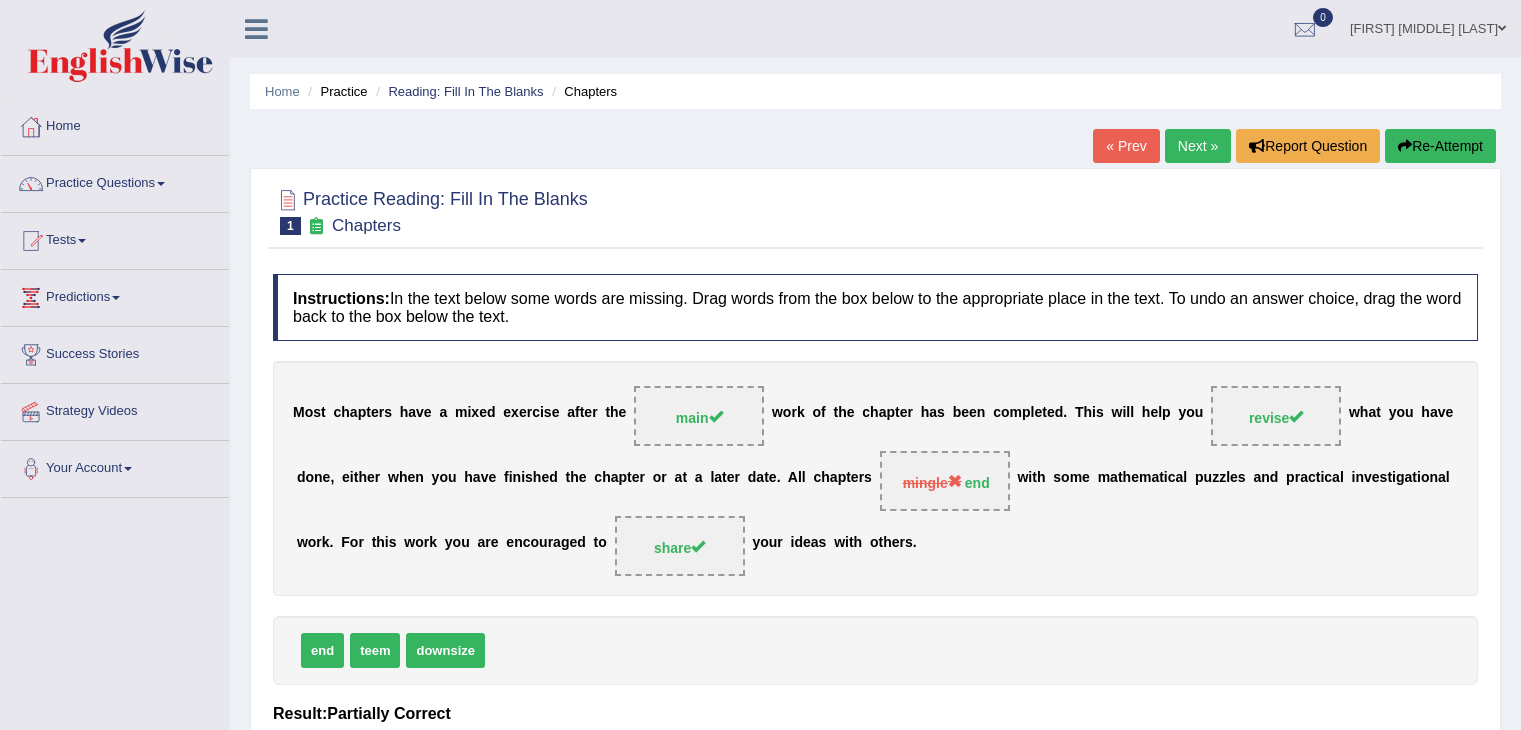 scroll, scrollTop: 100, scrollLeft: 0, axis: vertical 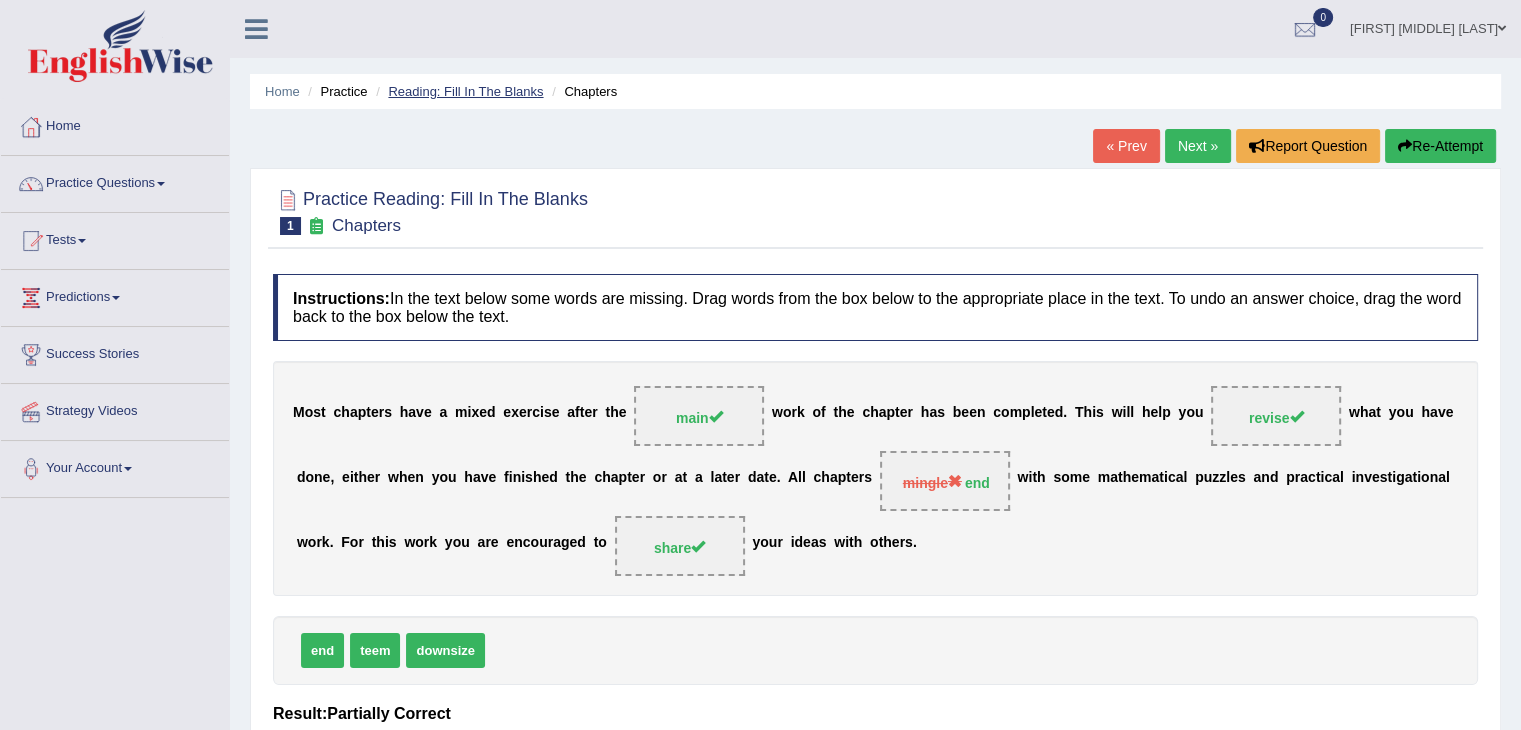 click on "Reading: Fill In The Blanks" at bounding box center [465, 91] 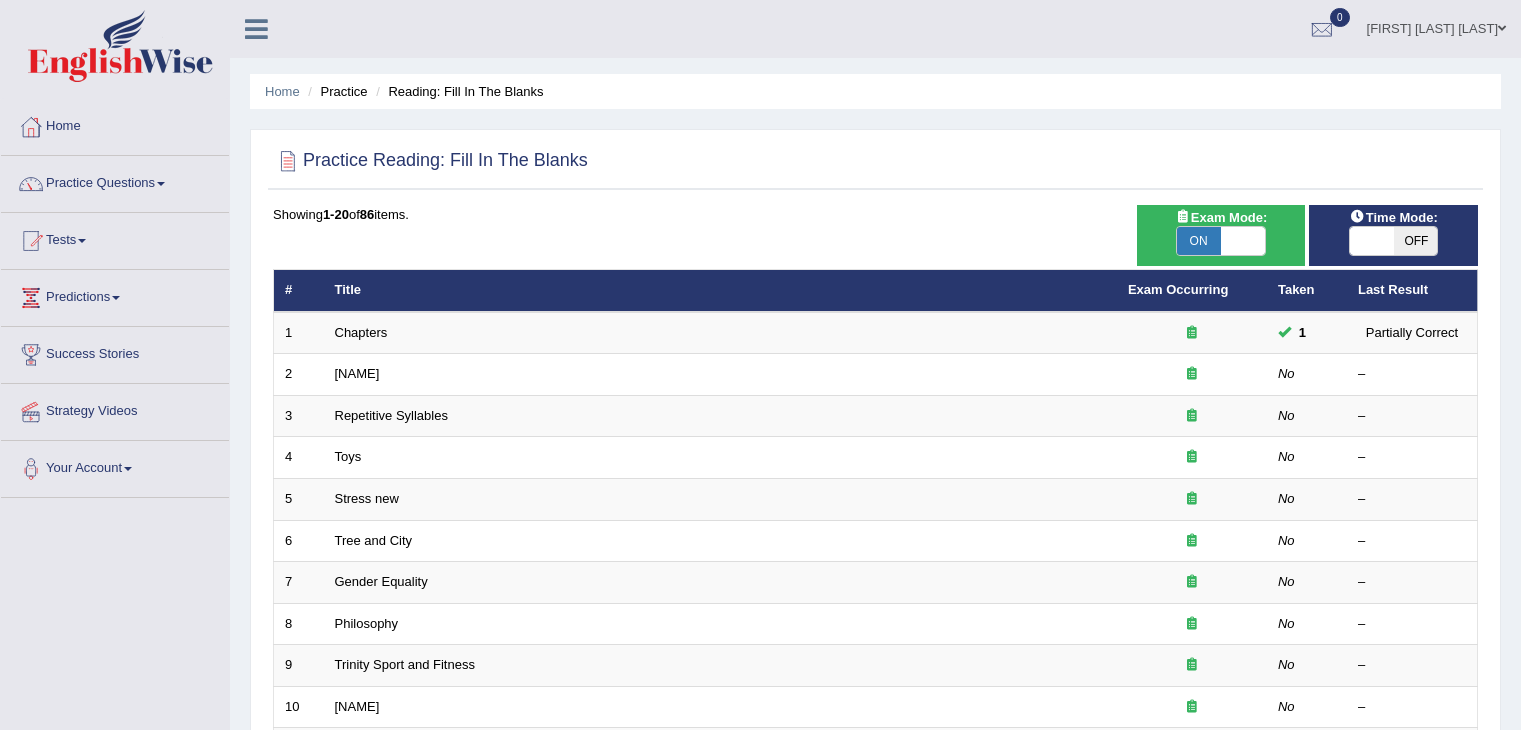 scroll, scrollTop: 0, scrollLeft: 0, axis: both 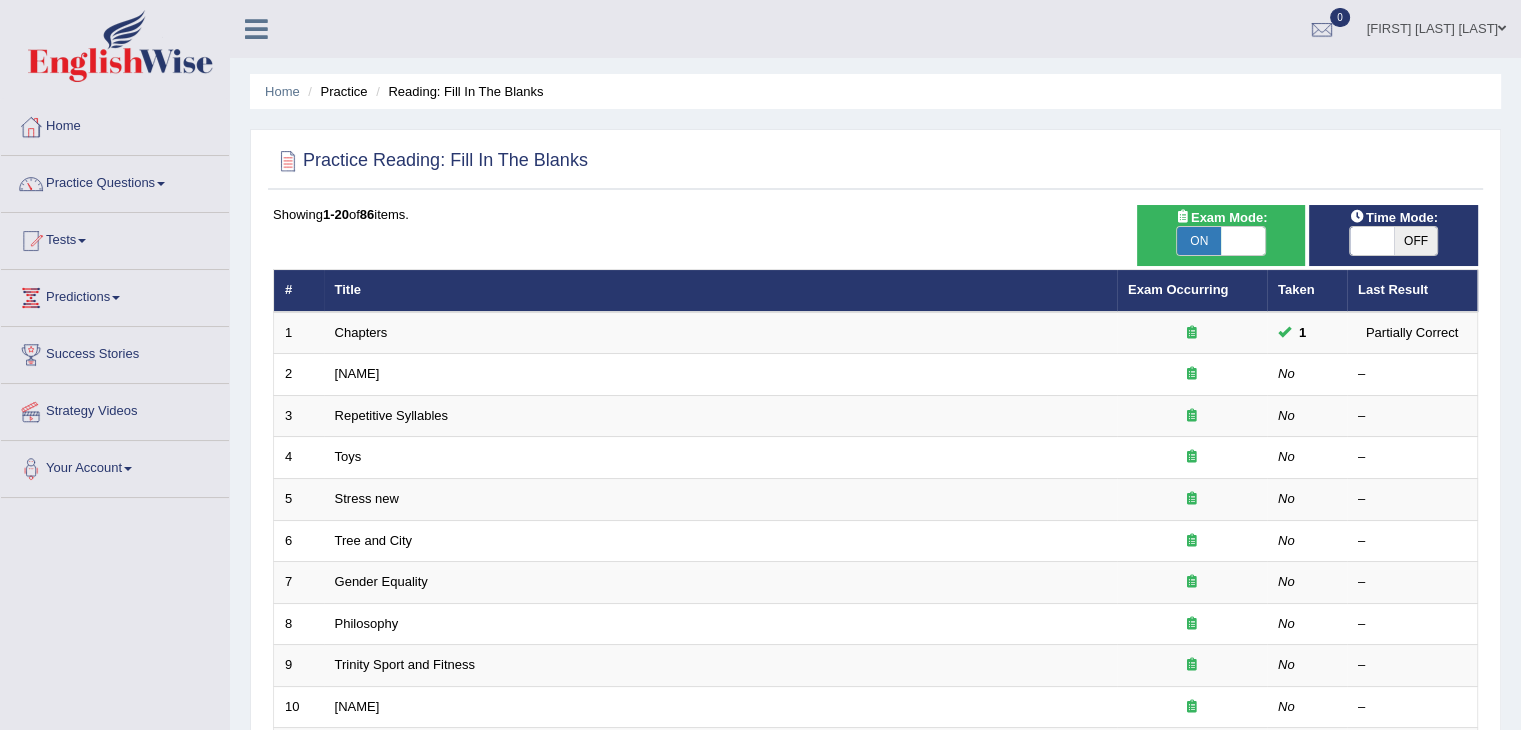 click on "OFF" at bounding box center [1416, 241] 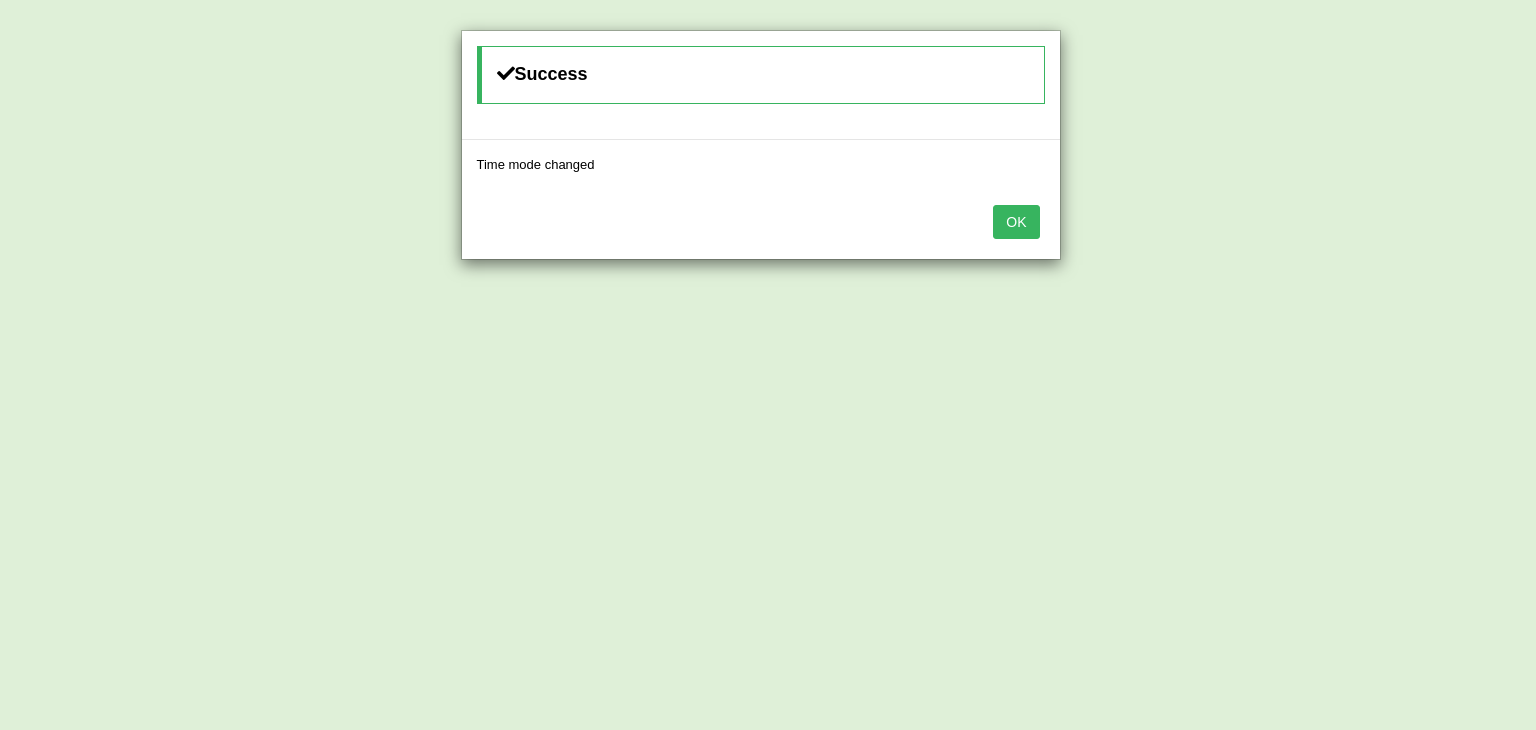 click on "OK" at bounding box center (1016, 222) 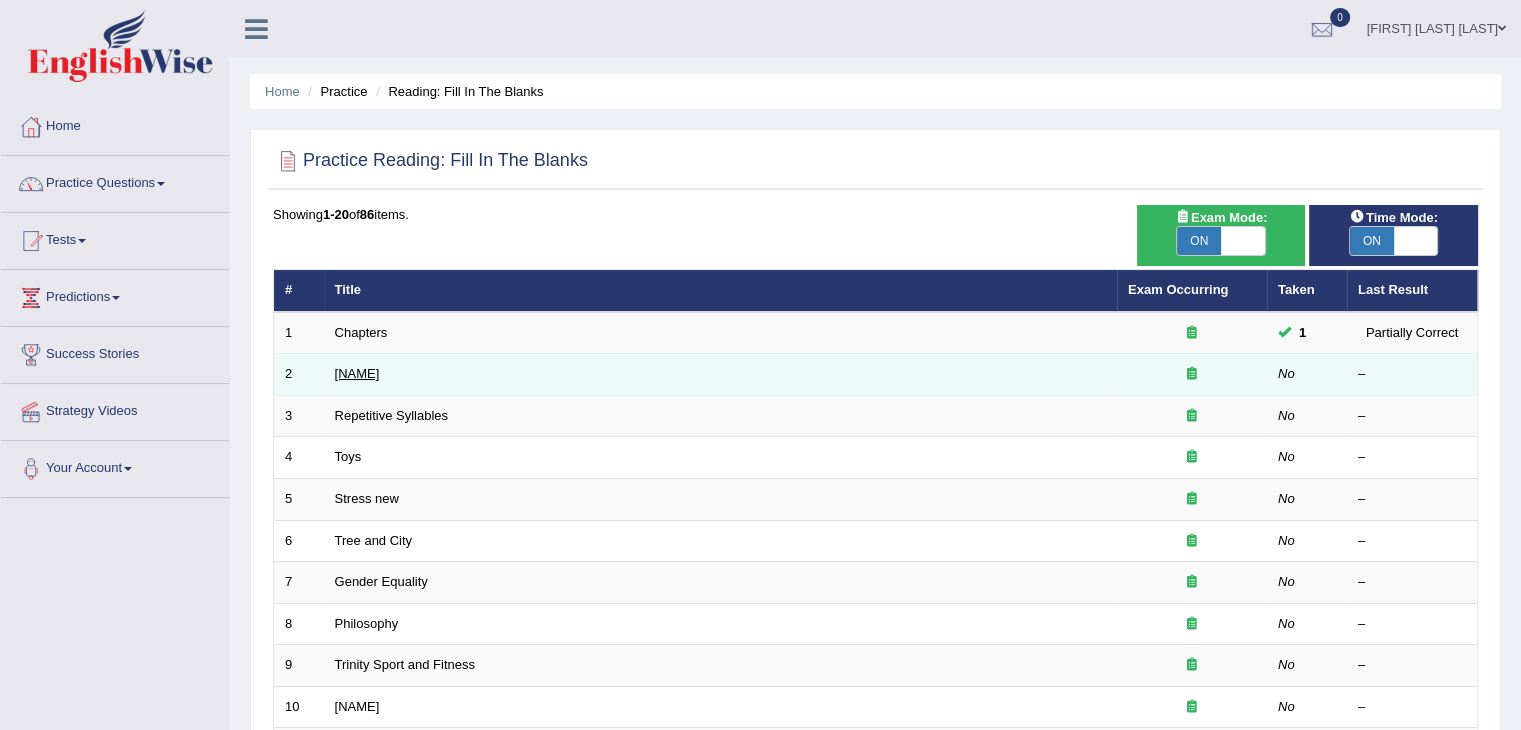 click on "Dam" at bounding box center (357, 373) 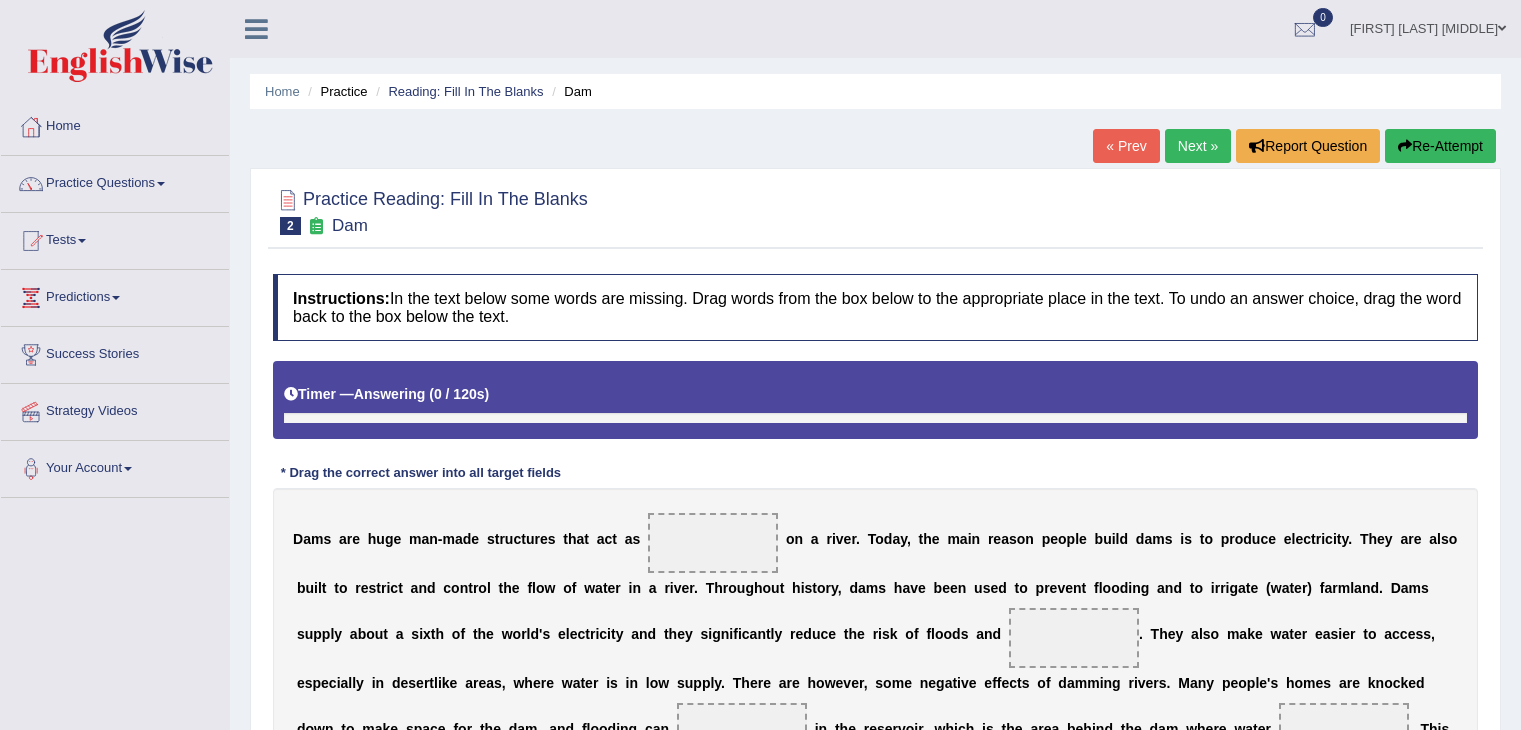 scroll, scrollTop: 0, scrollLeft: 0, axis: both 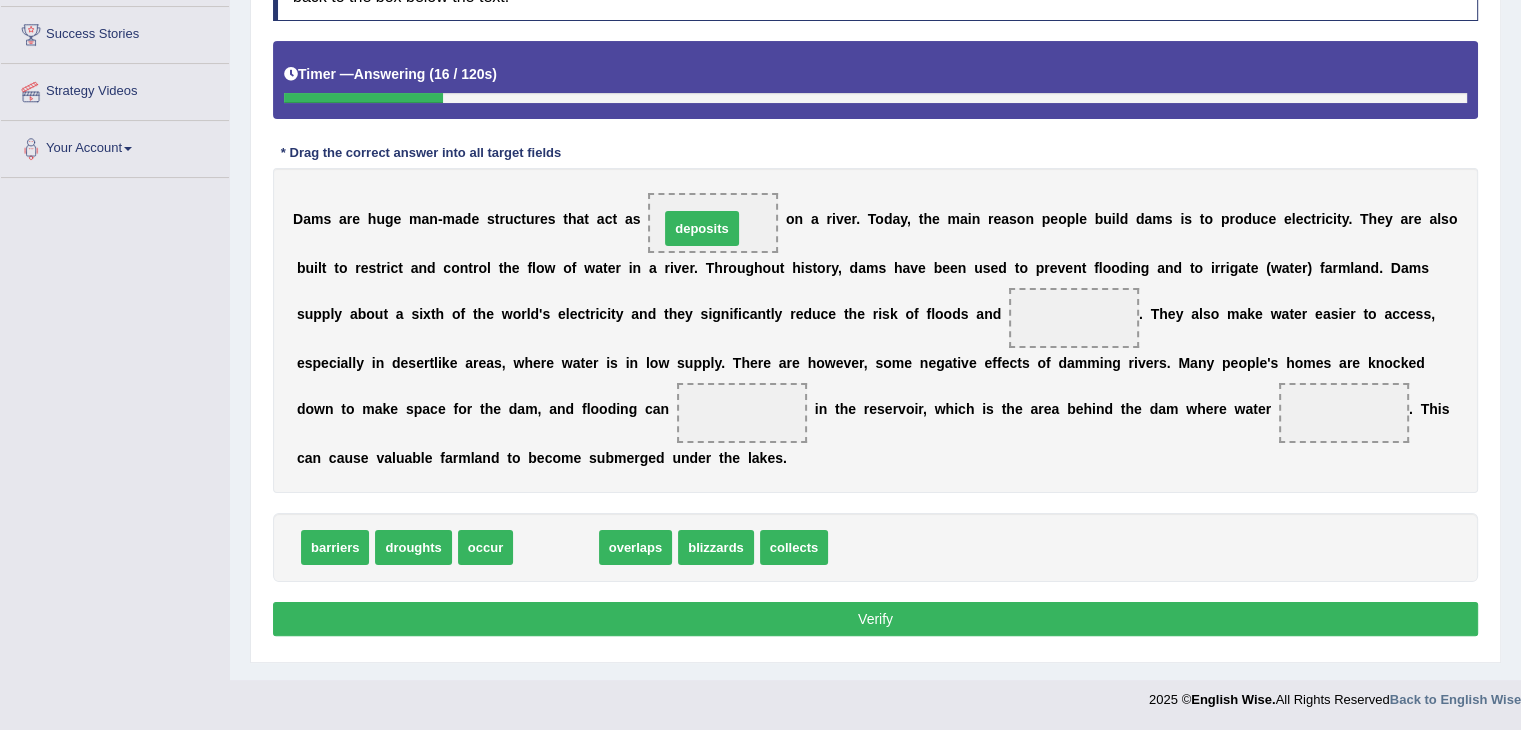 drag, startPoint x: 544, startPoint y: 550, endPoint x: 690, endPoint y: 231, distance: 350.8233 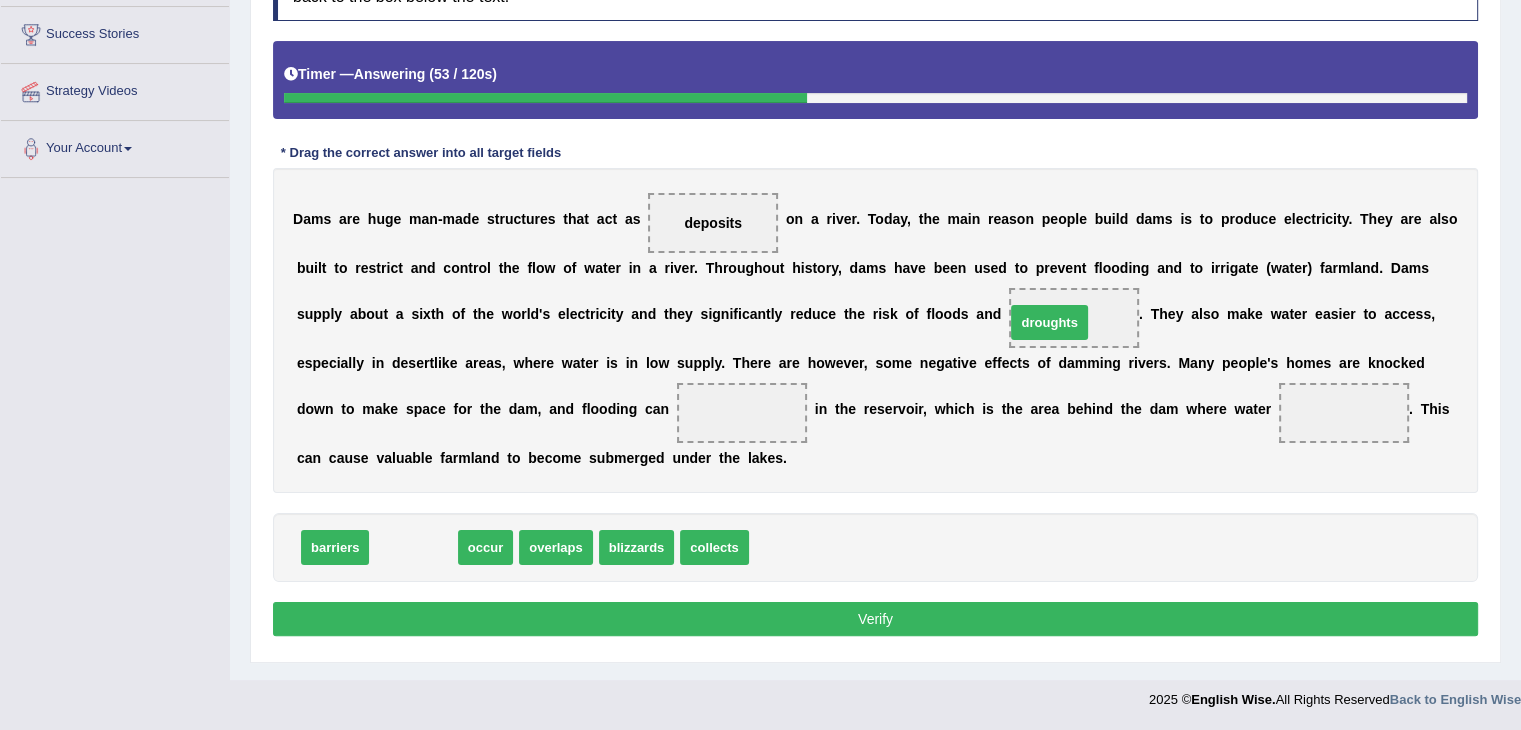 drag, startPoint x: 419, startPoint y: 545, endPoint x: 1055, endPoint y: 321, distance: 674.2937 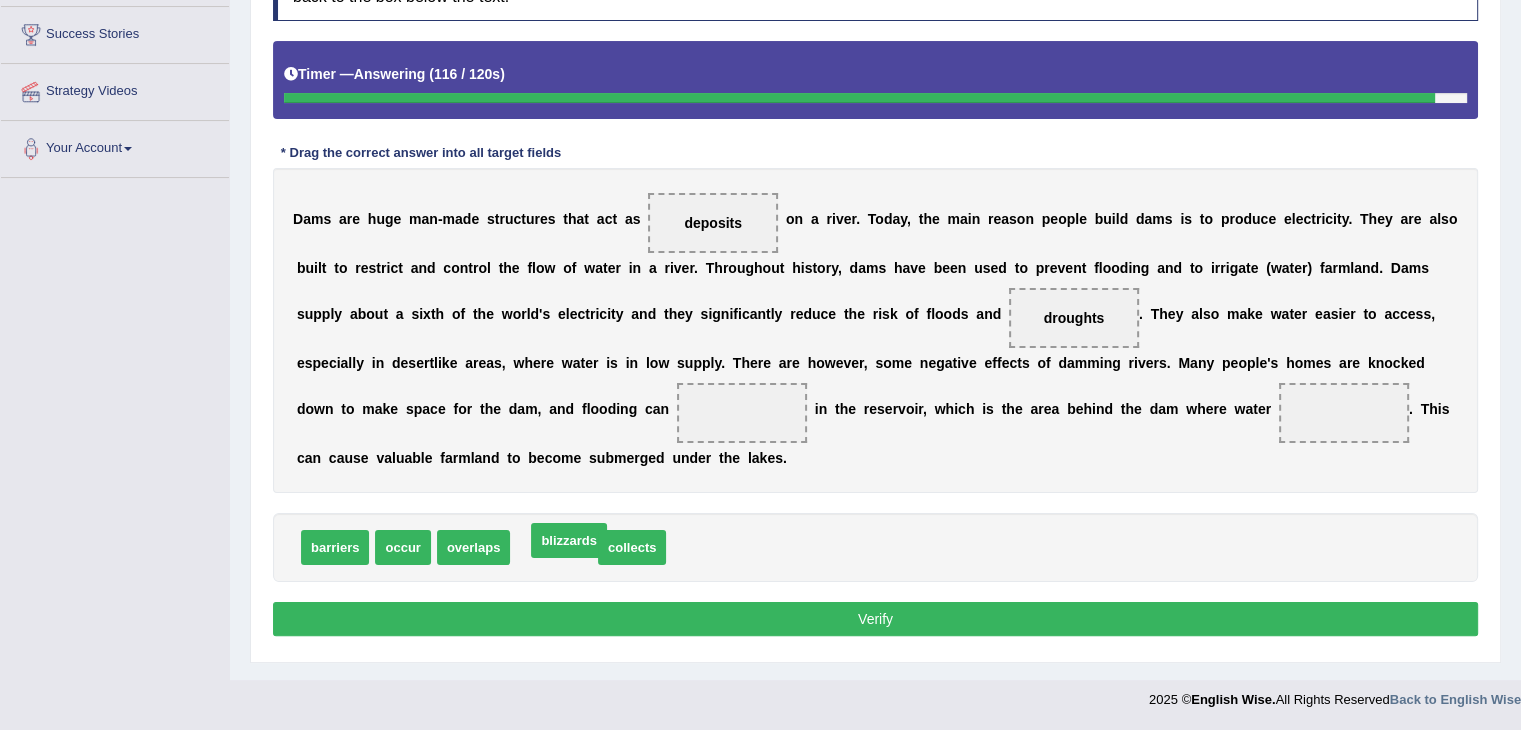 drag, startPoint x: 543, startPoint y: 546, endPoint x: 557, endPoint y: 539, distance: 15.652476 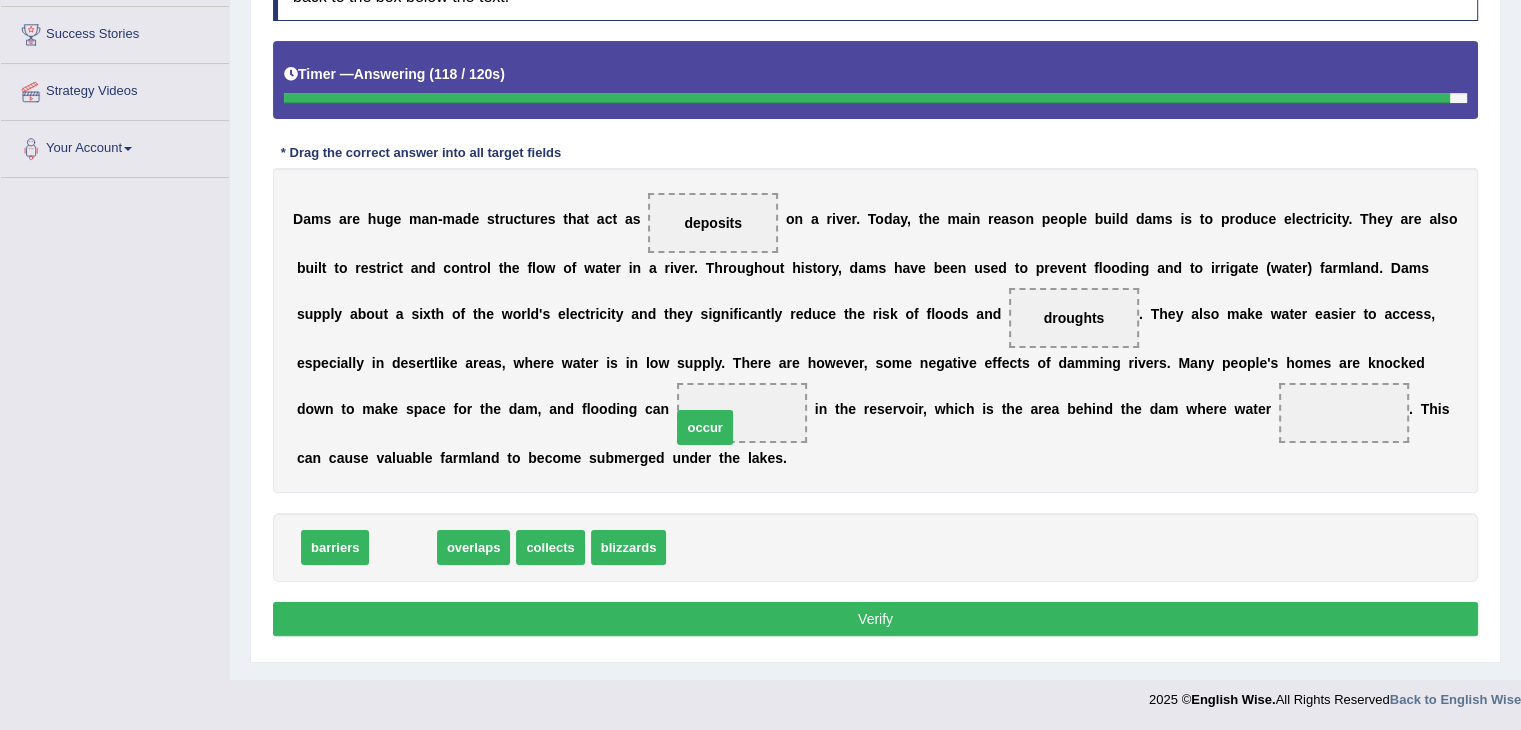 drag, startPoint x: 394, startPoint y: 540, endPoint x: 700, endPoint y: 416, distance: 330.16965 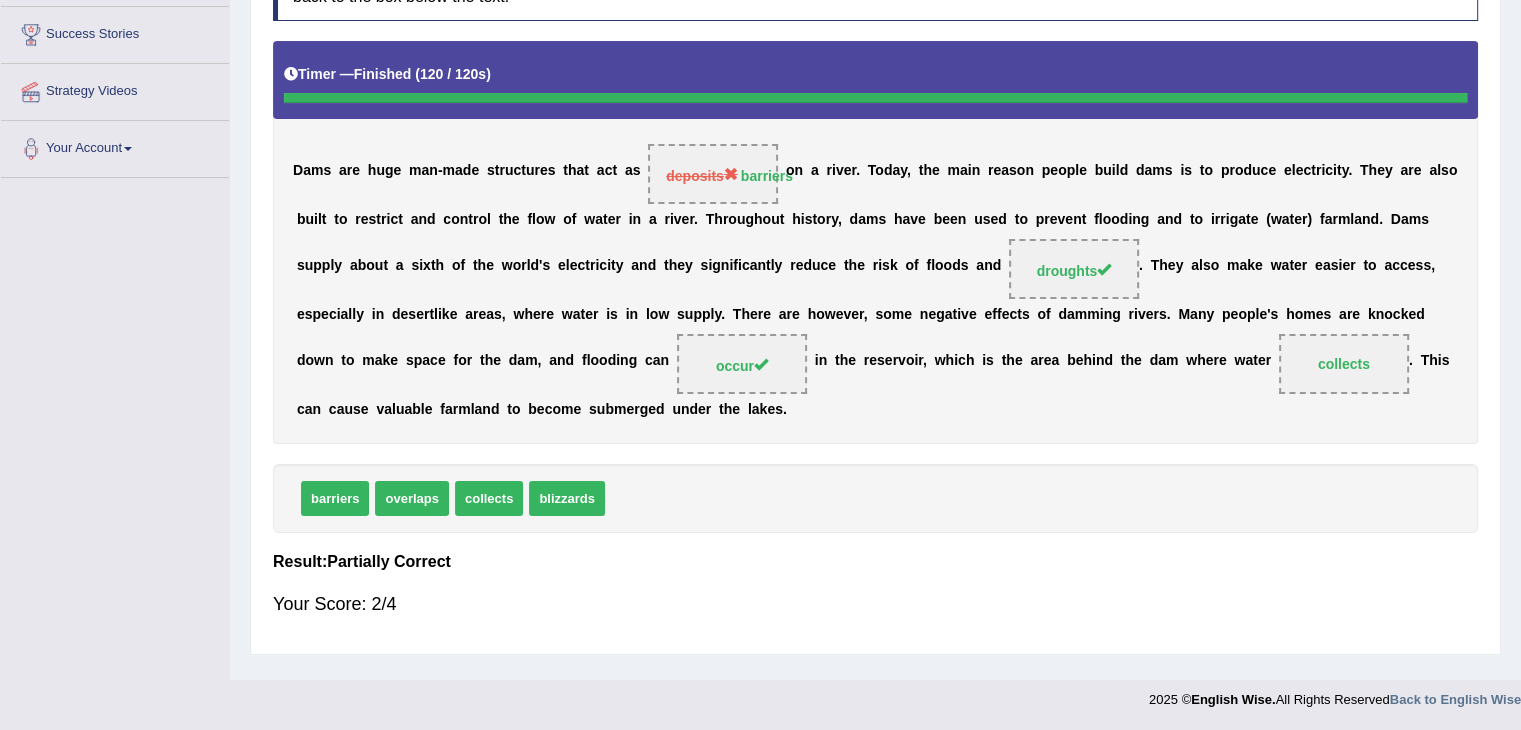 click on "D a m s    a r e    h u g e    m a n - m a d e    s t r u c t u r e s    t h a t    a c t    a s    deposits barriers    o n    a    r i v e r .    T o d a y ,    t h e    m a i n    r e a s o n    p e o p l e    b u i l d    d a m s    i s    t o    p r o d u c e    e l e c t r i c i t y .    T h e y    a r e    a l s o    b u i l t    t o    r e s t r i c t    a n d    c o n t r o l    t h e    f l o w    o f    w a t e r    i n    a    r i v e r .    T h r o u g h o u t    h i s t o r y ,    d a m s    h a v e    b e e n    u s e d    t o    p r e v e n t    f l o o d i n g    a n d    t o    i r r i g a t e    ( w a t e r )    f a r m l a n d .    D a m s    s u p p l y    a b o u t    a    s i x t h    o f    t h e    w o r l d ' s    e l e c t r i c i t y    a n d    t h e y    s i g n i f i c a n t l y    r e d u c e    t h e    r i s k    o f    f l o o d s    a n d    droughts .    T h e y    a l s o    m a k e    w a t e r" at bounding box center (875, 242) 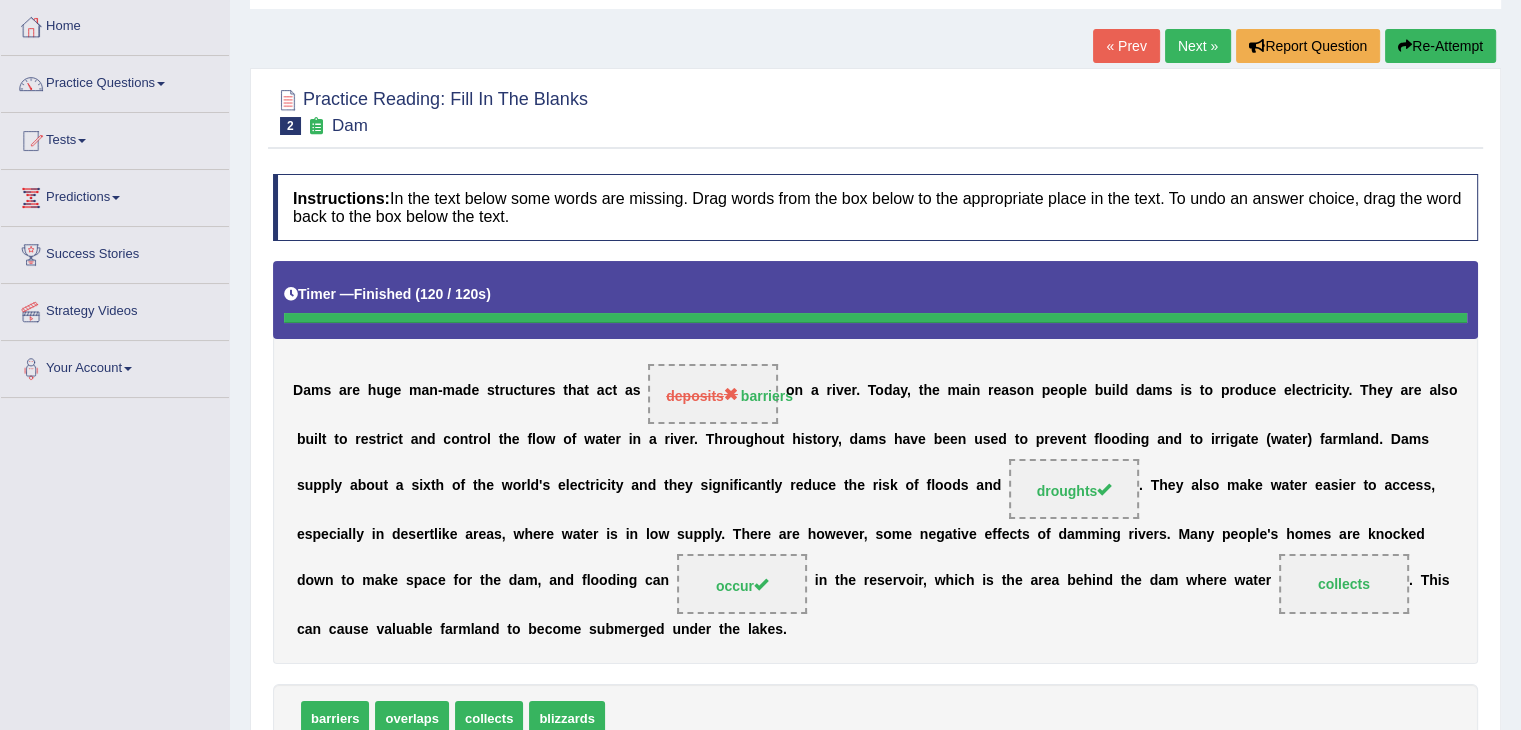 scroll, scrollTop: 0, scrollLeft: 0, axis: both 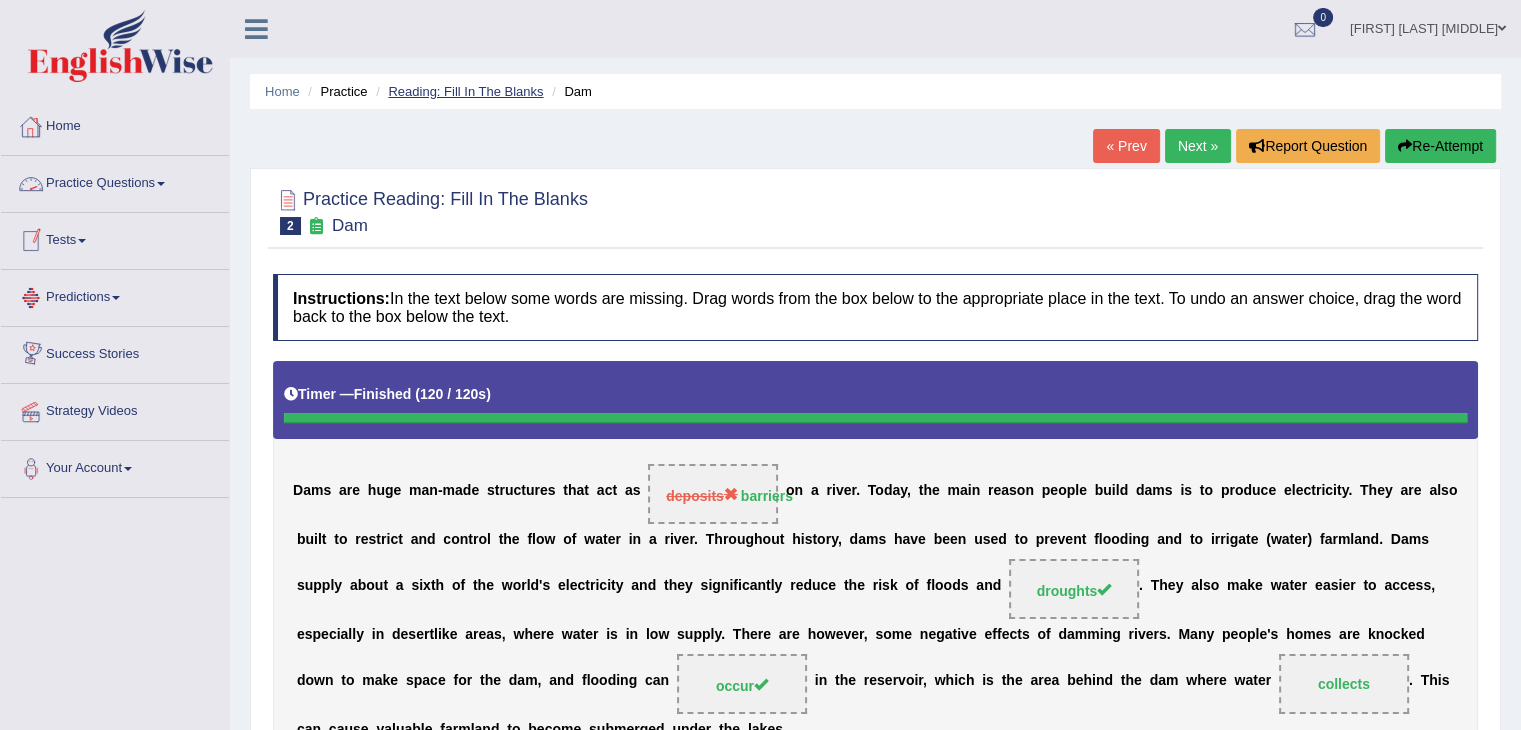 click on "Reading: Fill In The Blanks" at bounding box center [465, 91] 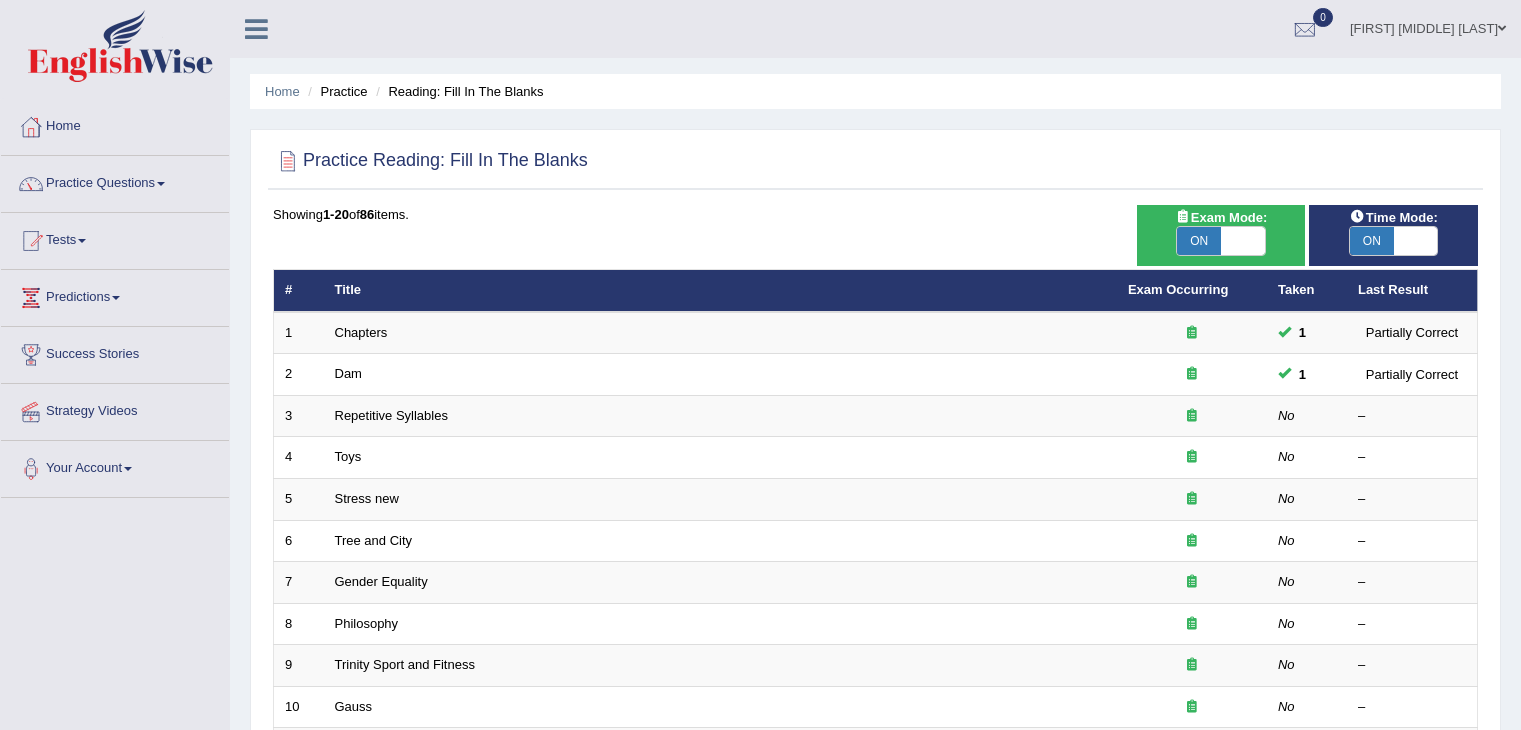 scroll, scrollTop: 0, scrollLeft: 0, axis: both 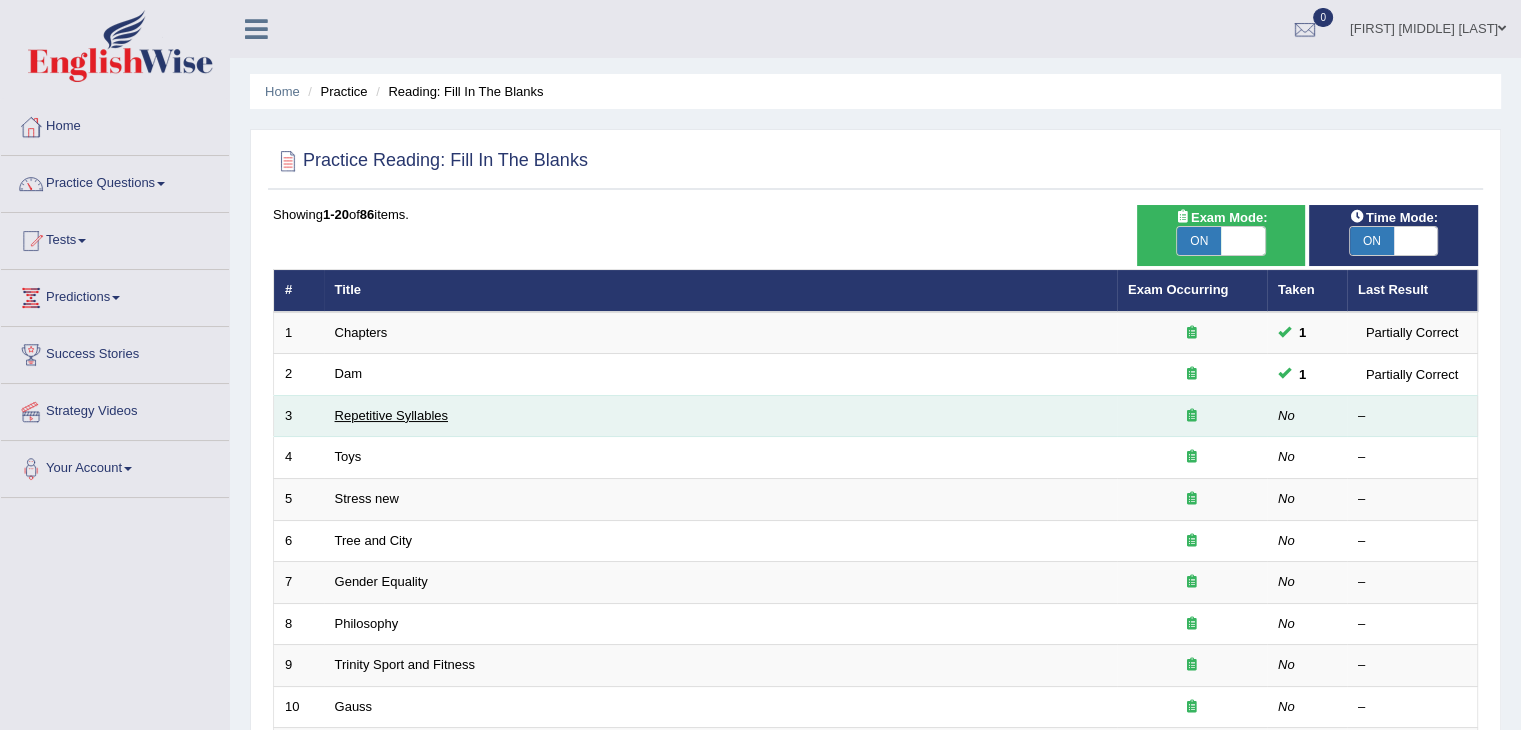 click on "Repetitive Syllables" at bounding box center (391, 415) 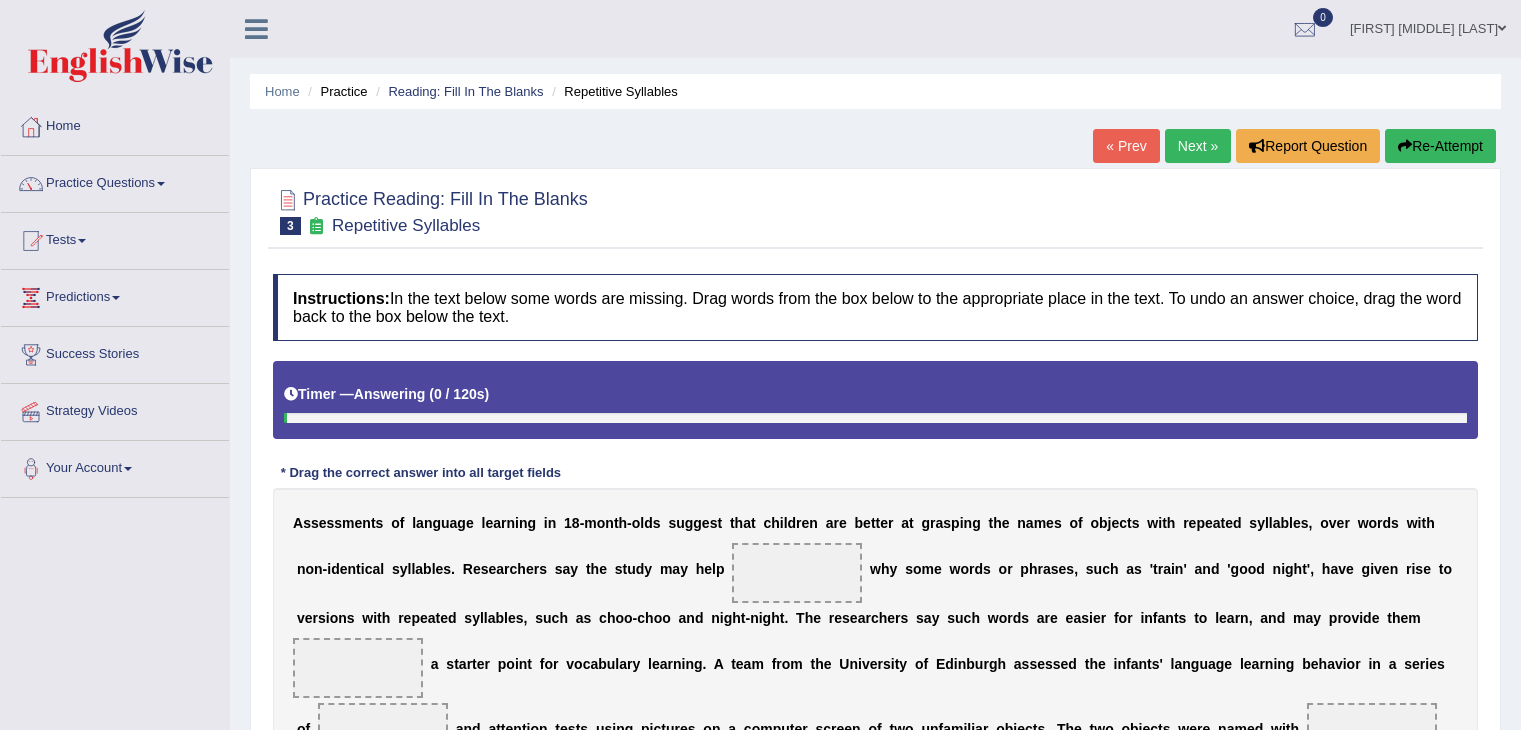 scroll, scrollTop: 0, scrollLeft: 0, axis: both 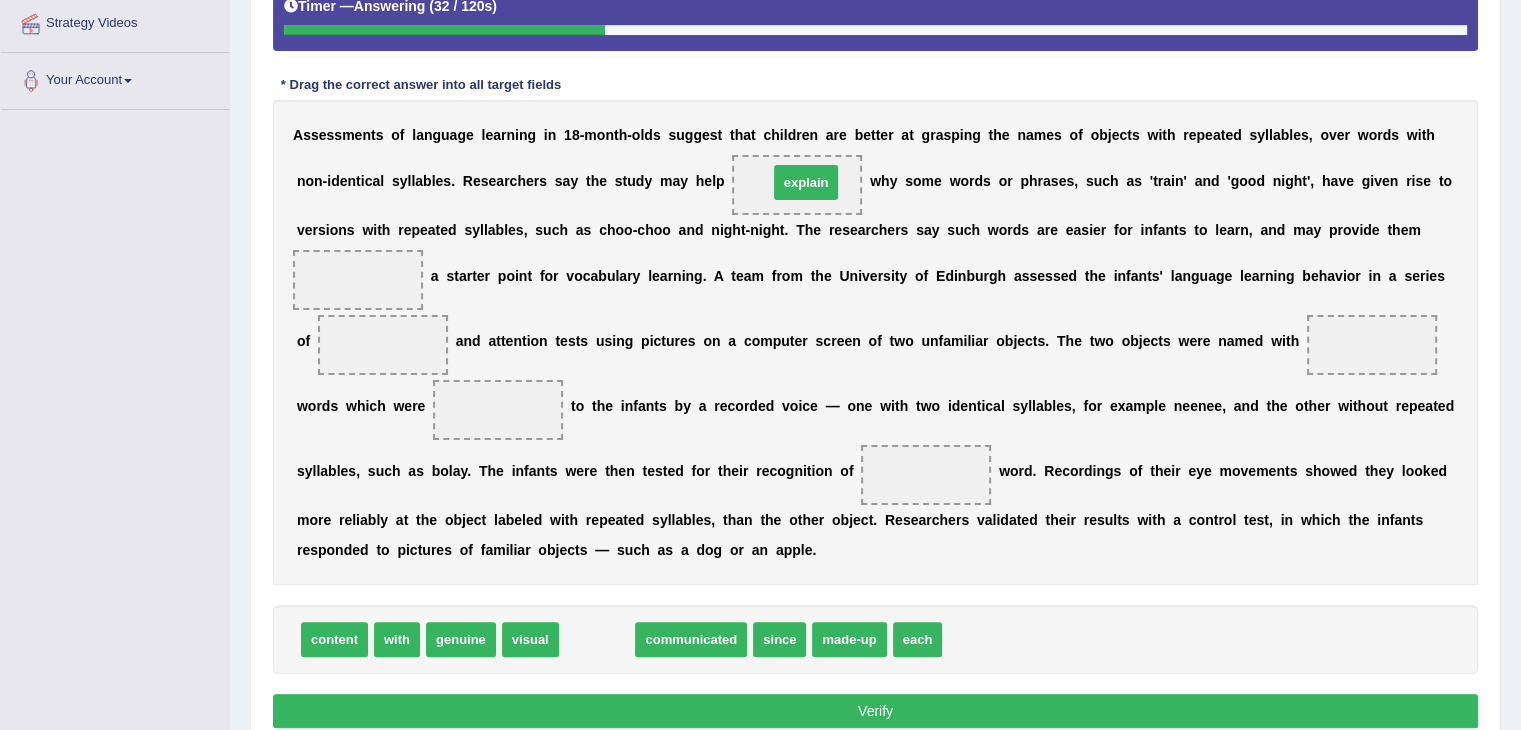 drag, startPoint x: 600, startPoint y: 634, endPoint x: 809, endPoint y: 177, distance: 502.52362 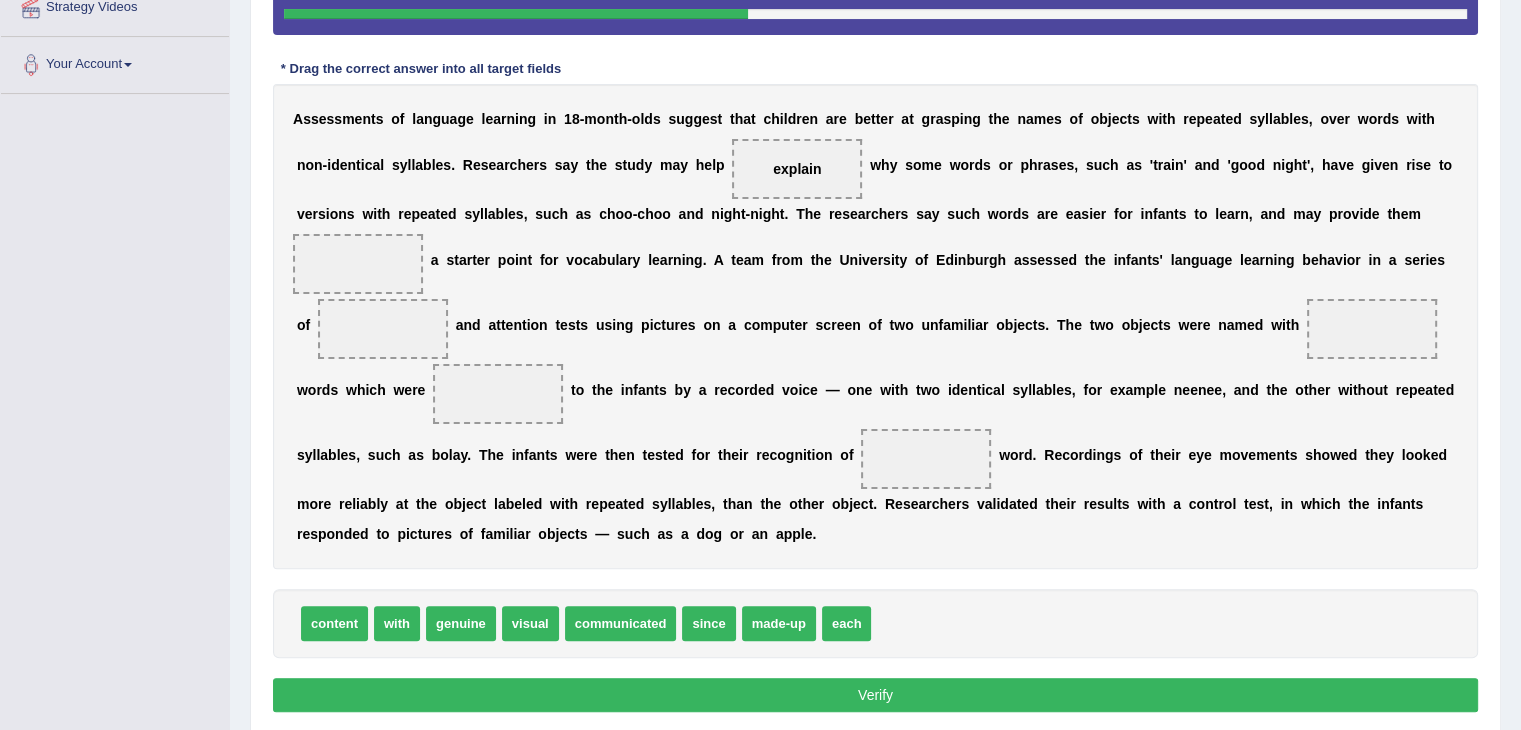 scroll, scrollTop: 404, scrollLeft: 0, axis: vertical 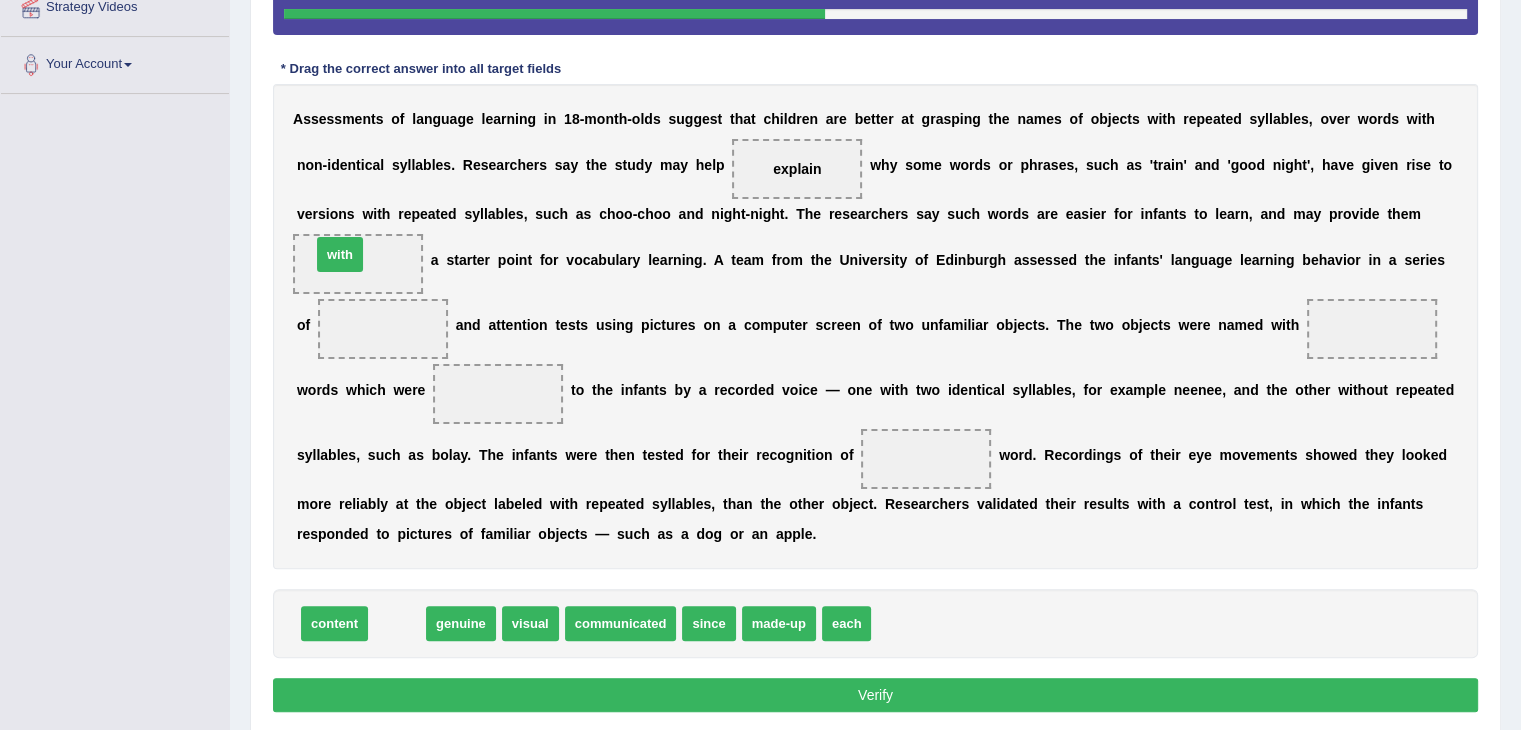 drag, startPoint x: 401, startPoint y: 619, endPoint x: 344, endPoint y: 250, distance: 373.3765 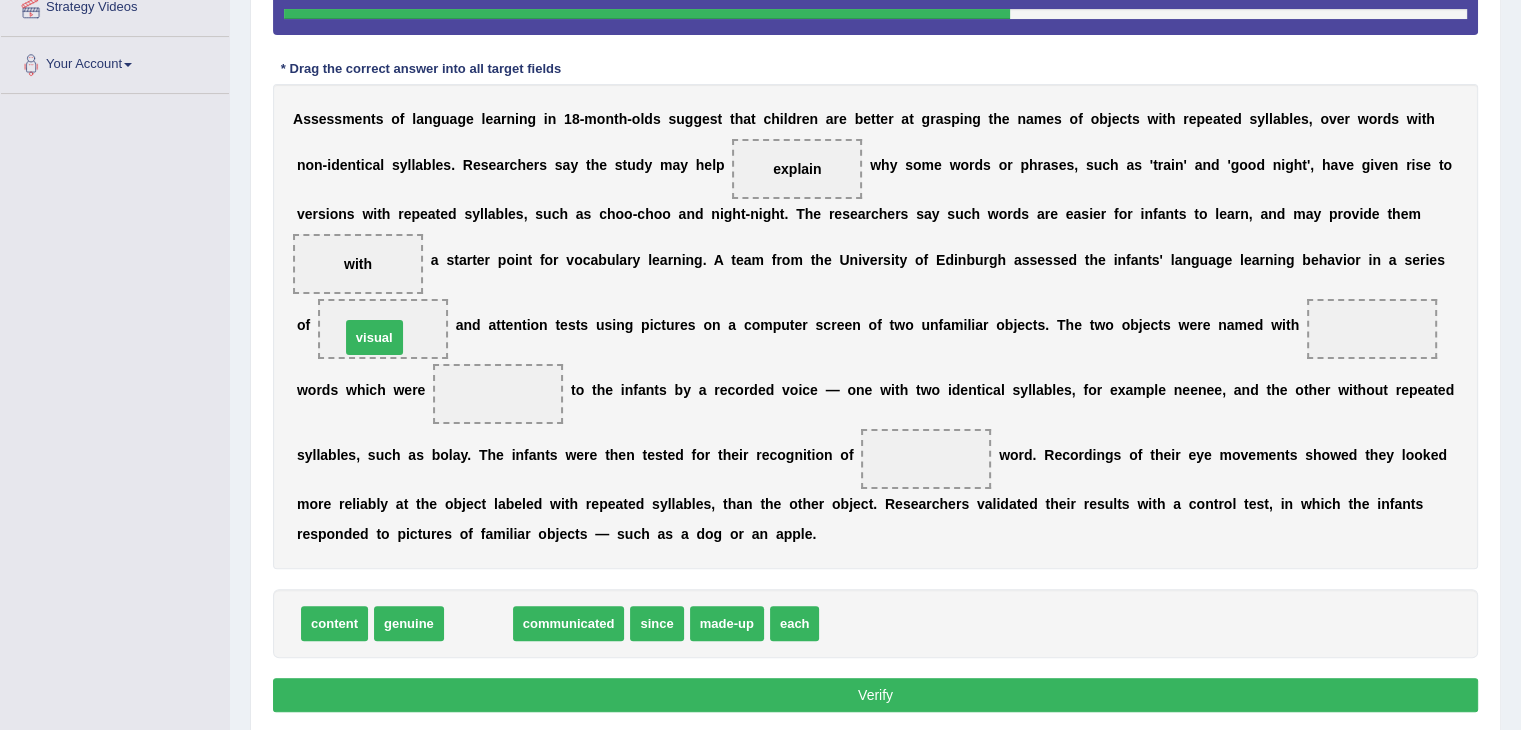 drag, startPoint x: 476, startPoint y: 621, endPoint x: 372, endPoint y: 335, distance: 304.3222 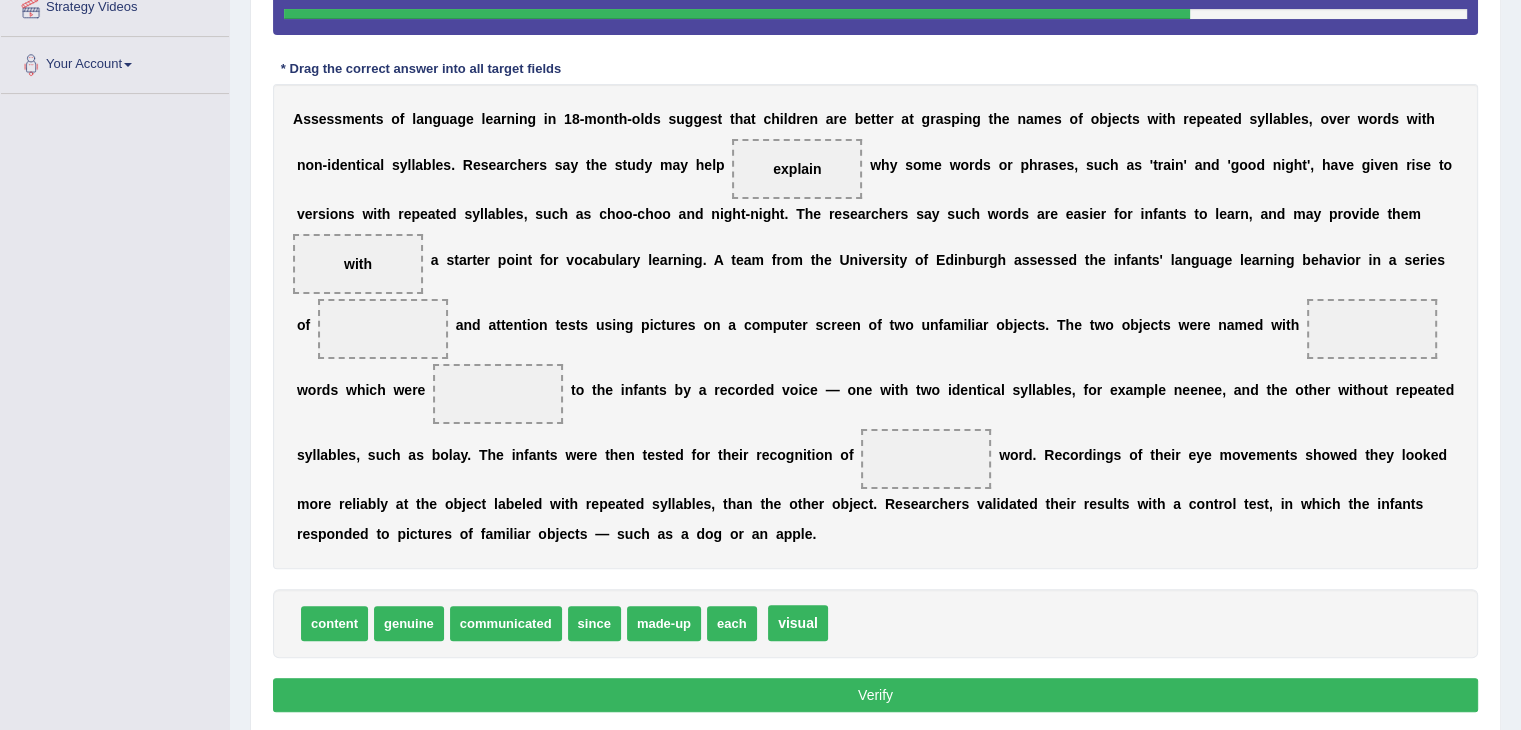 drag, startPoint x: 380, startPoint y: 322, endPoint x: 800, endPoint y: 623, distance: 516.7214 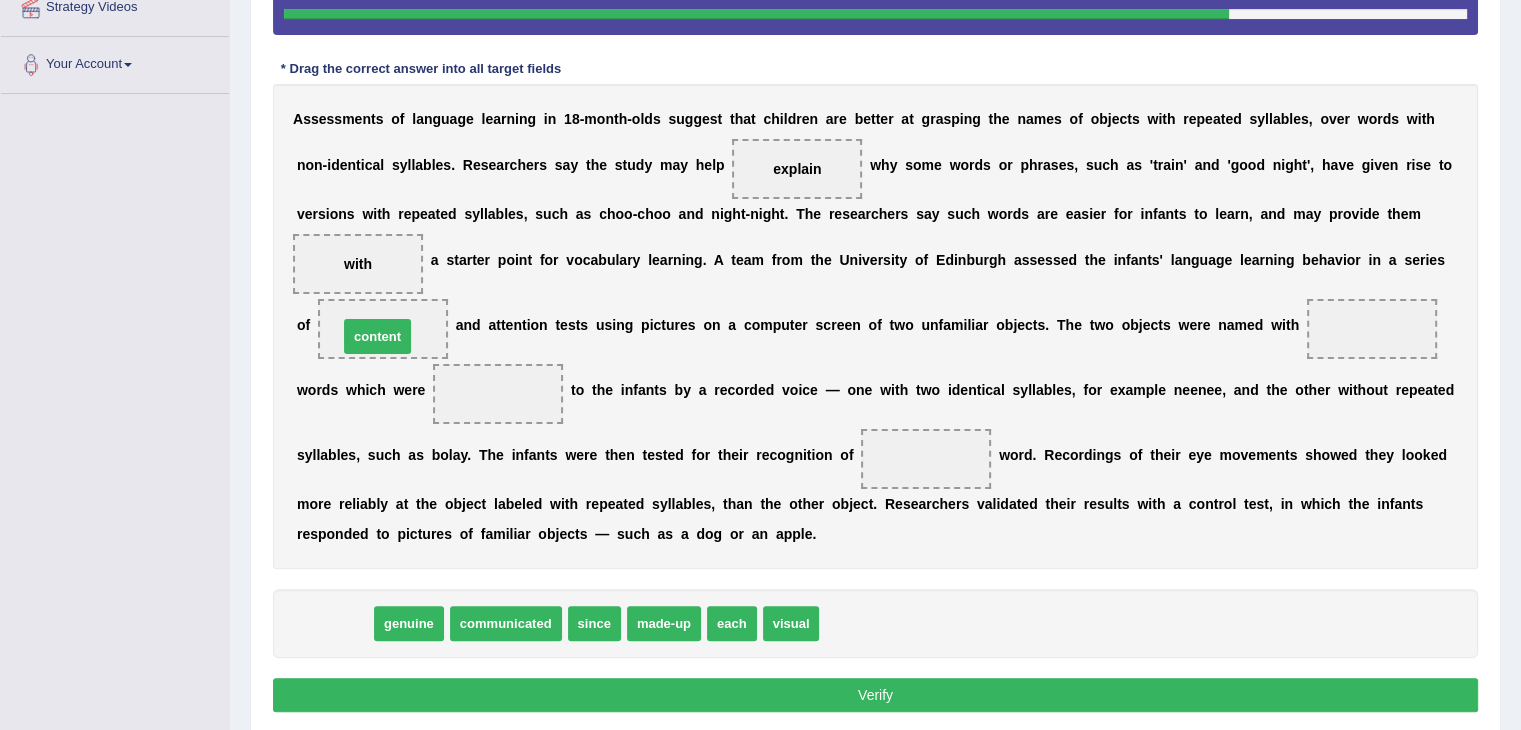 drag, startPoint x: 326, startPoint y: 625, endPoint x: 369, endPoint y: 338, distance: 290.20337 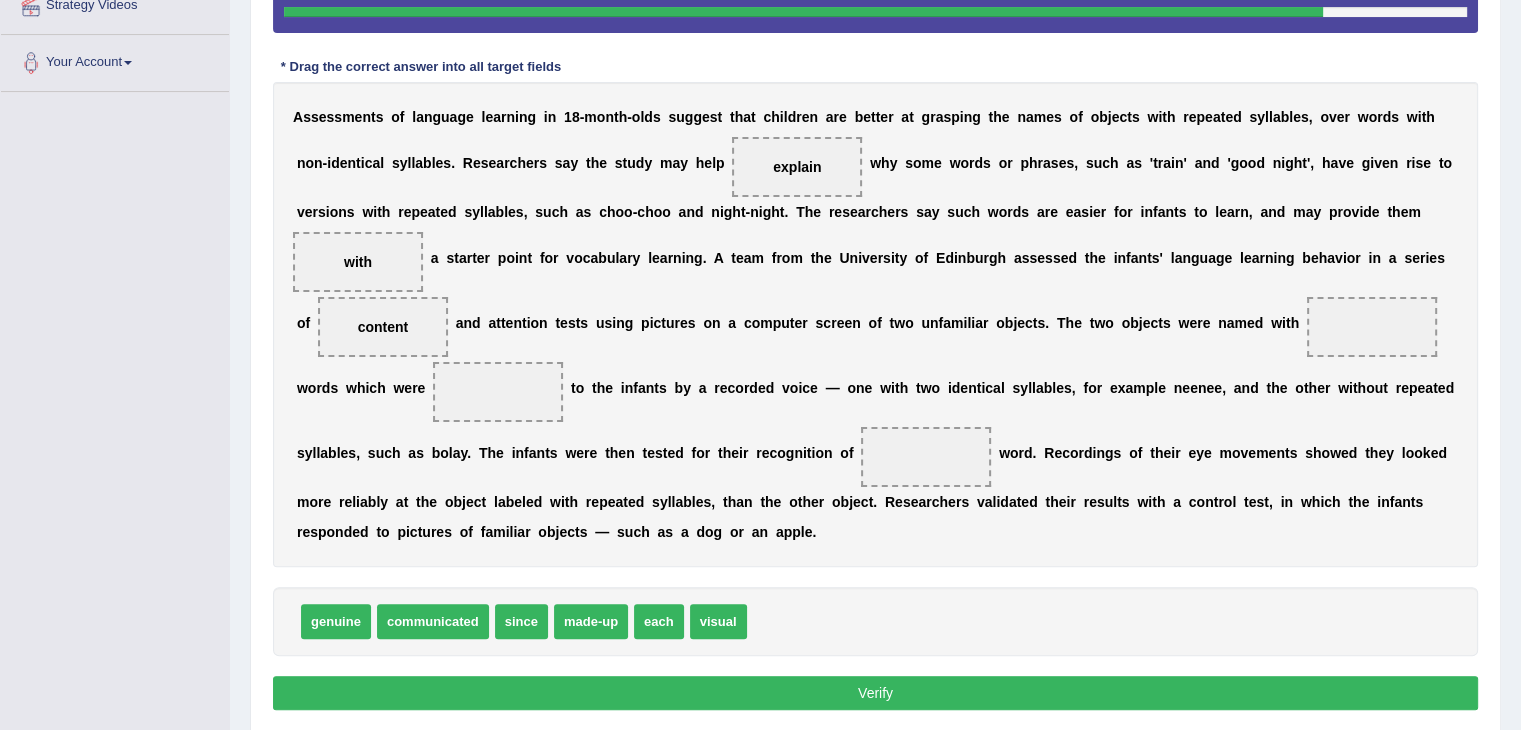 scroll, scrollTop: 404, scrollLeft: 0, axis: vertical 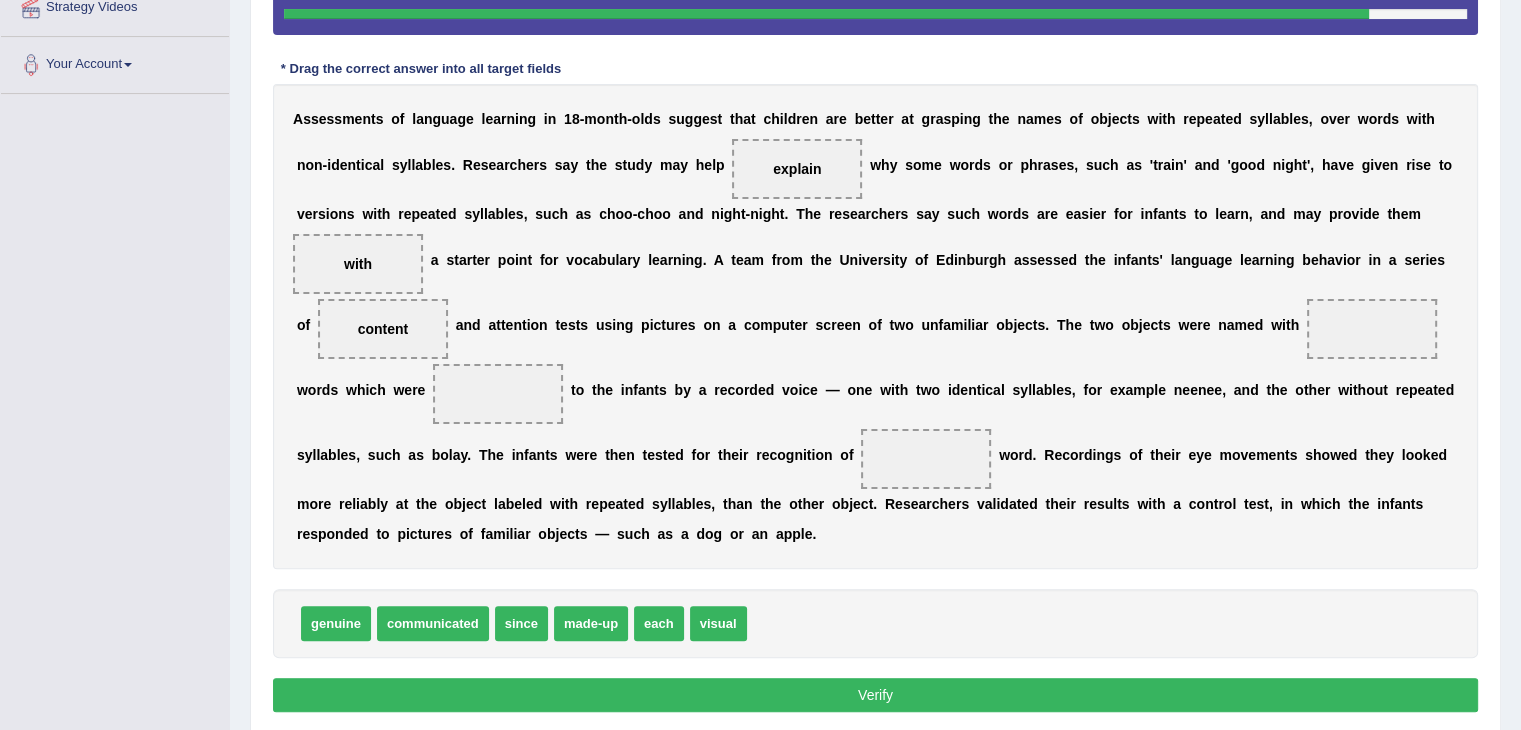 click on "communicated" at bounding box center (433, 623) 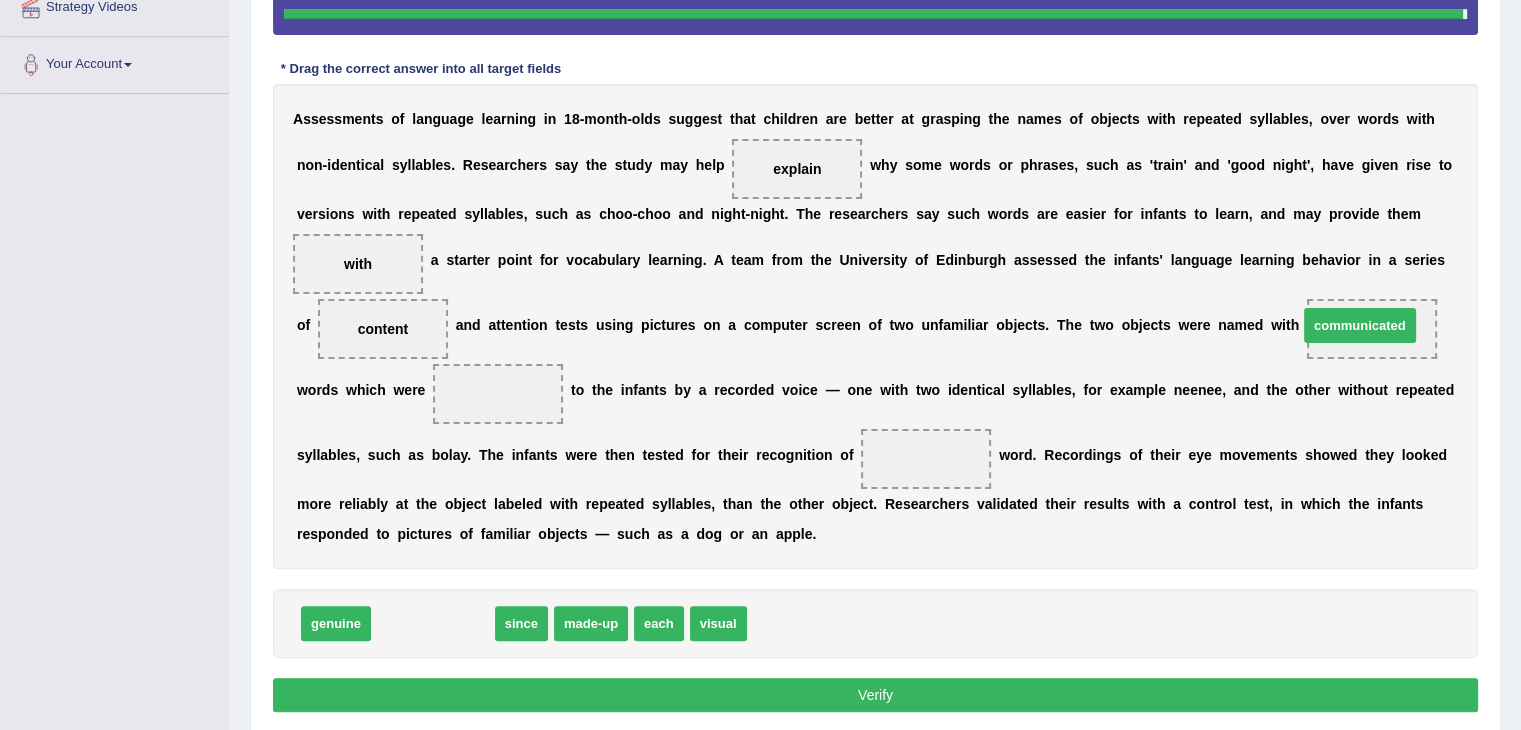 drag, startPoint x: 423, startPoint y: 622, endPoint x: 1350, endPoint y: 324, distance: 973.7212 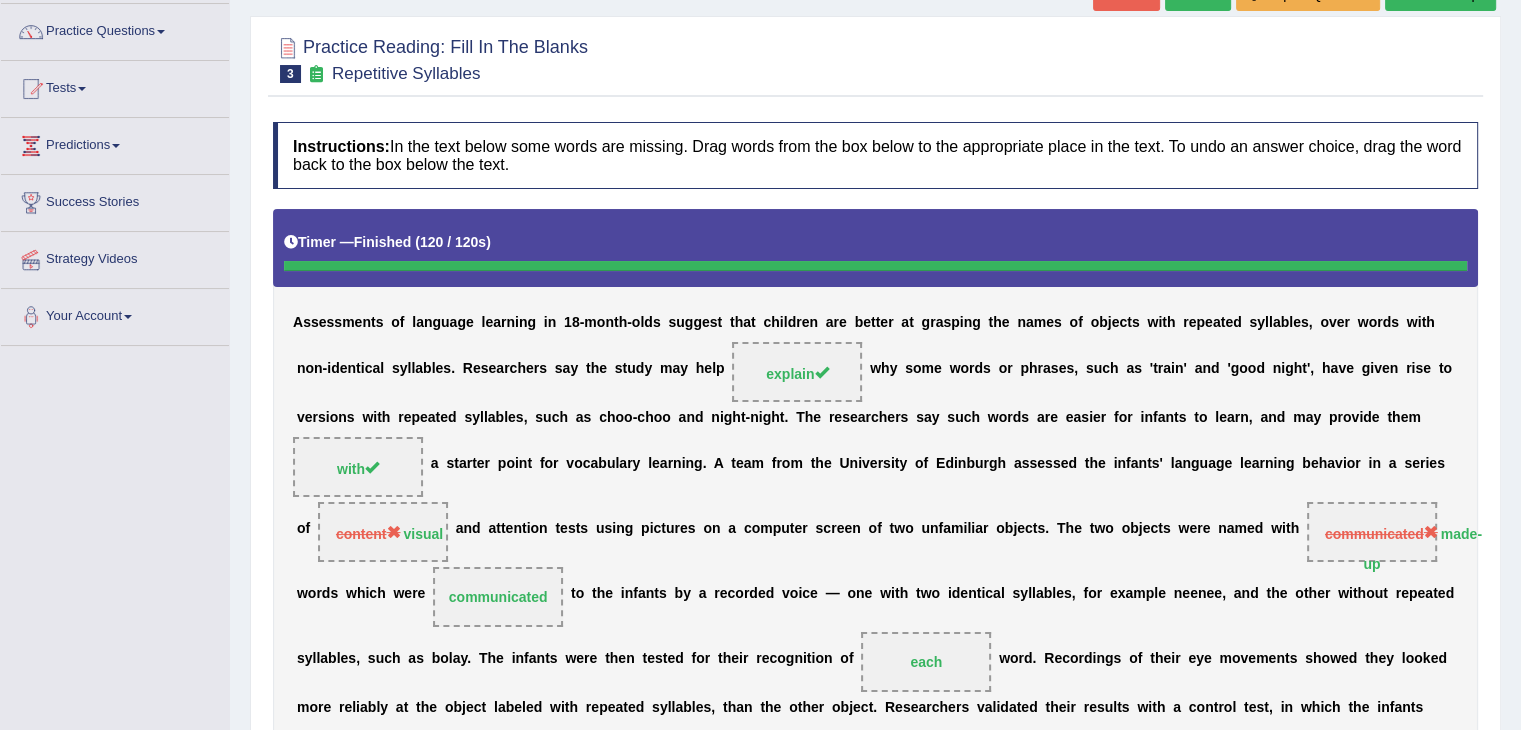 scroll, scrollTop: 0, scrollLeft: 0, axis: both 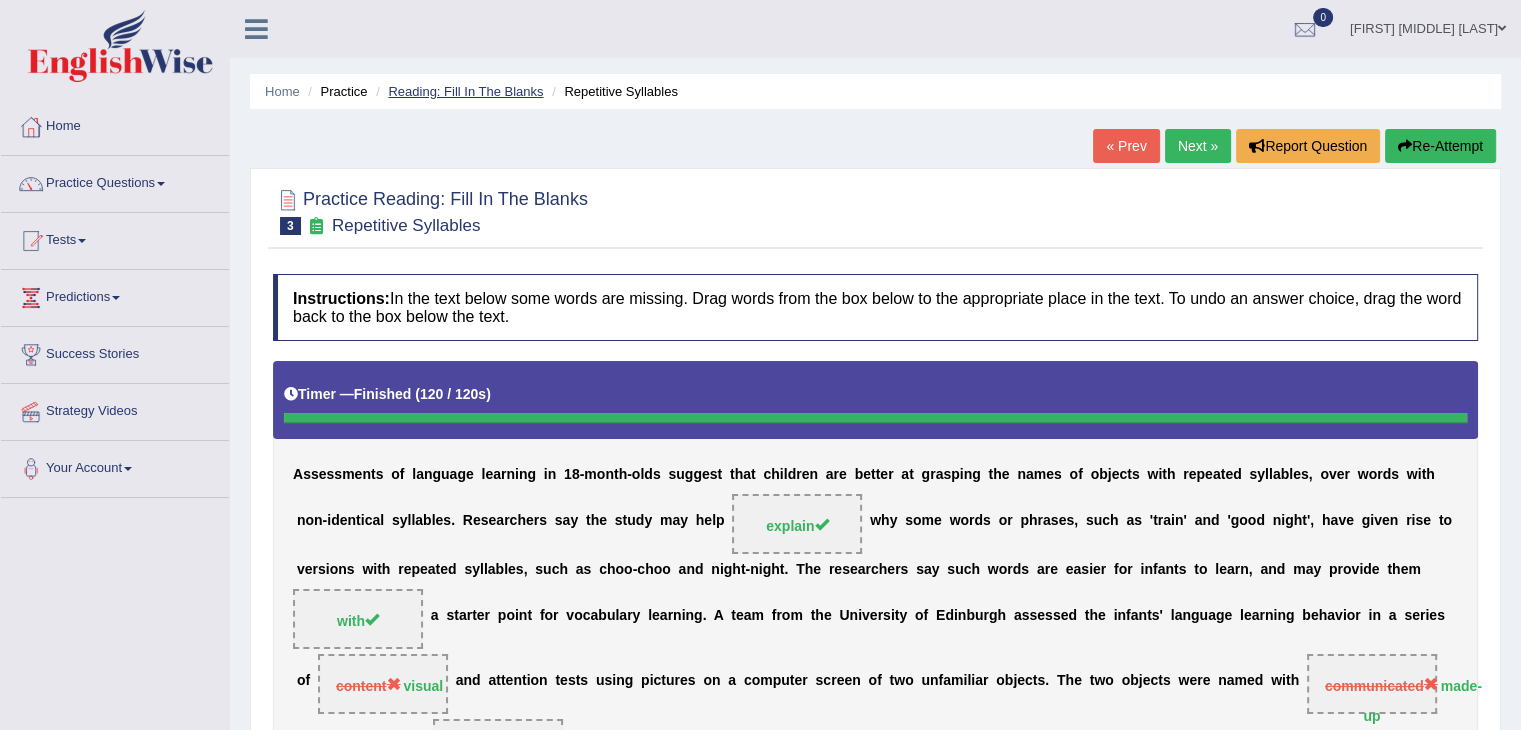 click on "Reading: Fill In The Blanks" at bounding box center [465, 91] 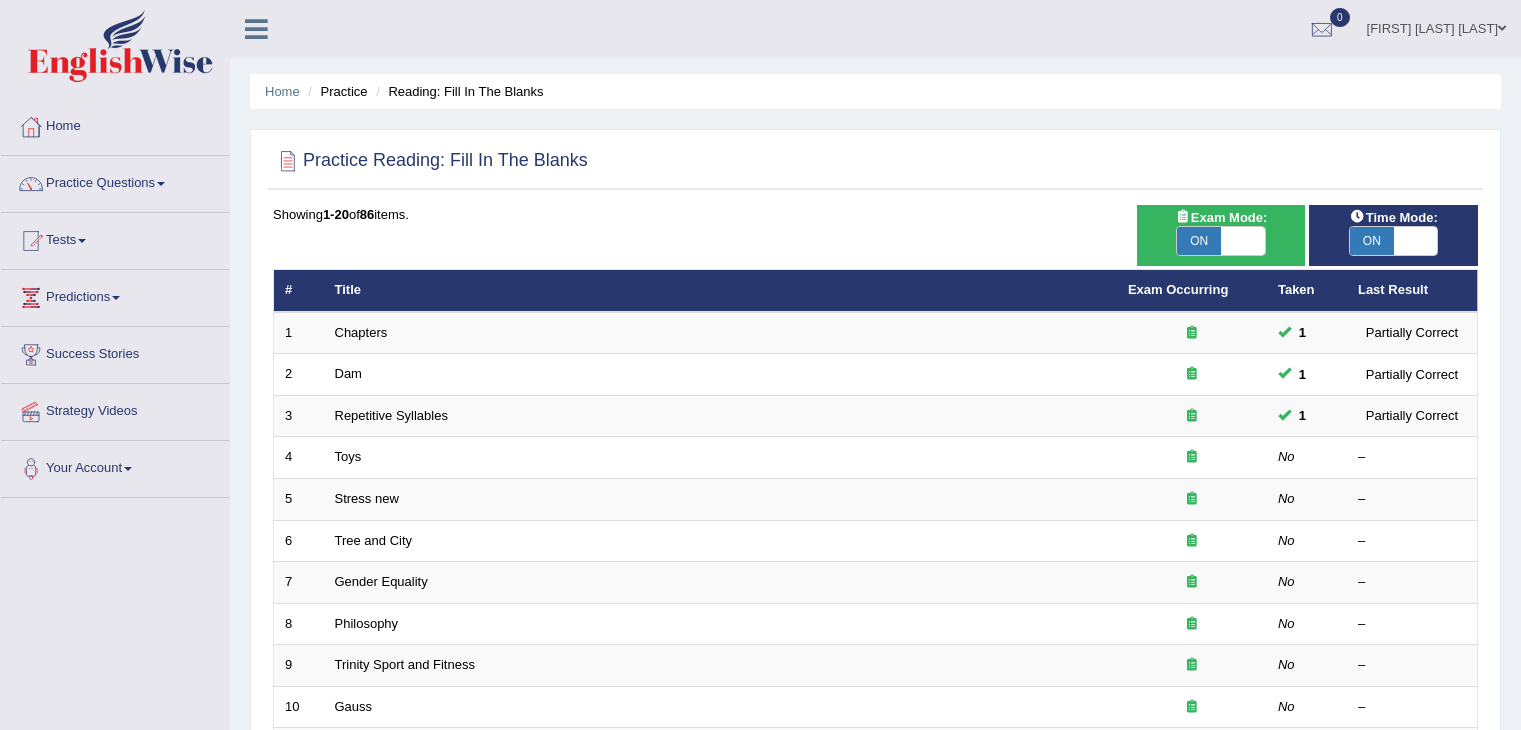 scroll, scrollTop: 0, scrollLeft: 0, axis: both 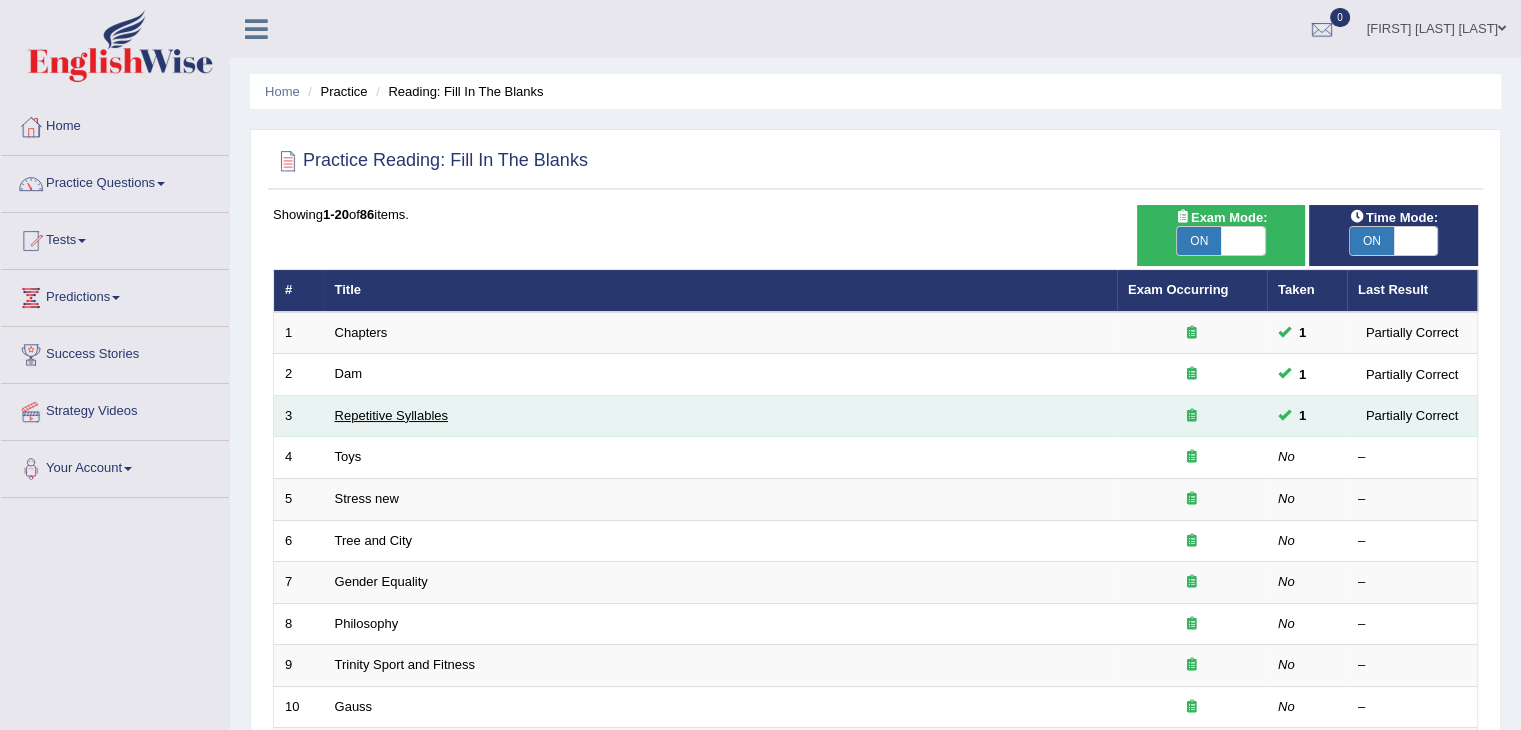 click on "Repetitive Syllables" at bounding box center [391, 415] 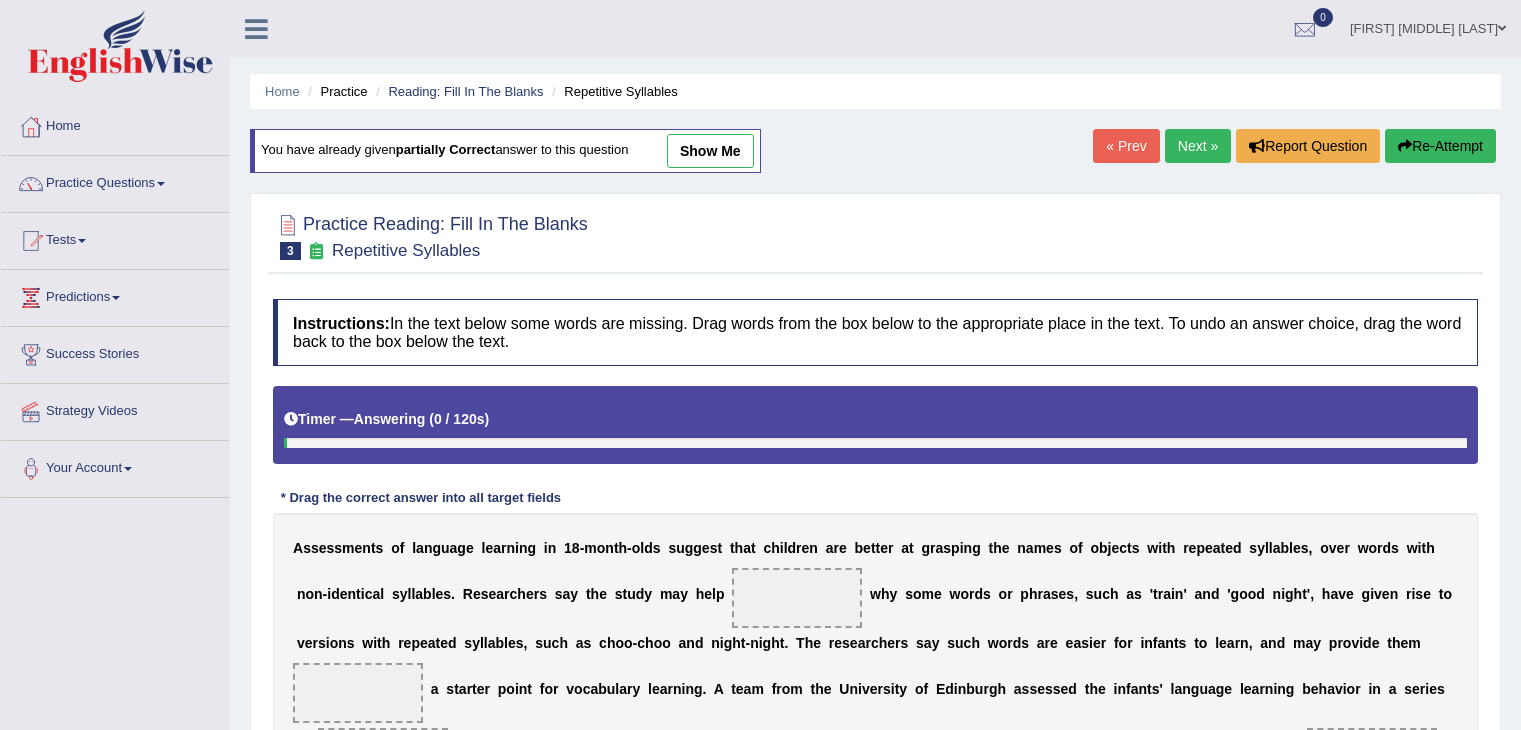 scroll, scrollTop: 0, scrollLeft: 0, axis: both 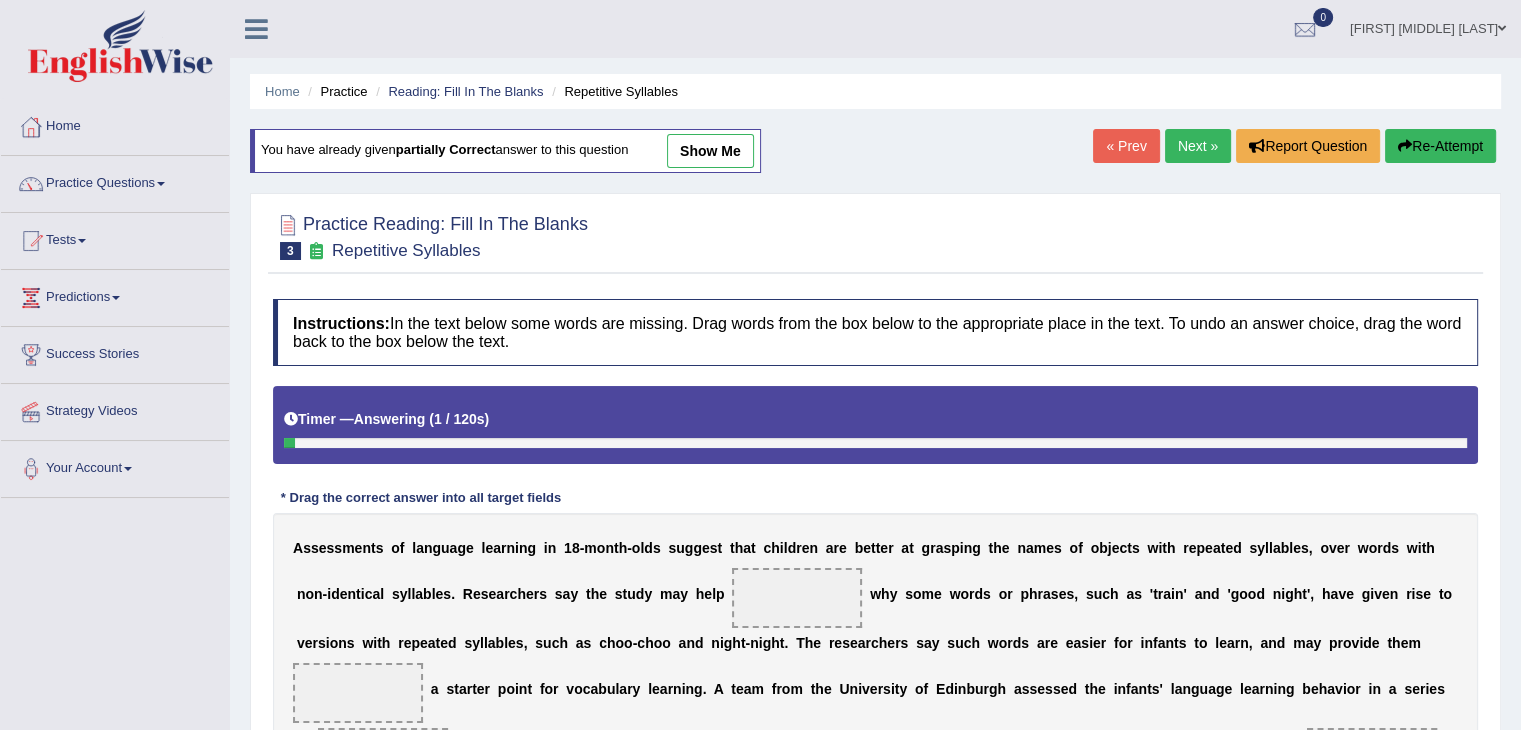 click on "show me" at bounding box center [710, 151] 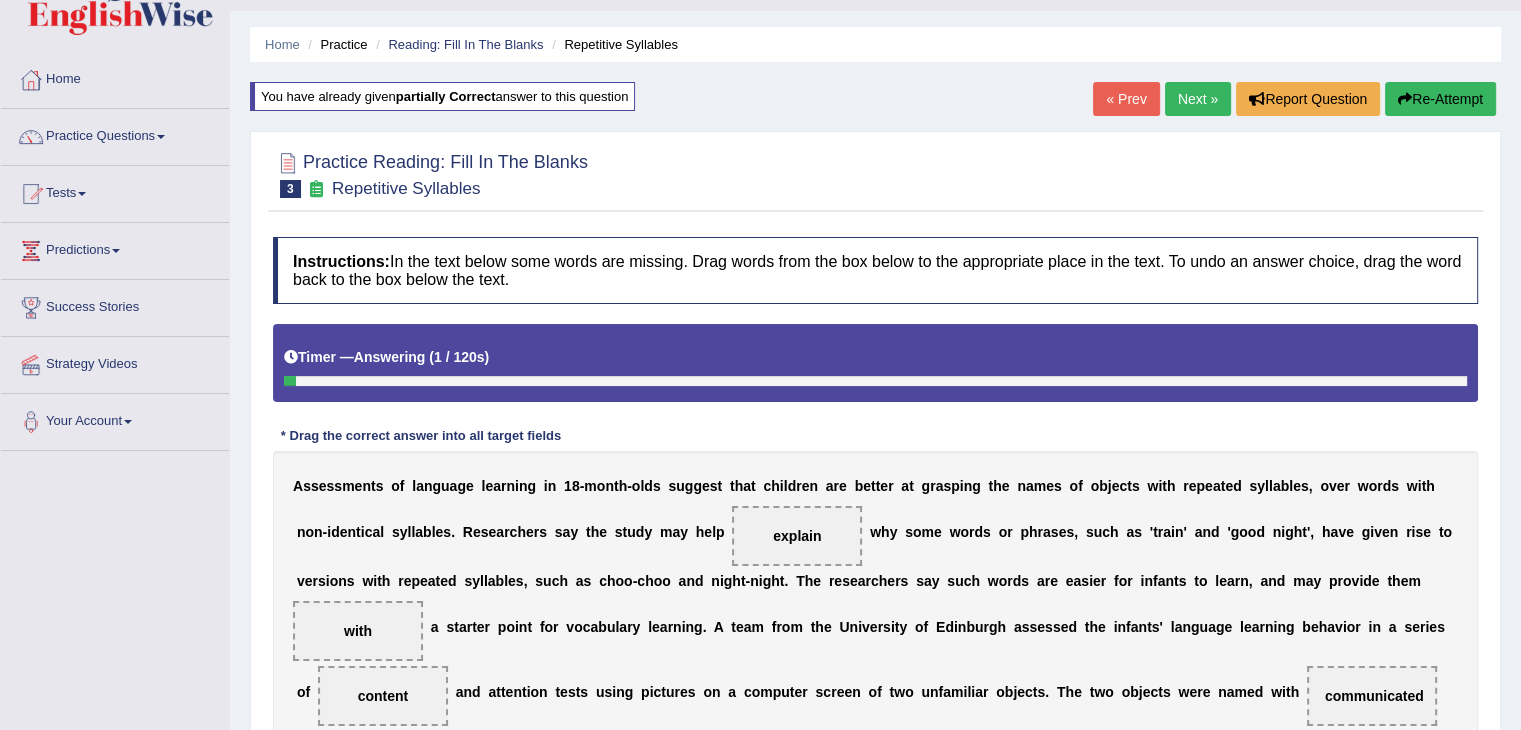scroll, scrollTop: 42, scrollLeft: 0, axis: vertical 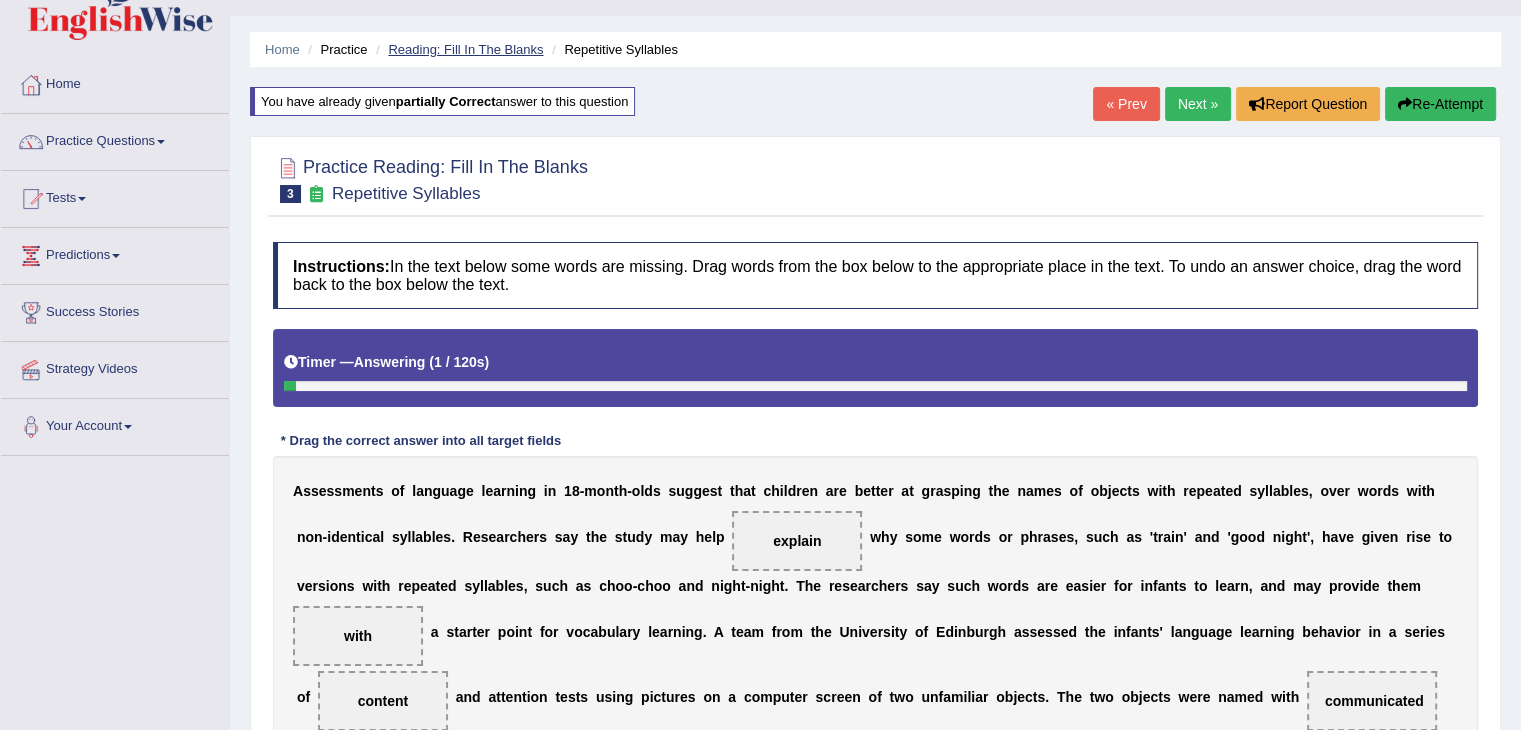 click on "Reading: Fill In The Blanks" at bounding box center (465, 49) 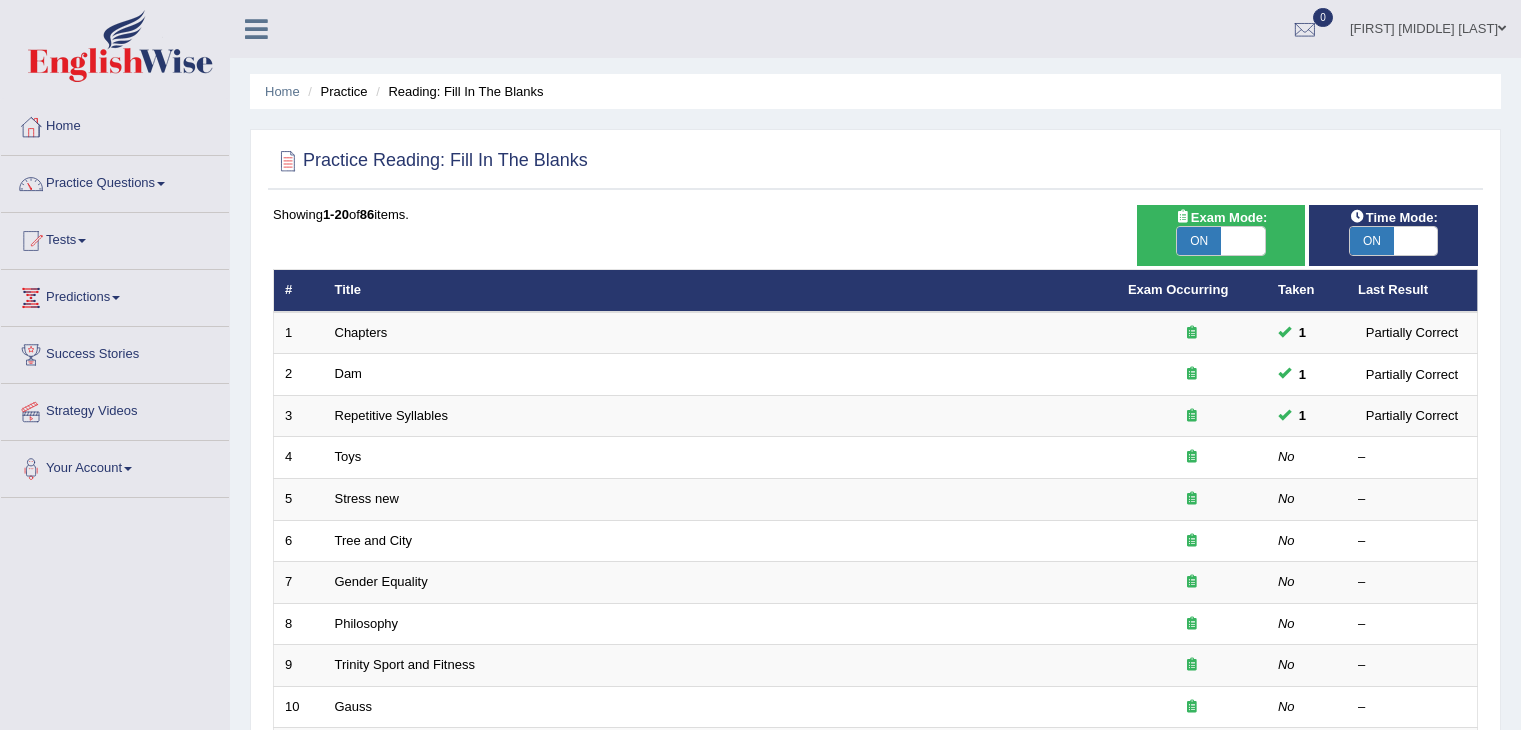 scroll, scrollTop: 0, scrollLeft: 0, axis: both 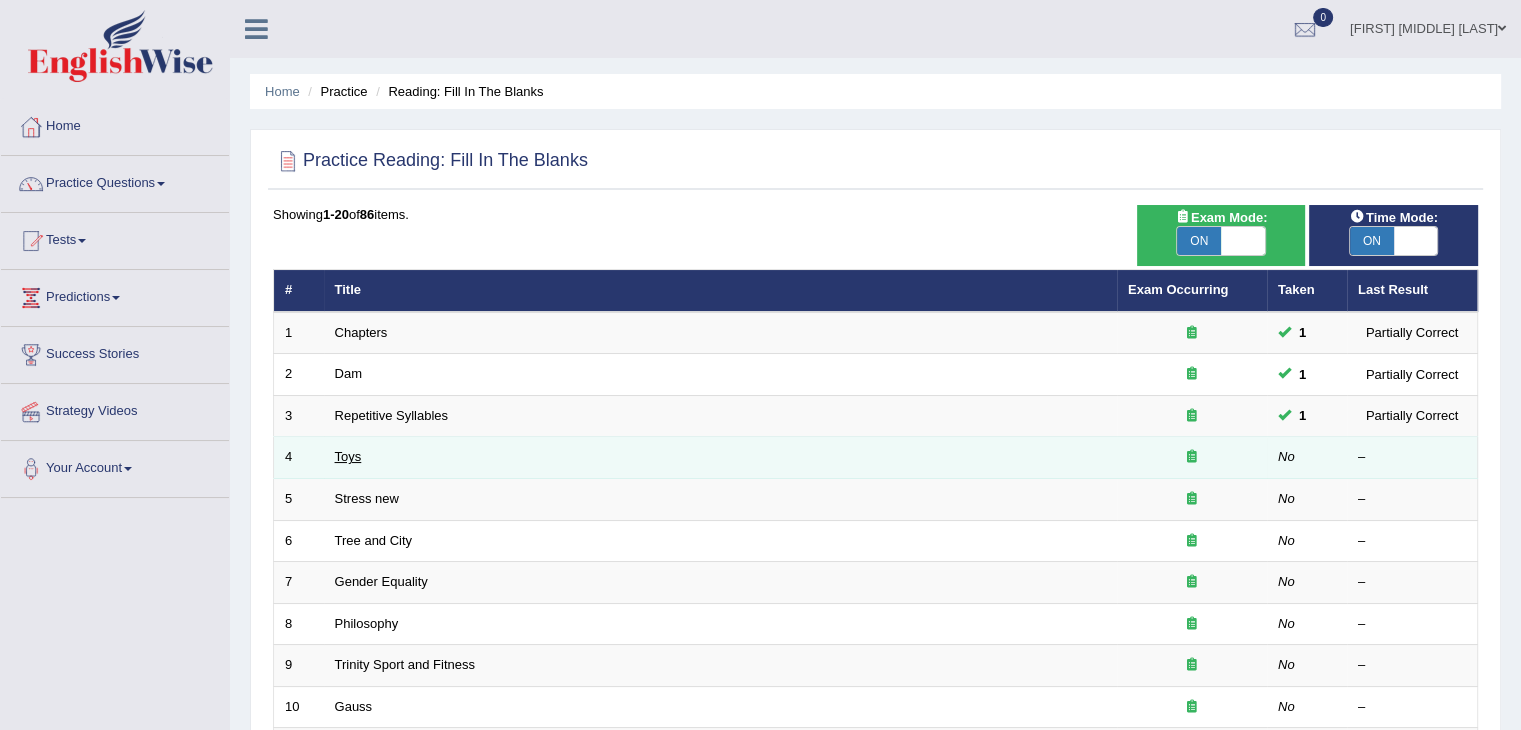 click on "Toys" at bounding box center [348, 456] 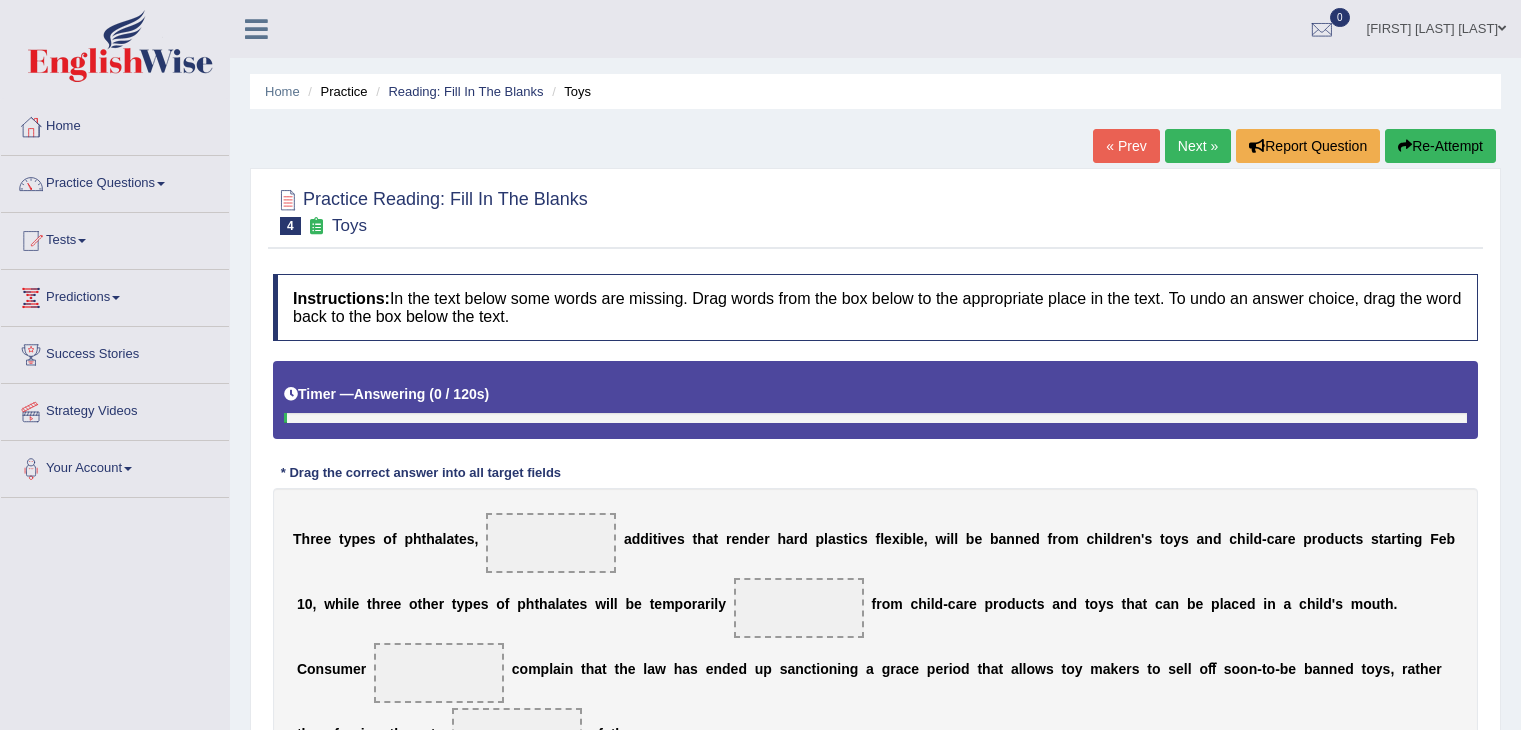 scroll, scrollTop: 0, scrollLeft: 0, axis: both 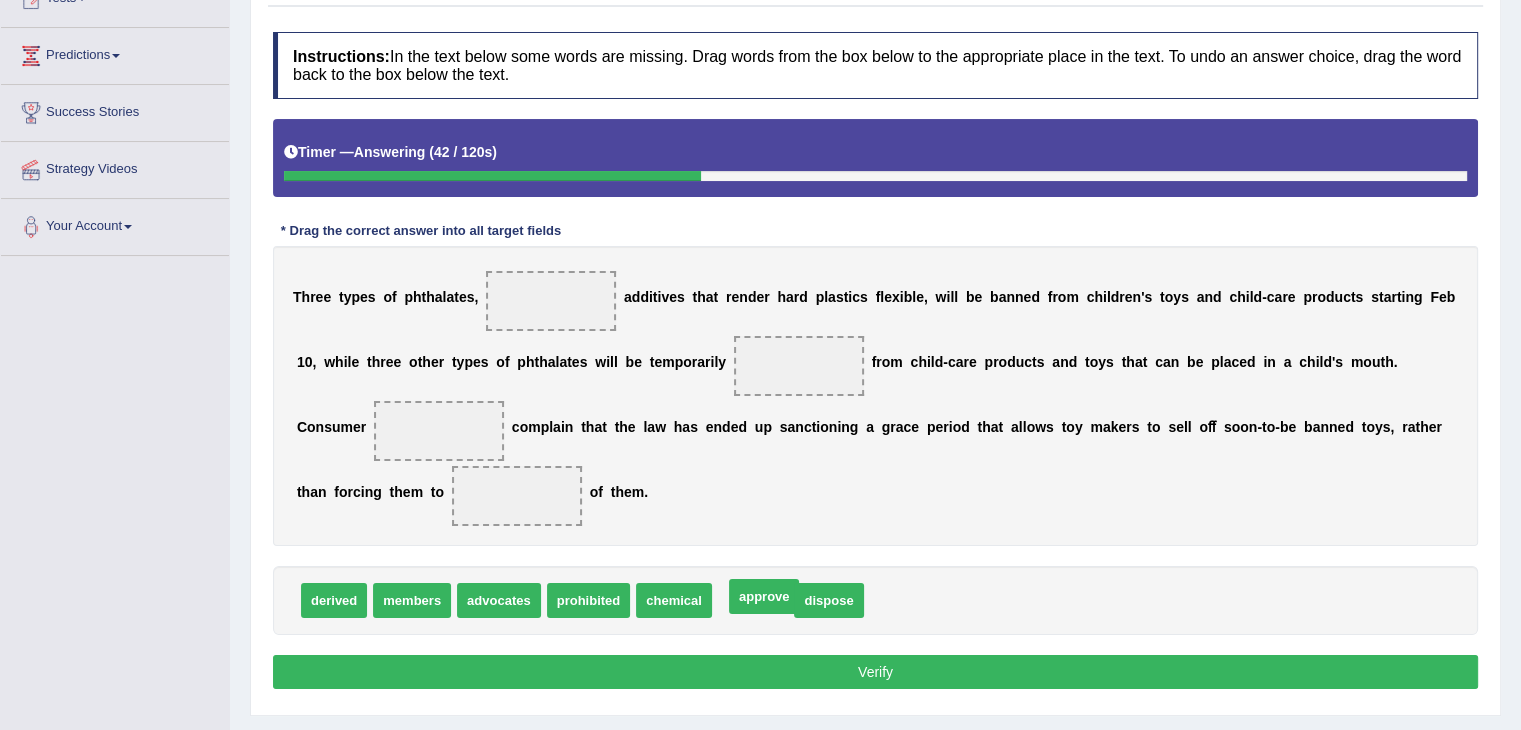 drag, startPoint x: 752, startPoint y: 597, endPoint x: 763, endPoint y: 593, distance: 11.7046995 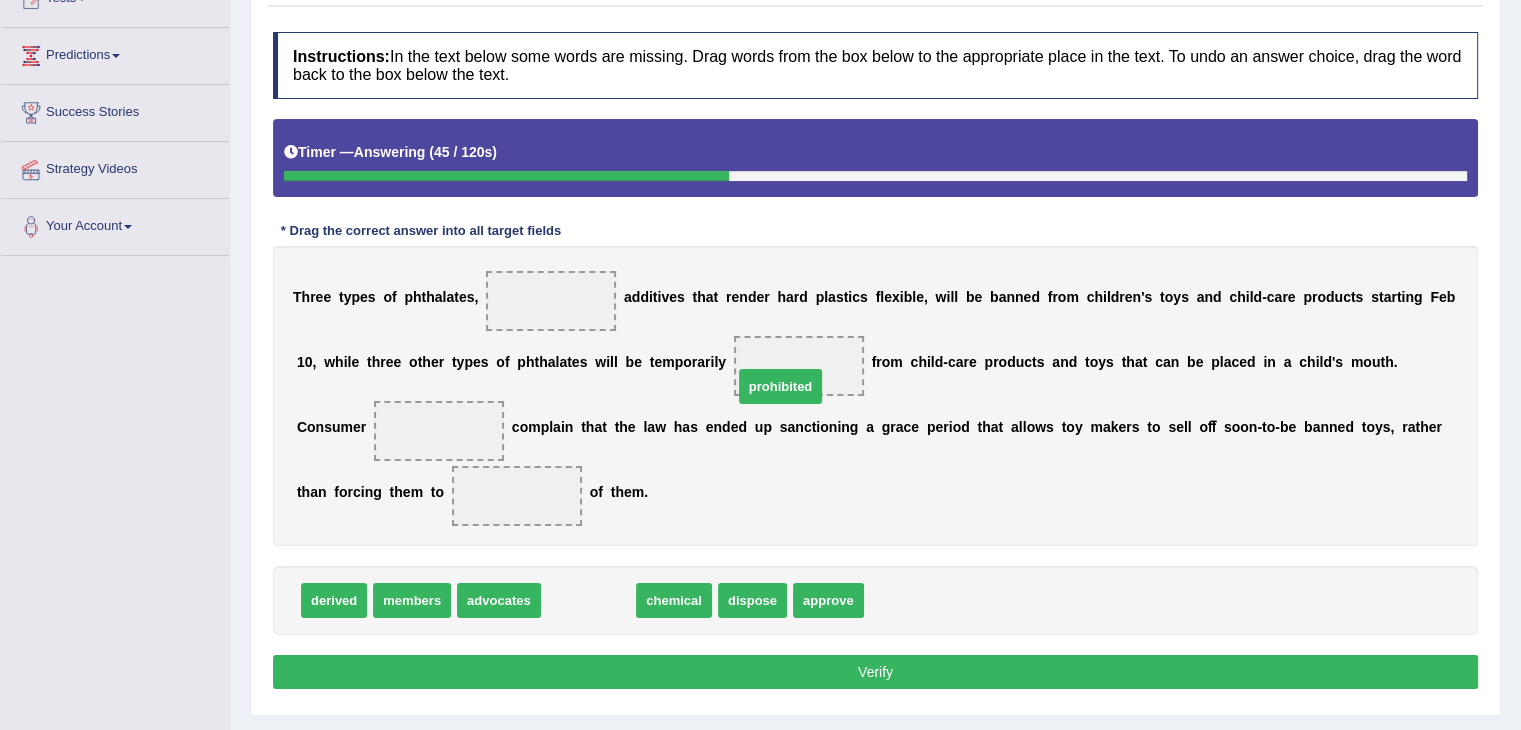 drag, startPoint x: 592, startPoint y: 599, endPoint x: 788, endPoint y: 374, distance: 298.3974 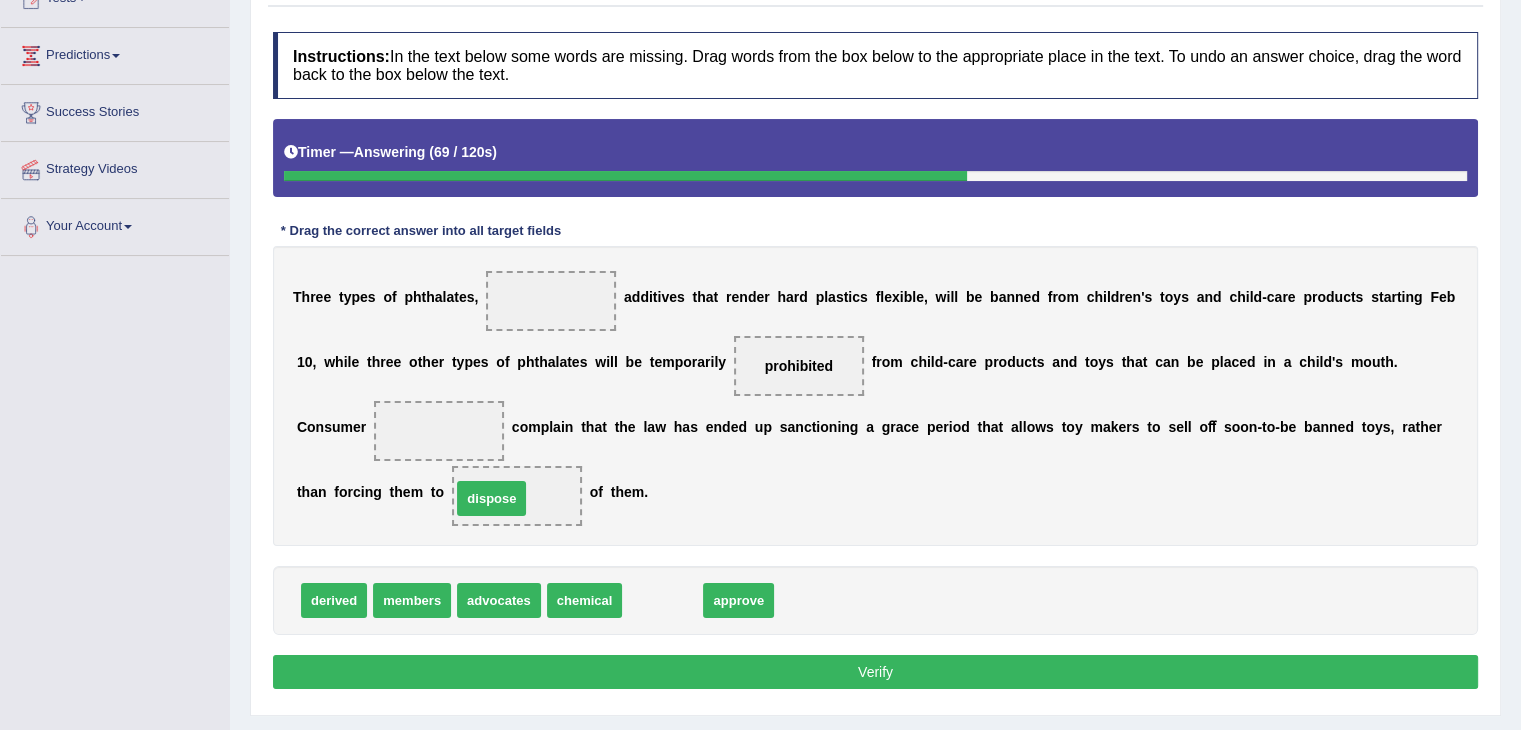 drag, startPoint x: 675, startPoint y: 602, endPoint x: 504, endPoint y: 501, distance: 198.6001 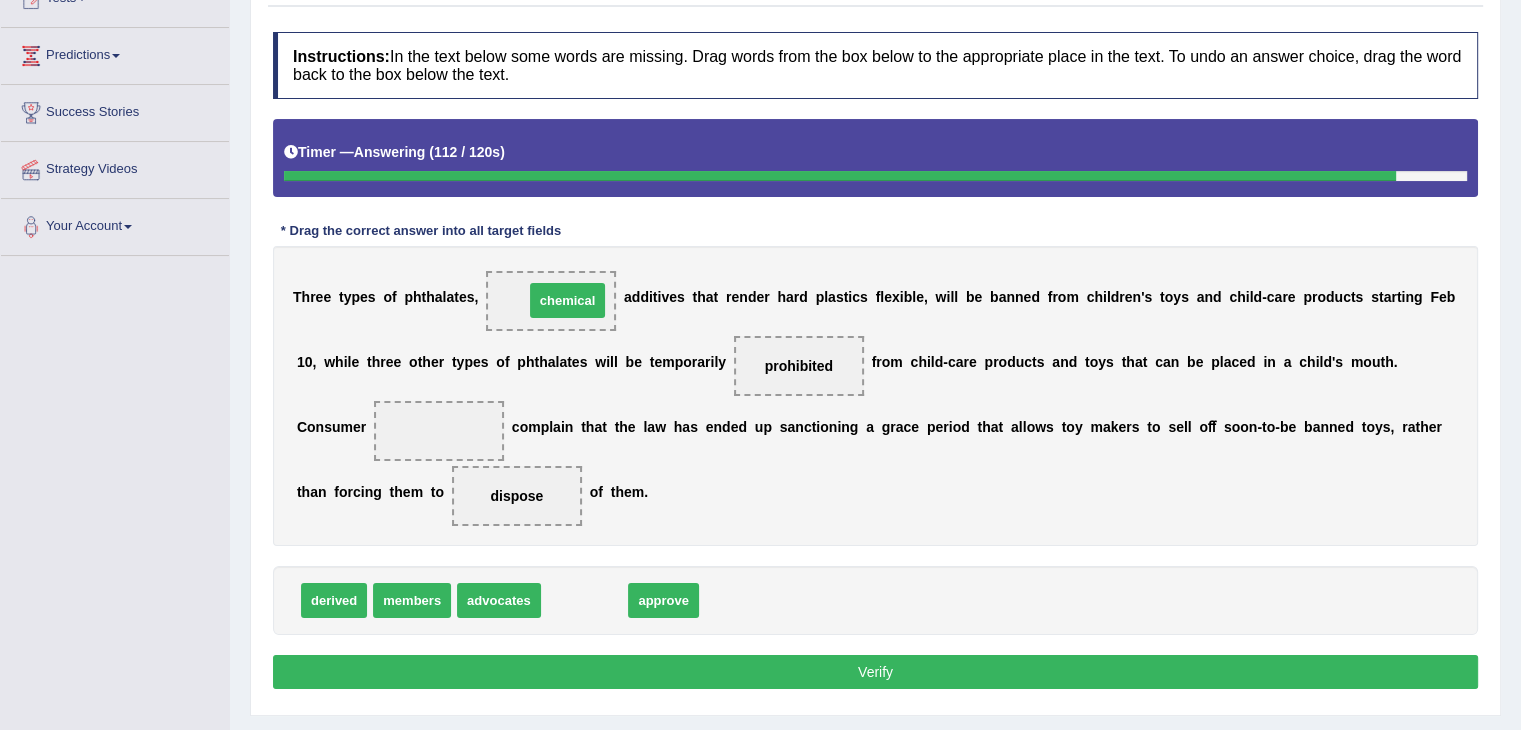 drag, startPoint x: 585, startPoint y: 598, endPoint x: 565, endPoint y: 299, distance: 299.66815 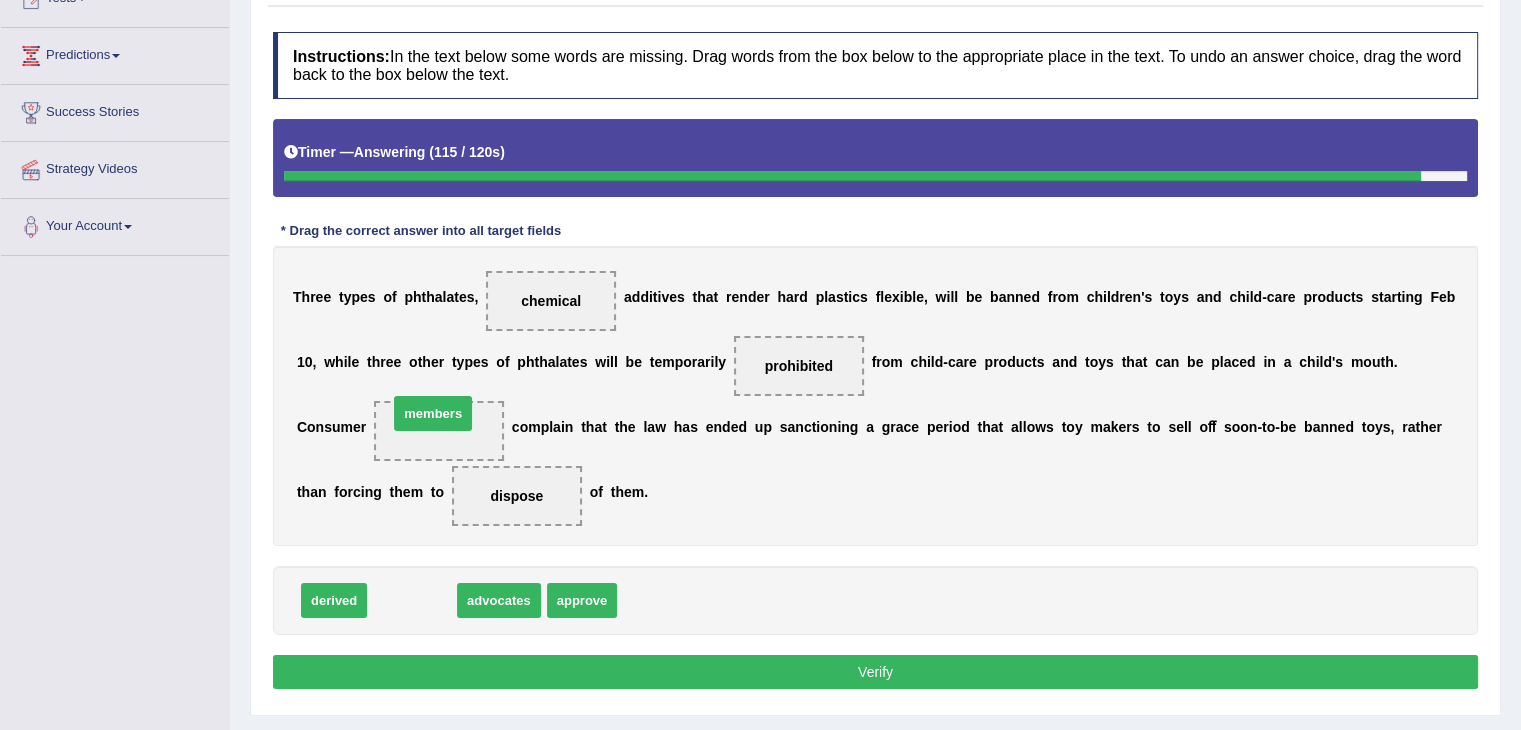 drag, startPoint x: 399, startPoint y: 601, endPoint x: 420, endPoint y: 417, distance: 185.19449 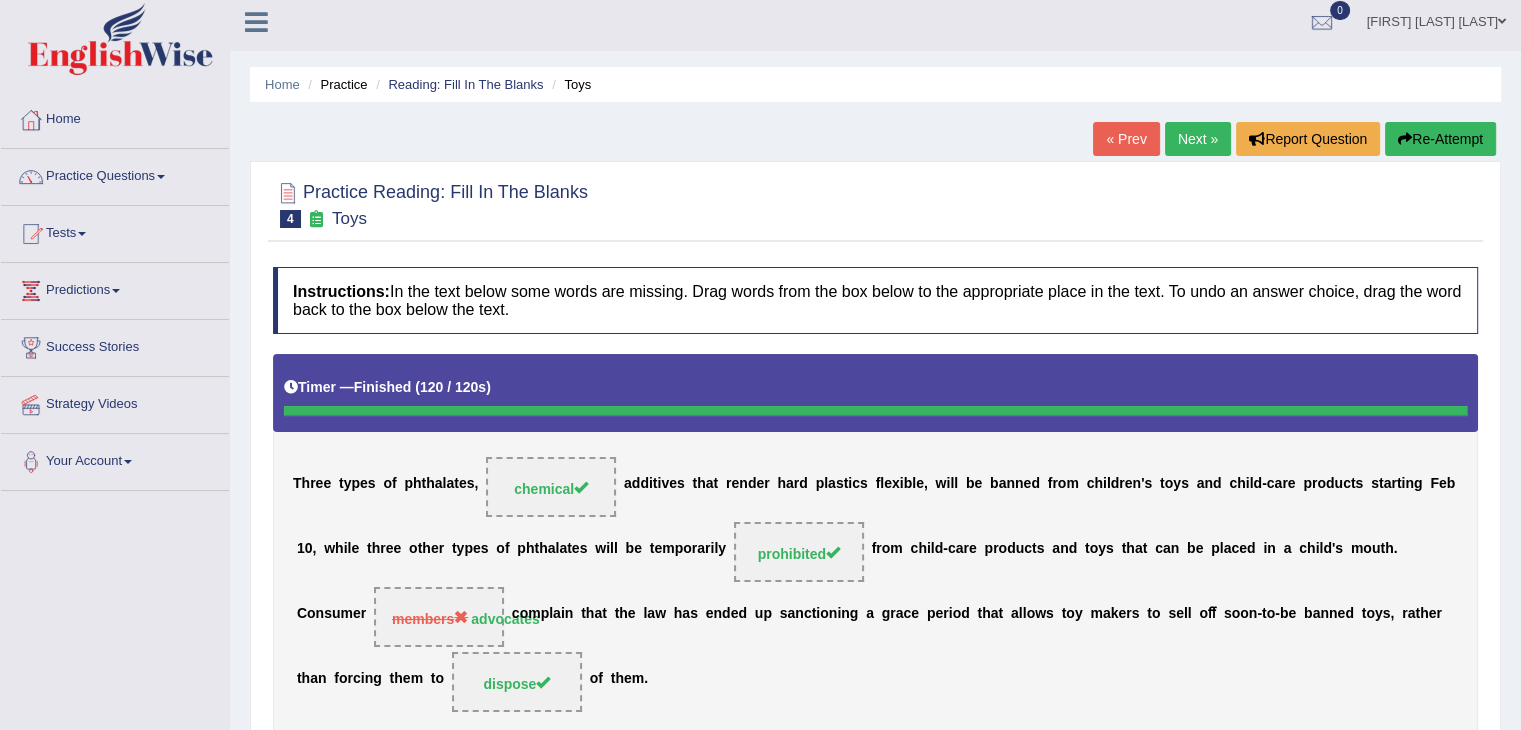scroll, scrollTop: 6, scrollLeft: 0, axis: vertical 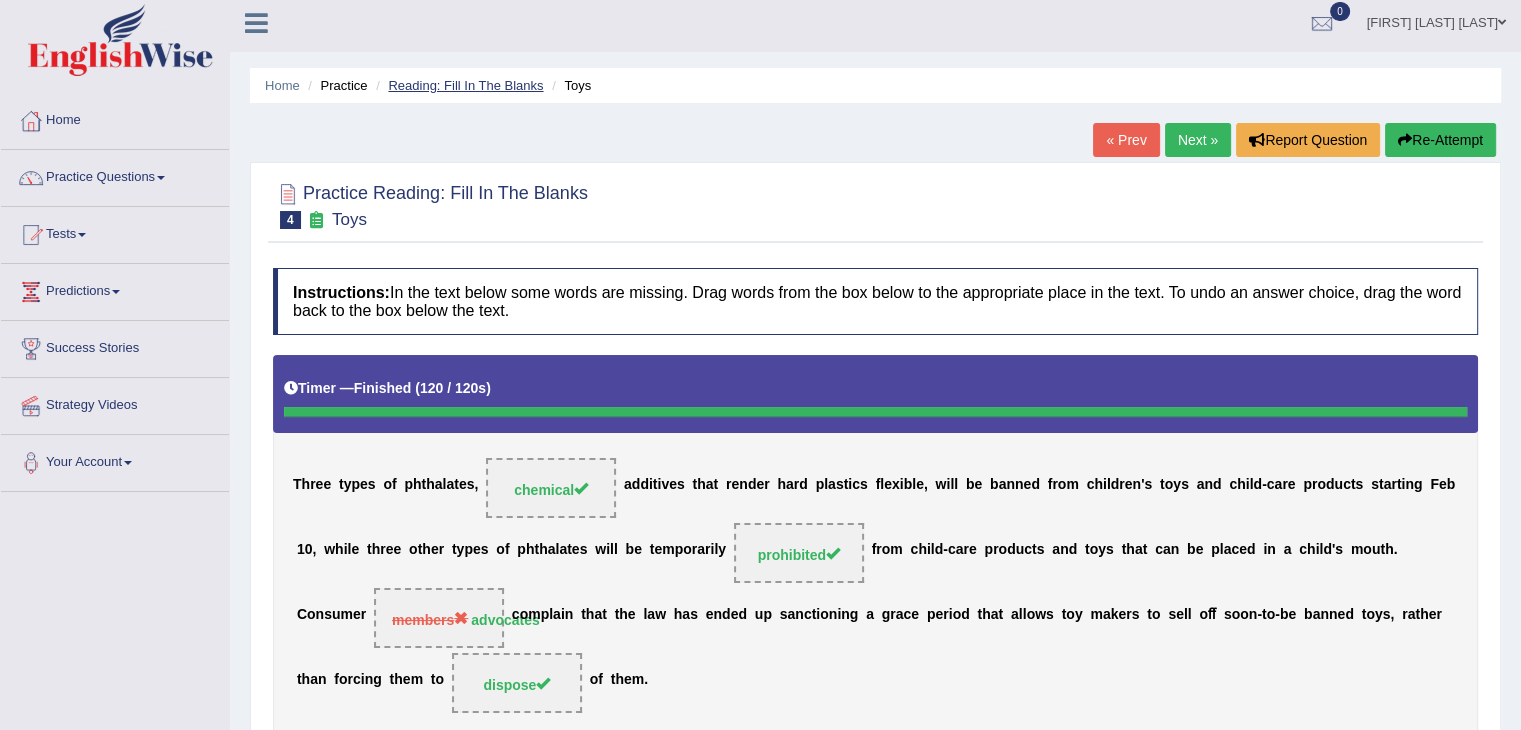 click on "Reading: Fill In The Blanks" at bounding box center (465, 85) 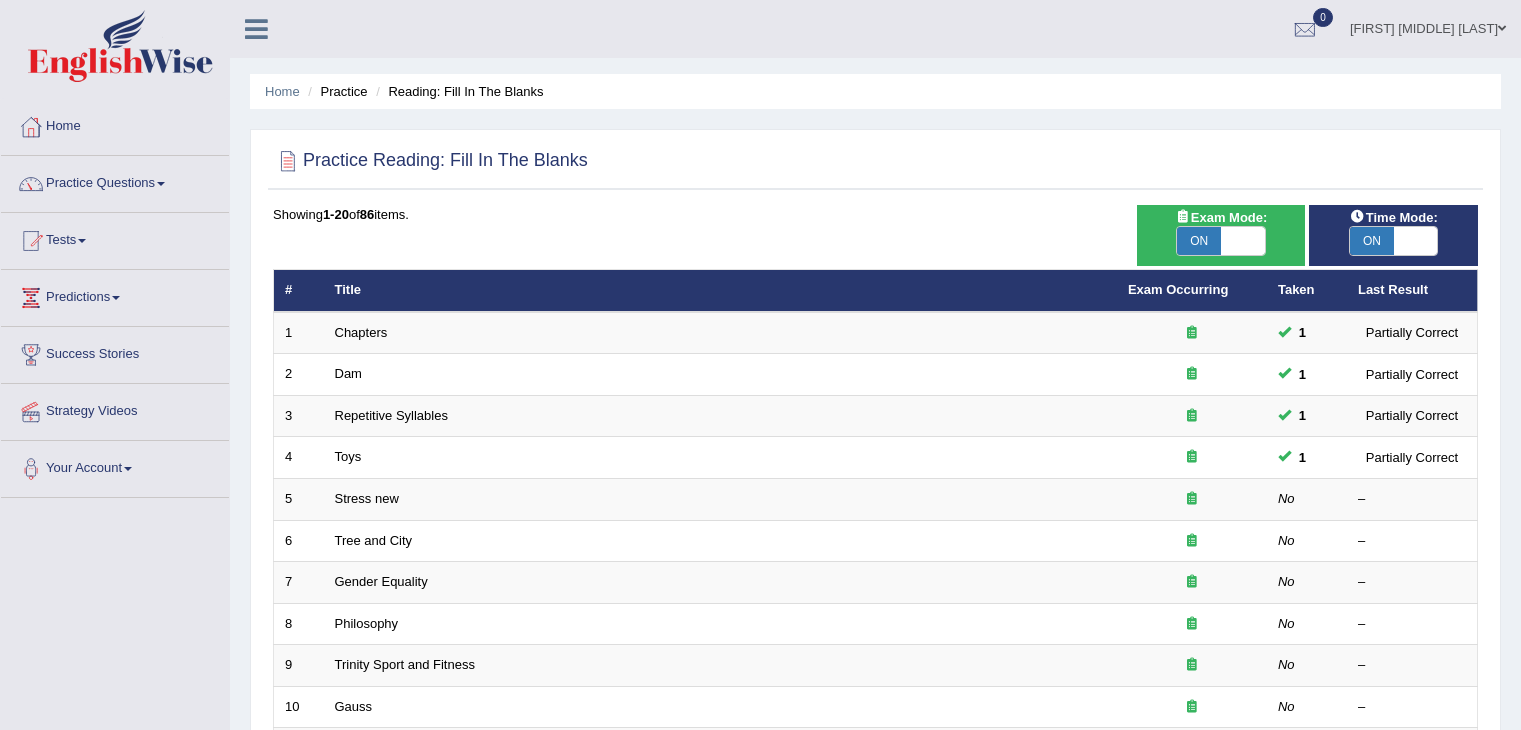 scroll, scrollTop: 0, scrollLeft: 0, axis: both 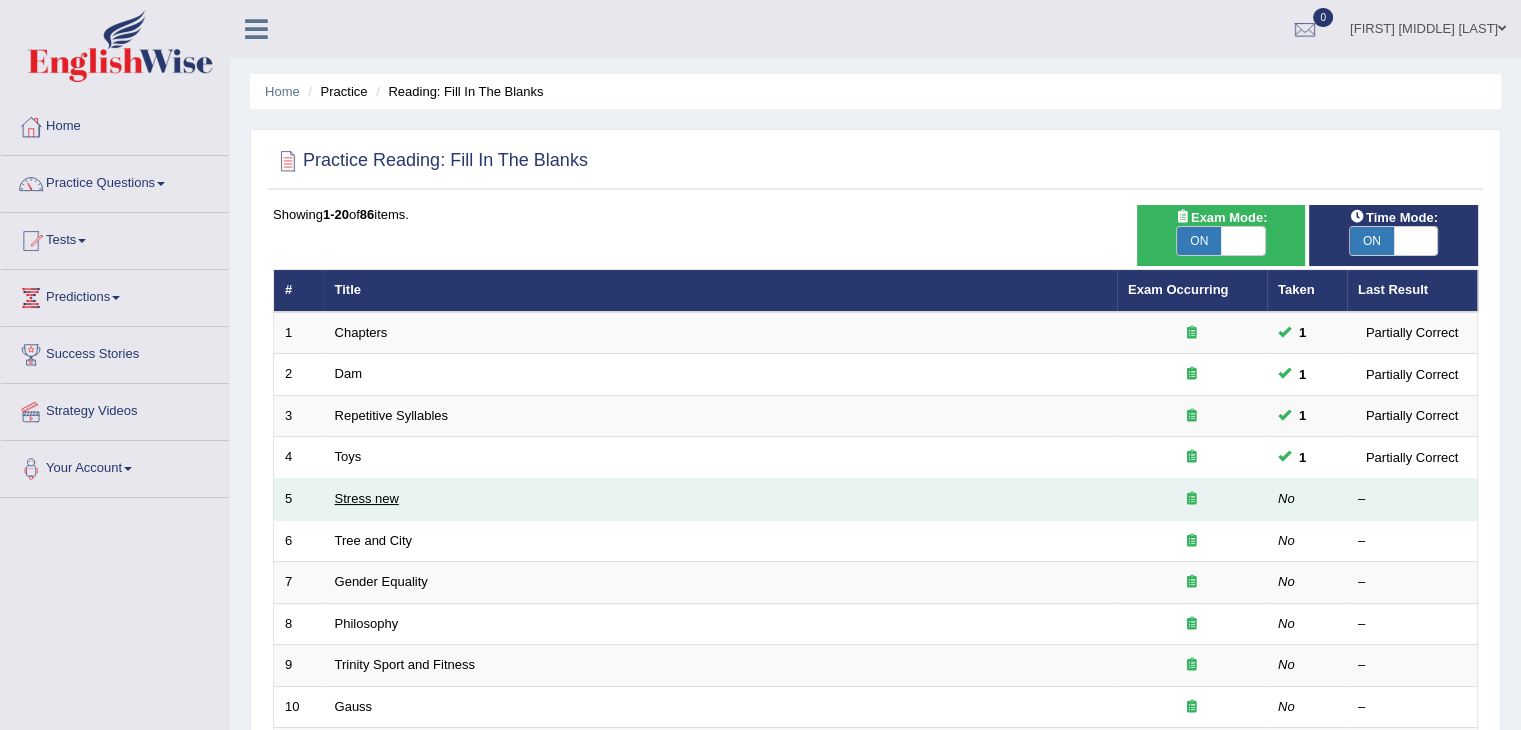 click on "Stress new" at bounding box center (367, 498) 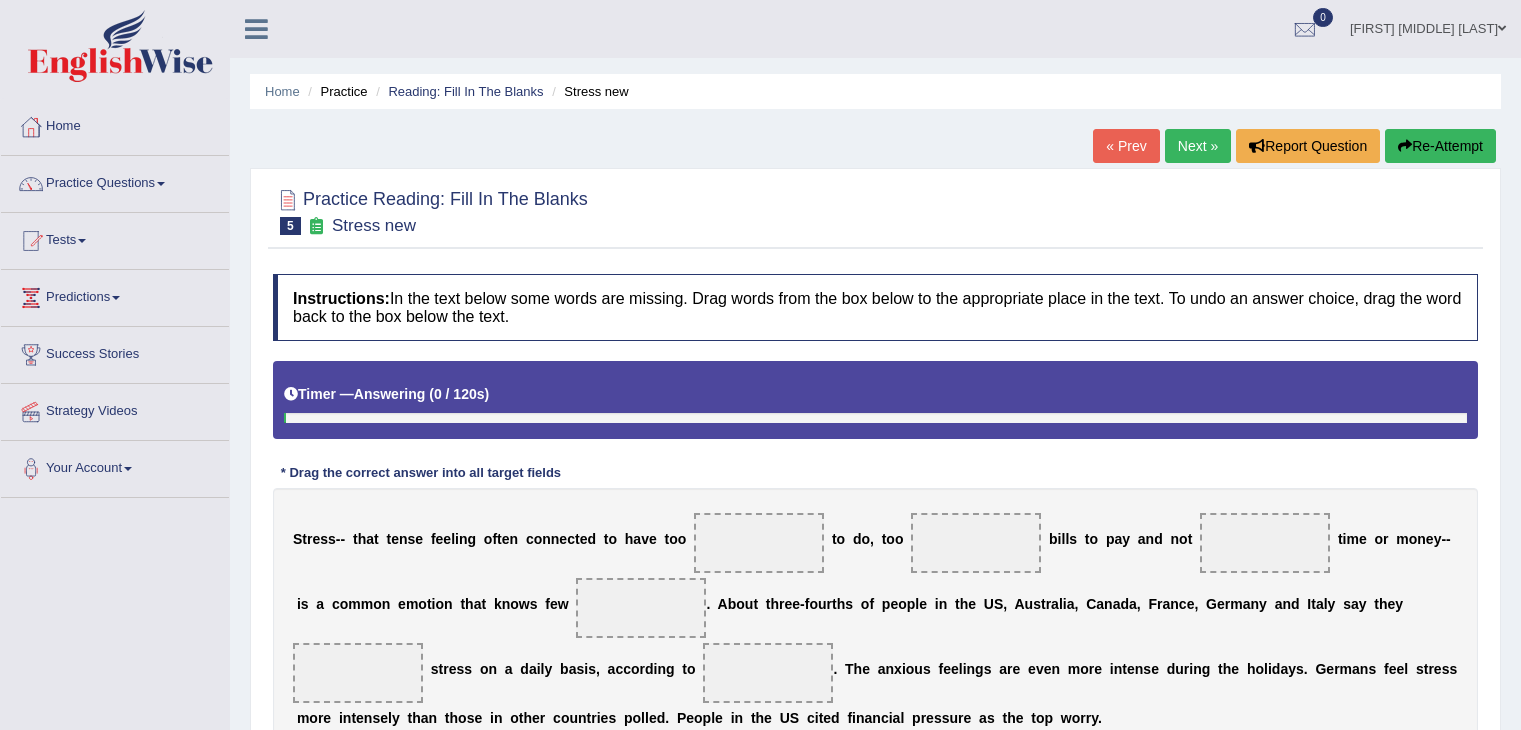 scroll, scrollTop: 0, scrollLeft: 0, axis: both 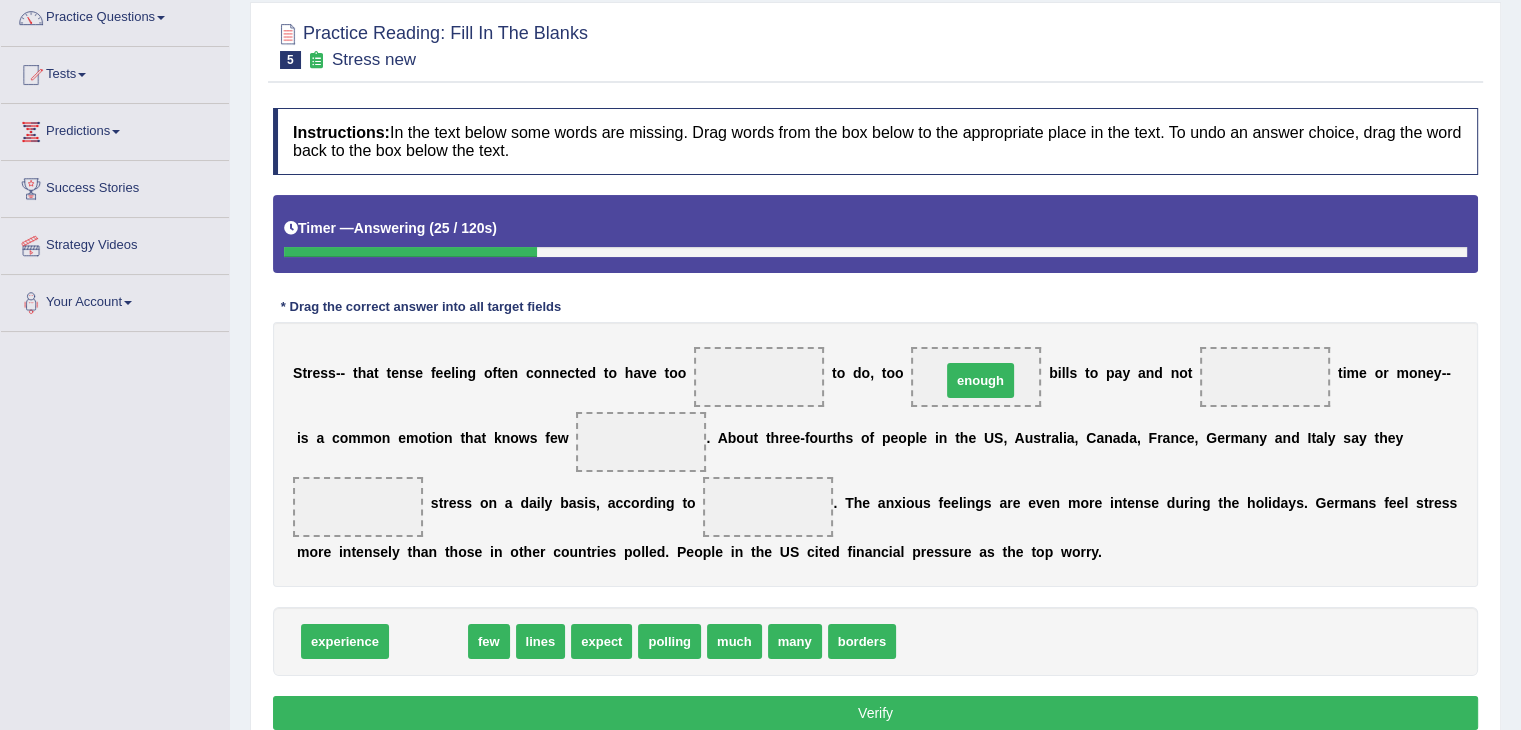 drag, startPoint x: 443, startPoint y: 640, endPoint x: 996, endPoint y: 376, distance: 612.7846 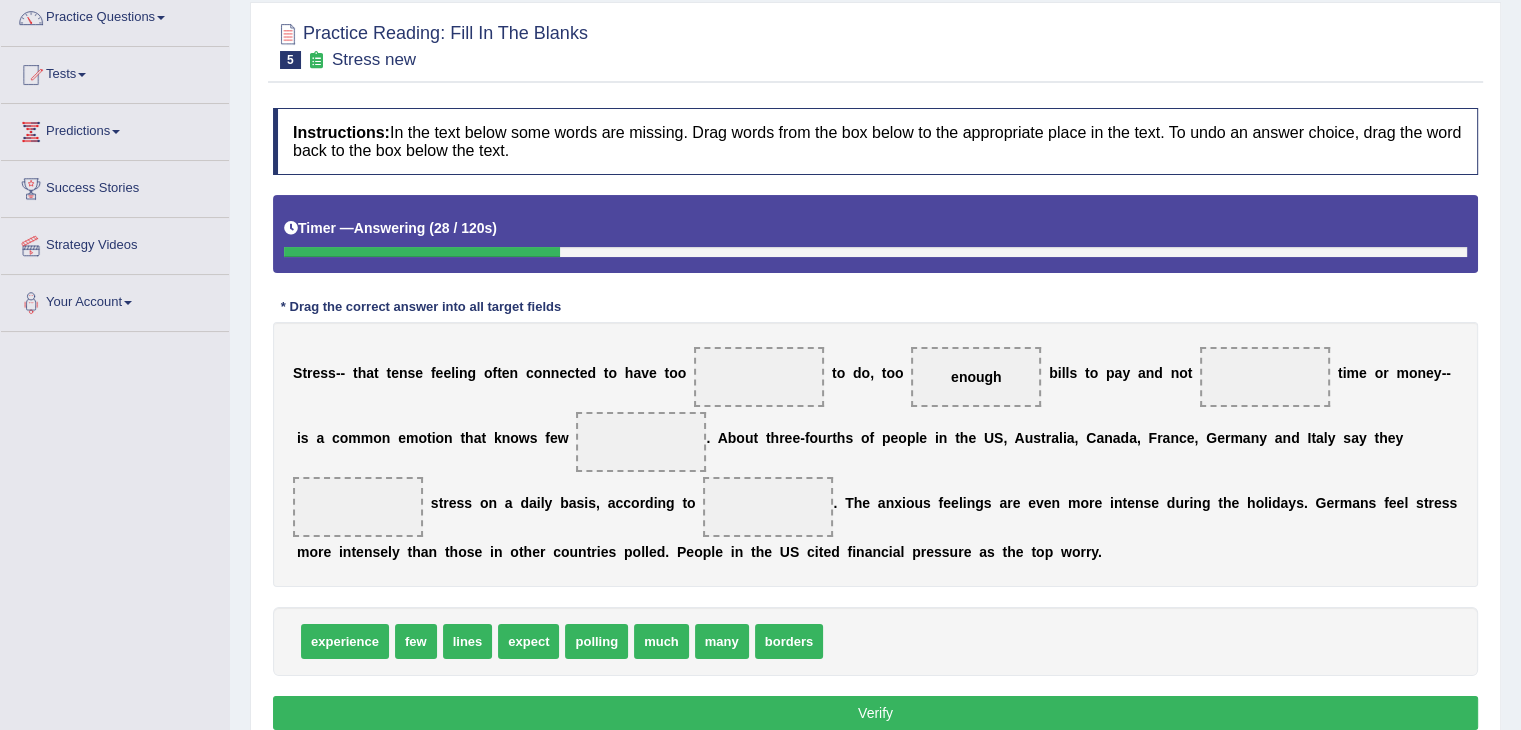 click on "enough" at bounding box center (976, 377) 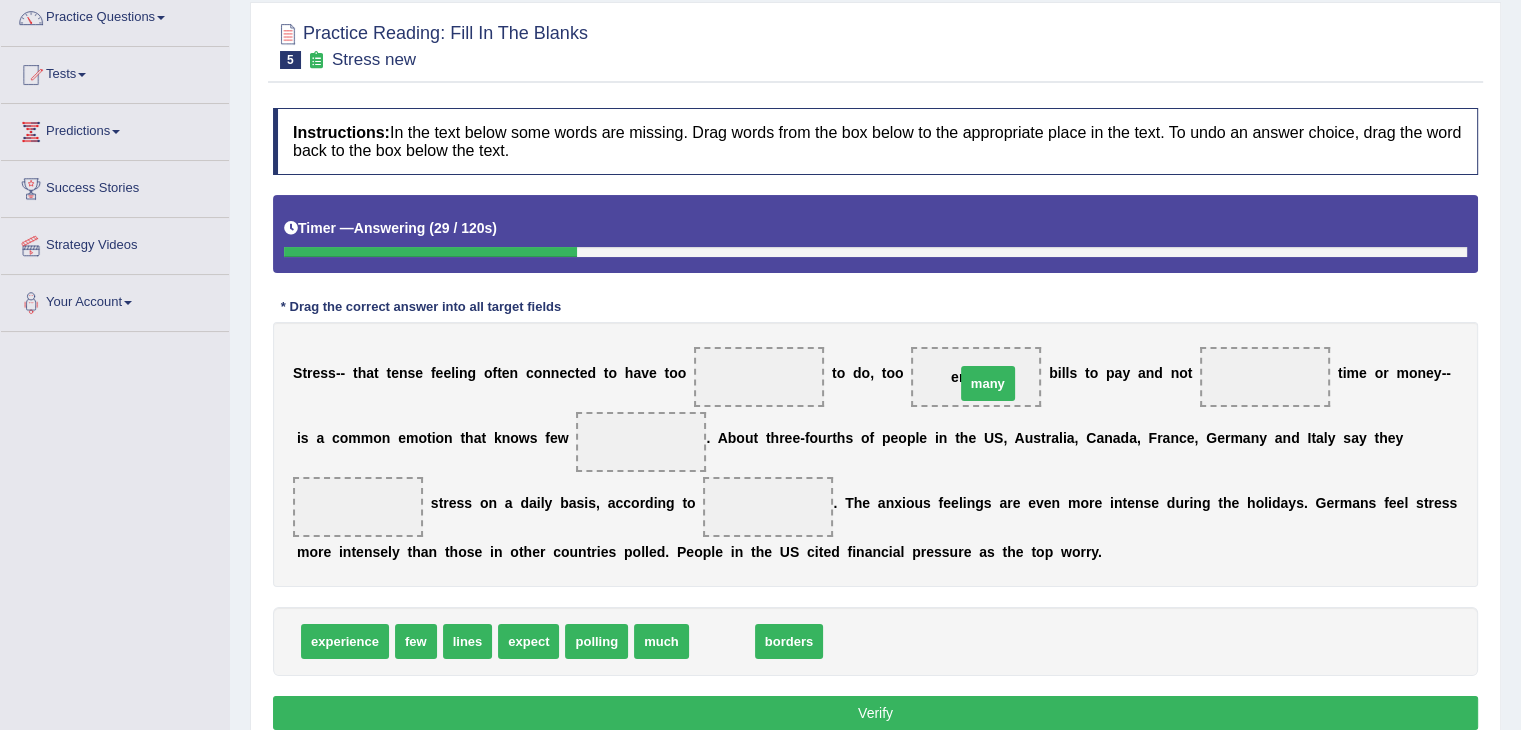 drag, startPoint x: 723, startPoint y: 646, endPoint x: 989, endPoint y: 389, distance: 369.8716 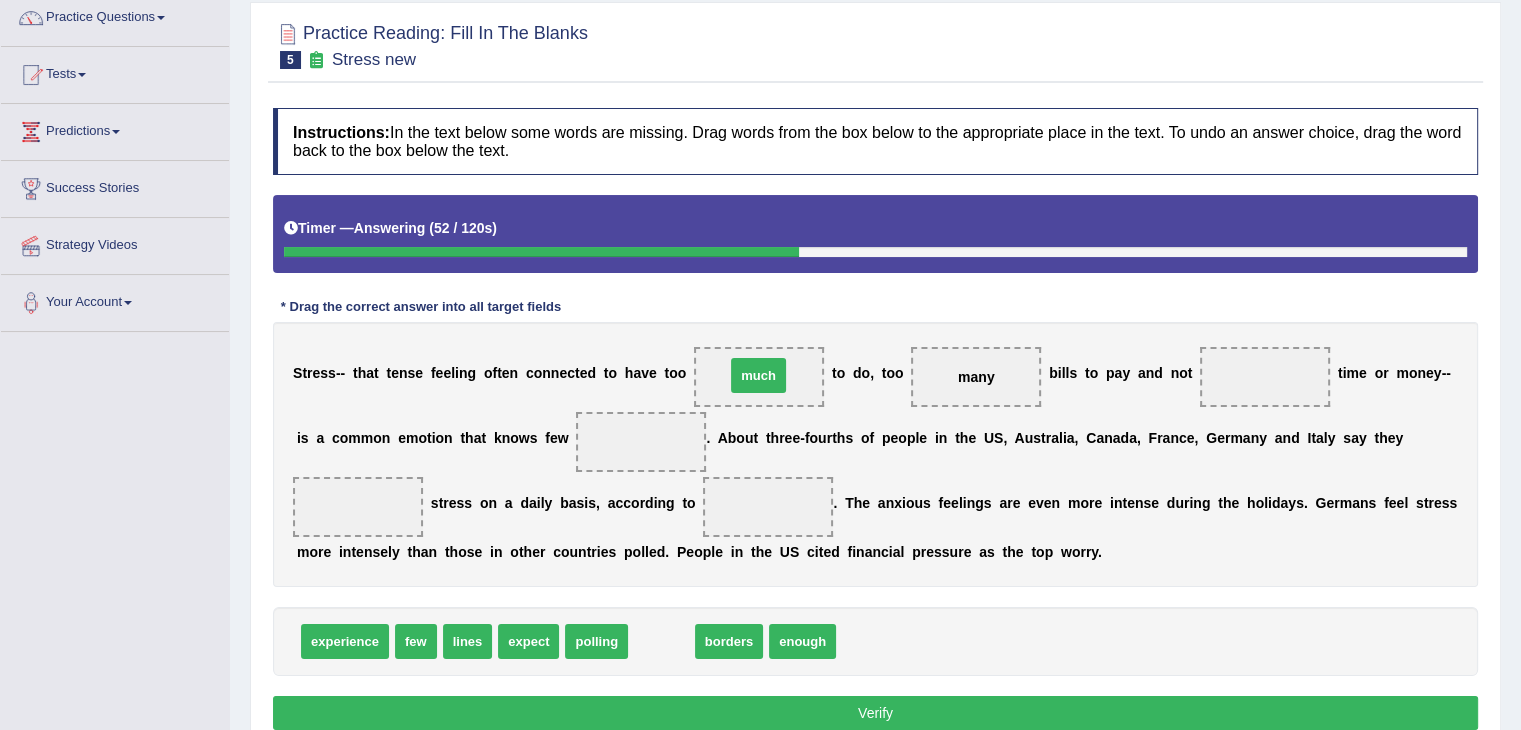 drag, startPoint x: 650, startPoint y: 637, endPoint x: 747, endPoint y: 370, distance: 284.07394 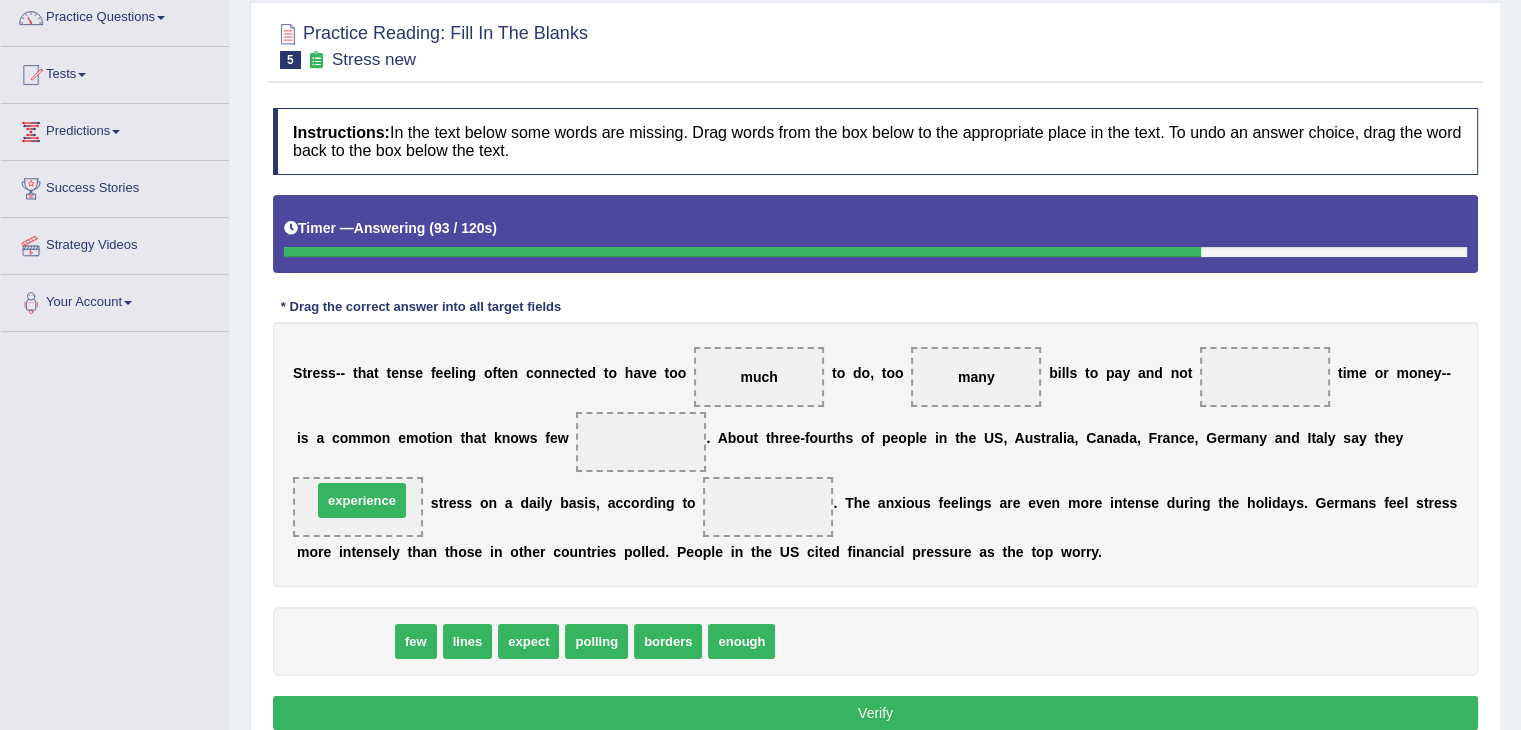 drag, startPoint x: 353, startPoint y: 637, endPoint x: 370, endPoint y: 497, distance: 141.02837 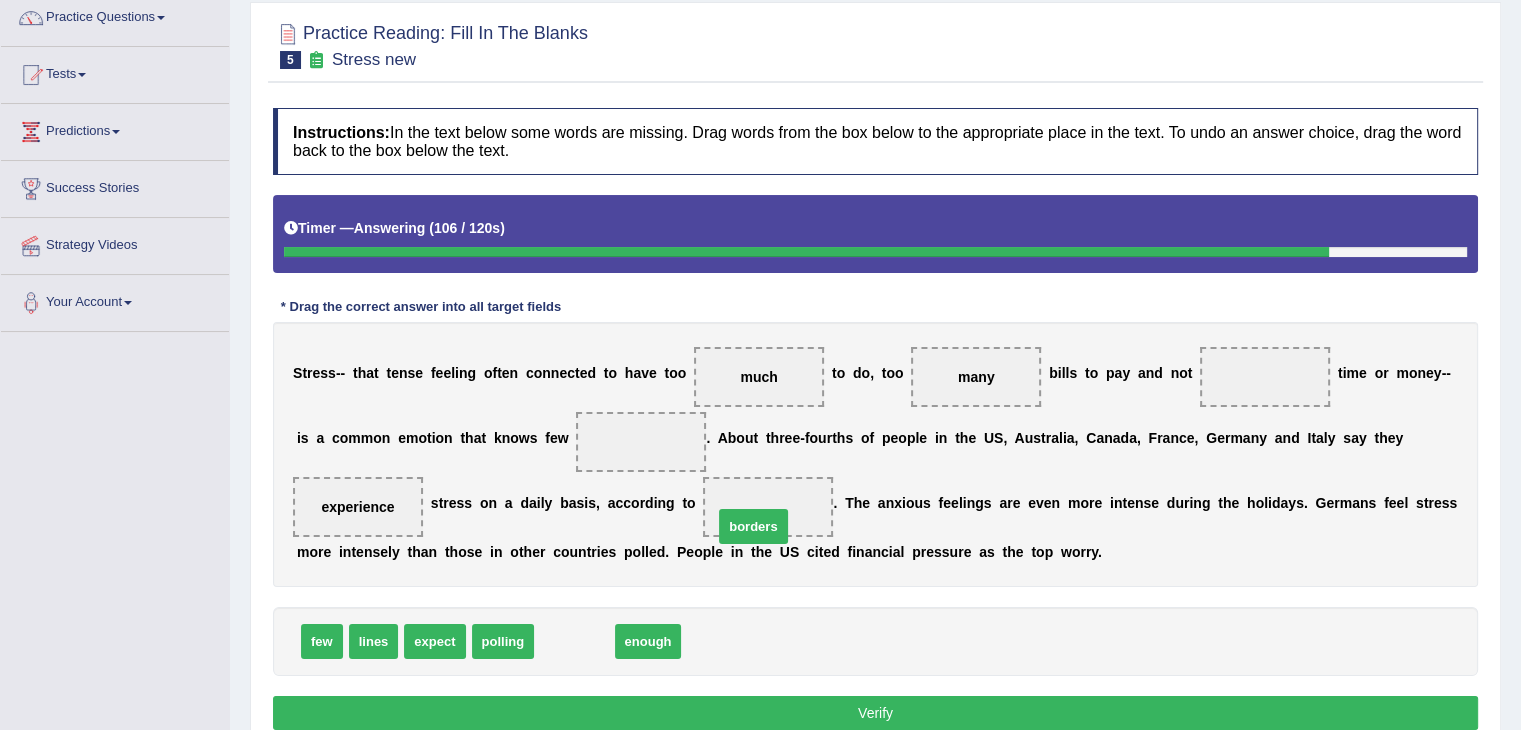 drag, startPoint x: 569, startPoint y: 640, endPoint x: 748, endPoint y: 525, distance: 212.75807 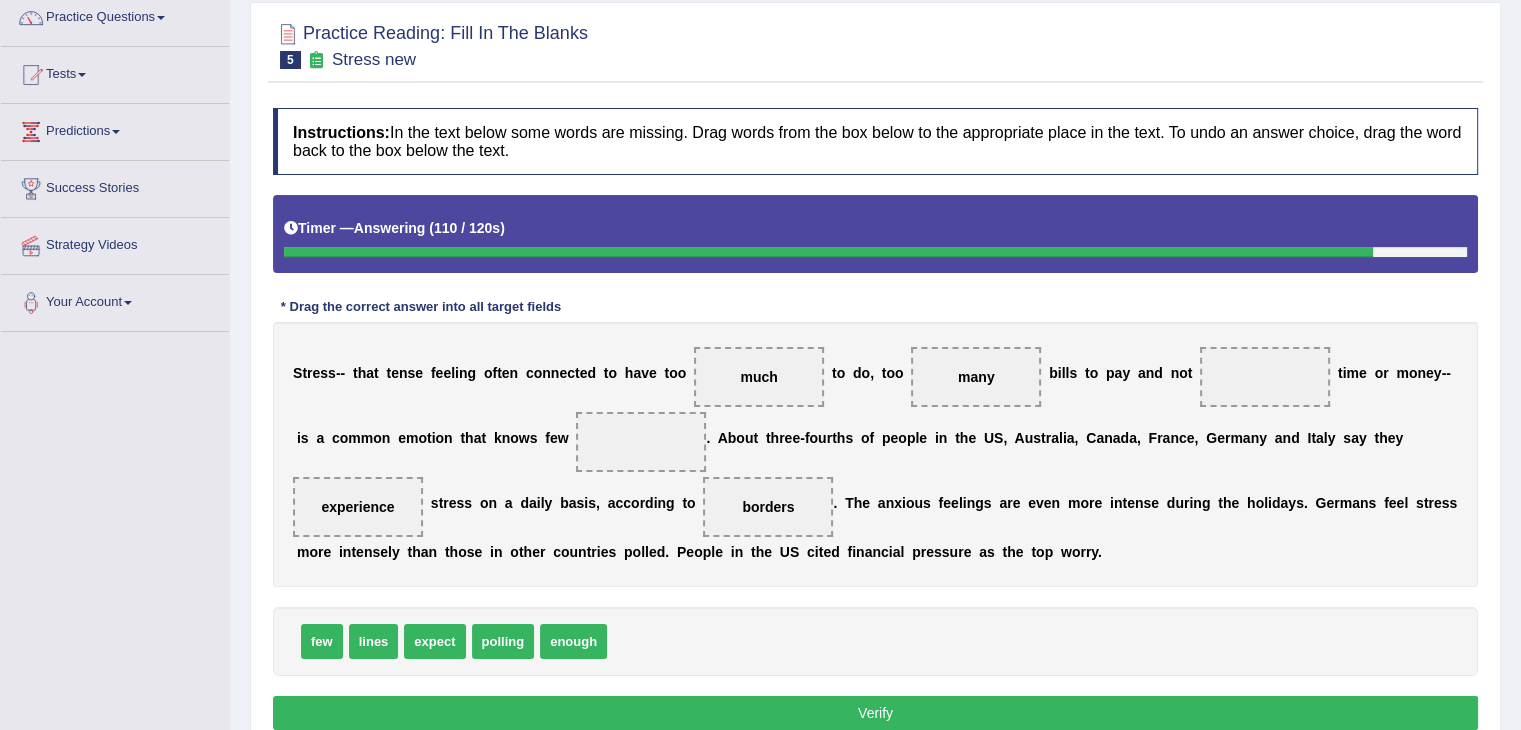 click on "lines" at bounding box center [374, 641] 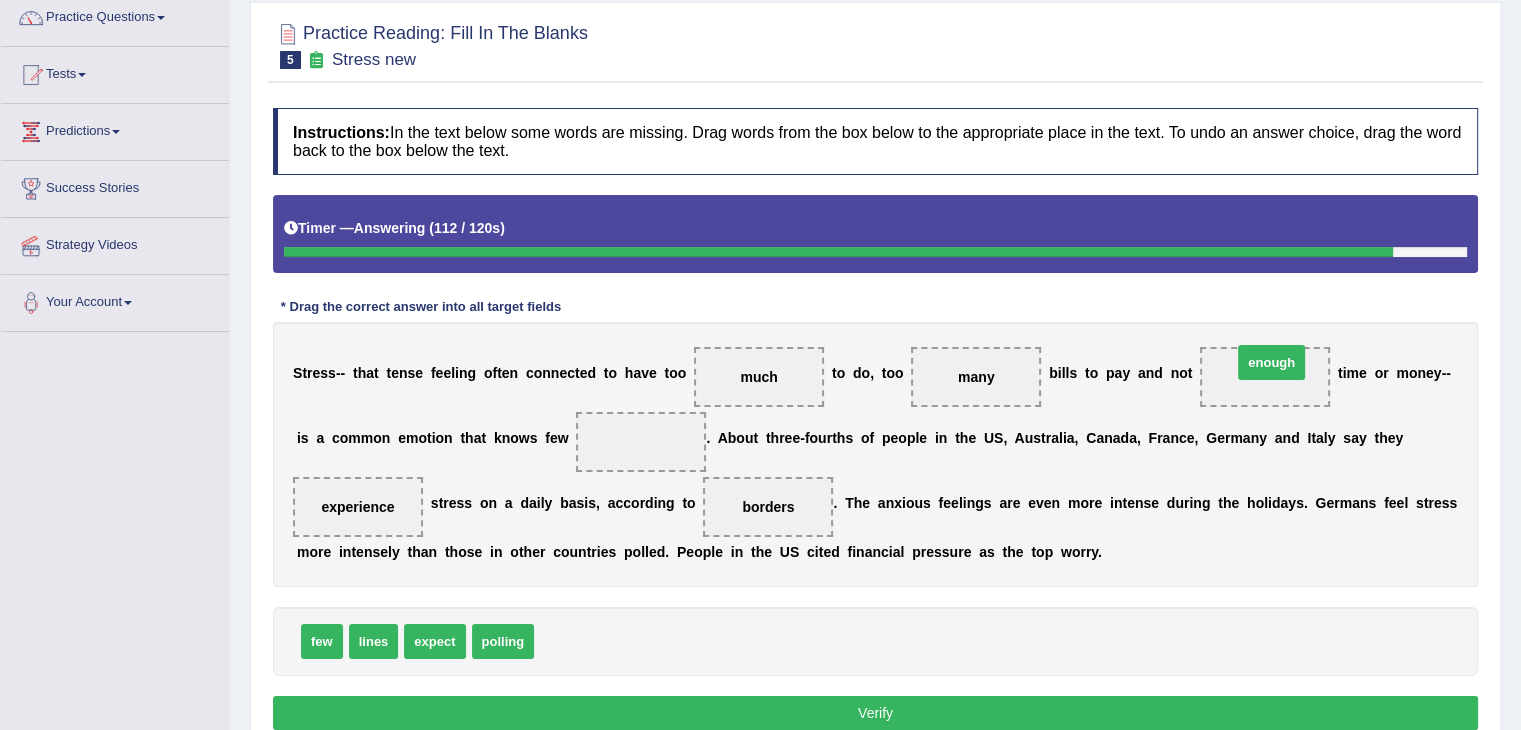drag, startPoint x: 573, startPoint y: 637, endPoint x: 1271, endPoint y: 360, distance: 750.9547 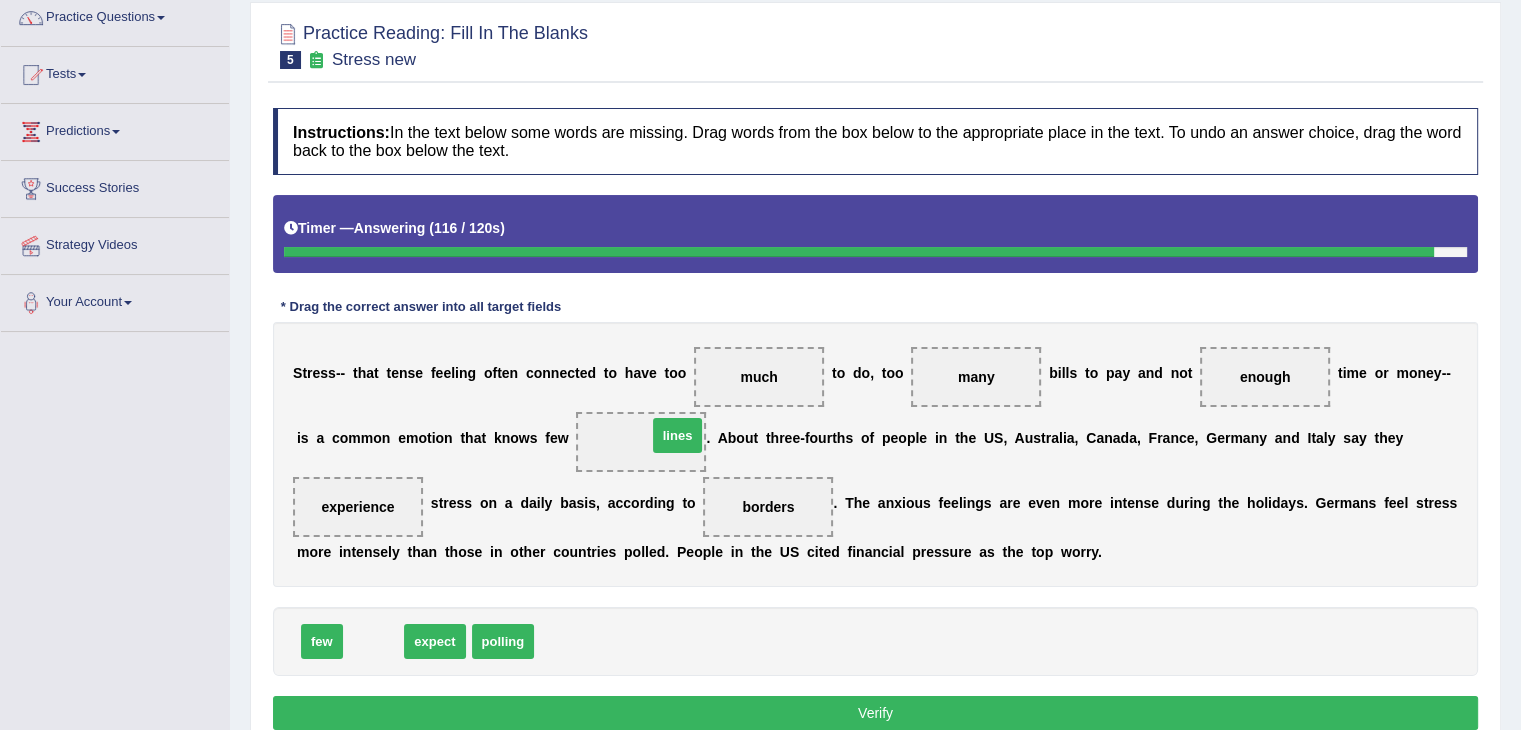 drag, startPoint x: 368, startPoint y: 640, endPoint x: 672, endPoint y: 433, distance: 367.7839 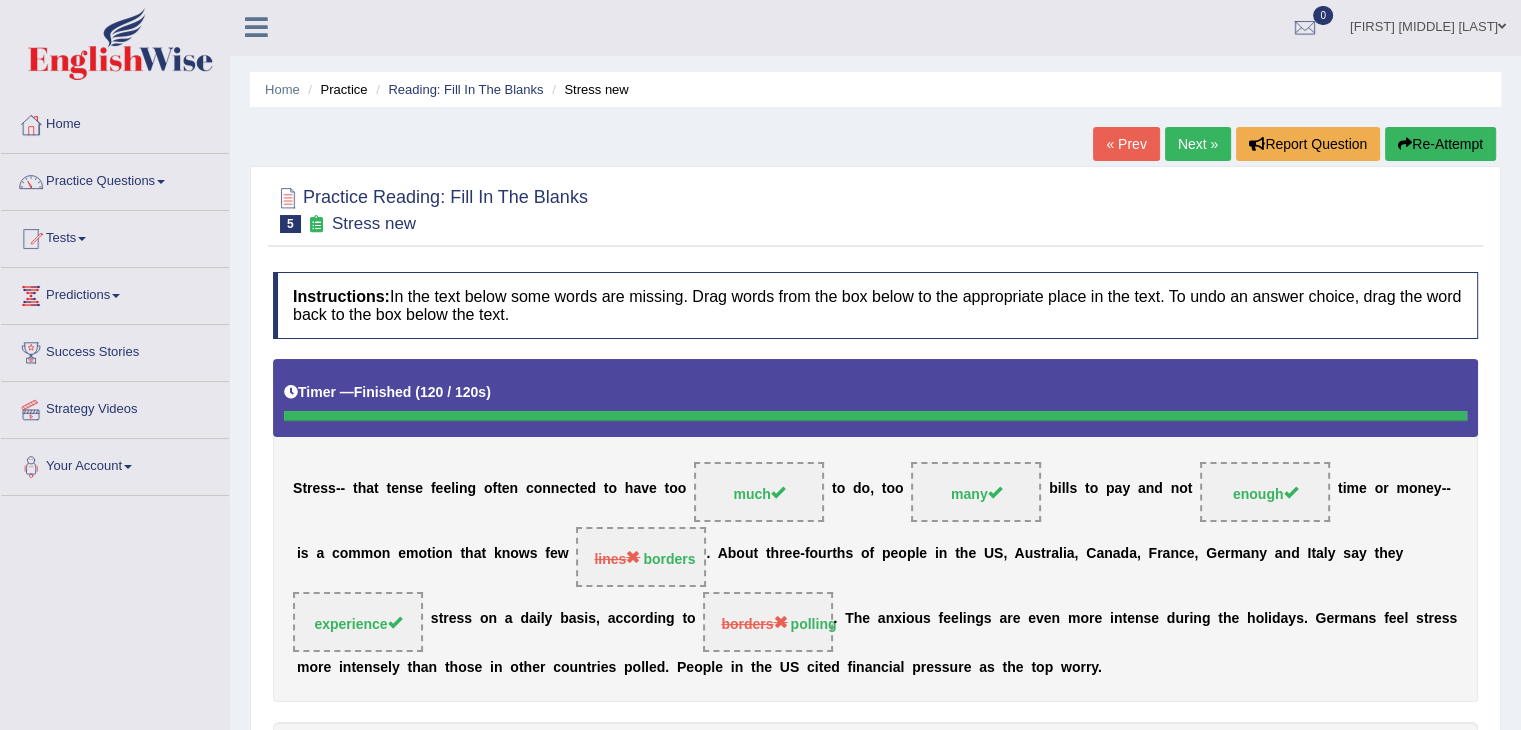 scroll, scrollTop: 0, scrollLeft: 0, axis: both 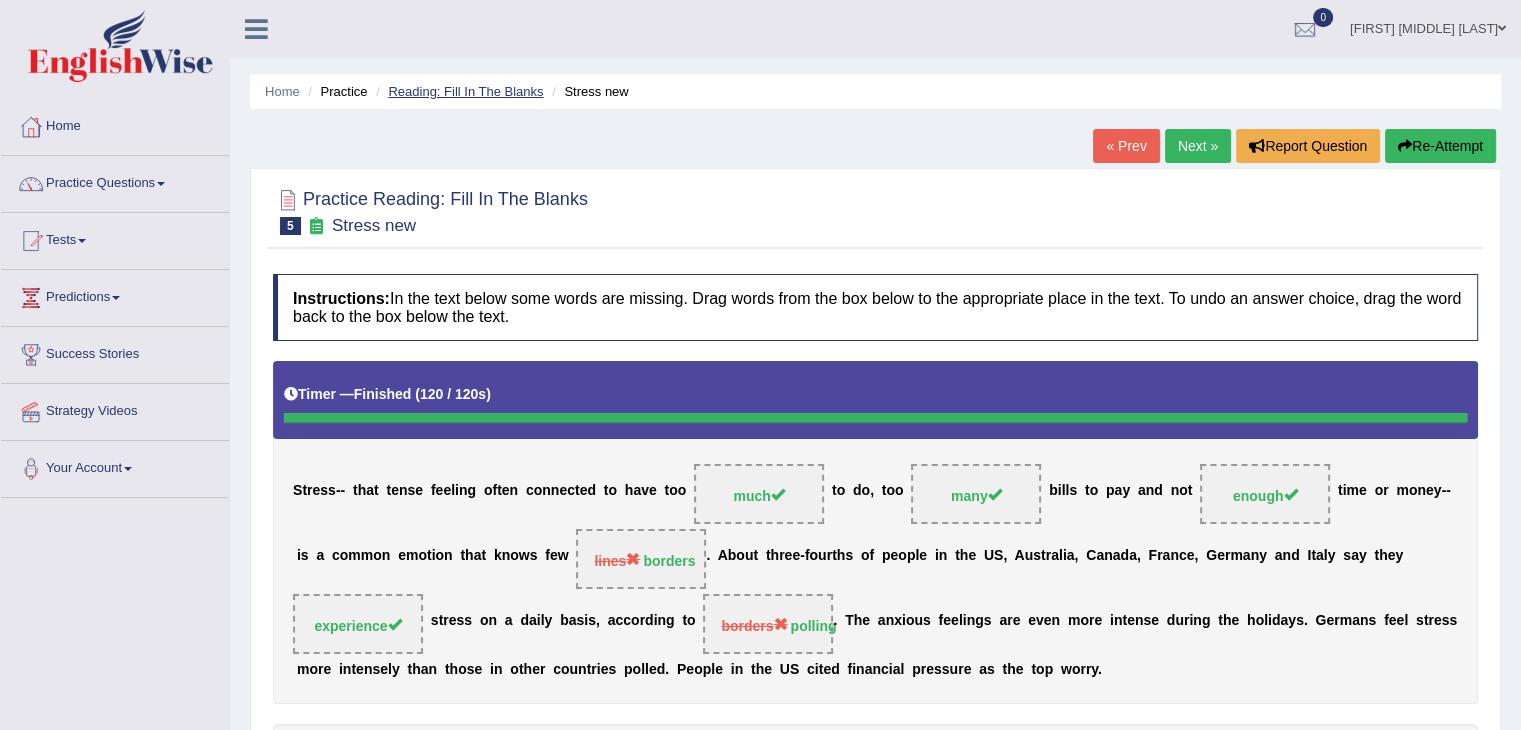 click on "Reading: Fill In The Blanks" at bounding box center (465, 91) 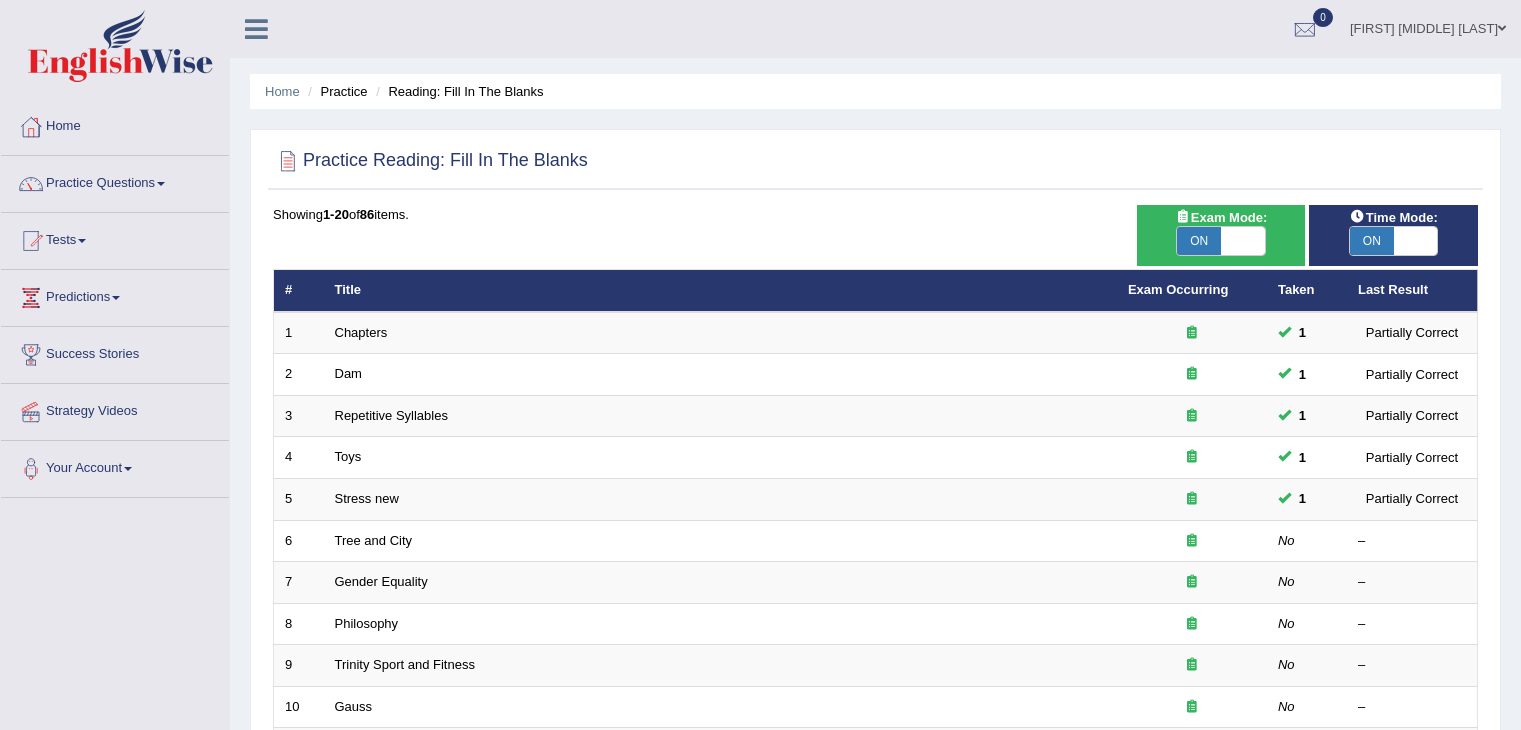 scroll, scrollTop: 0, scrollLeft: 0, axis: both 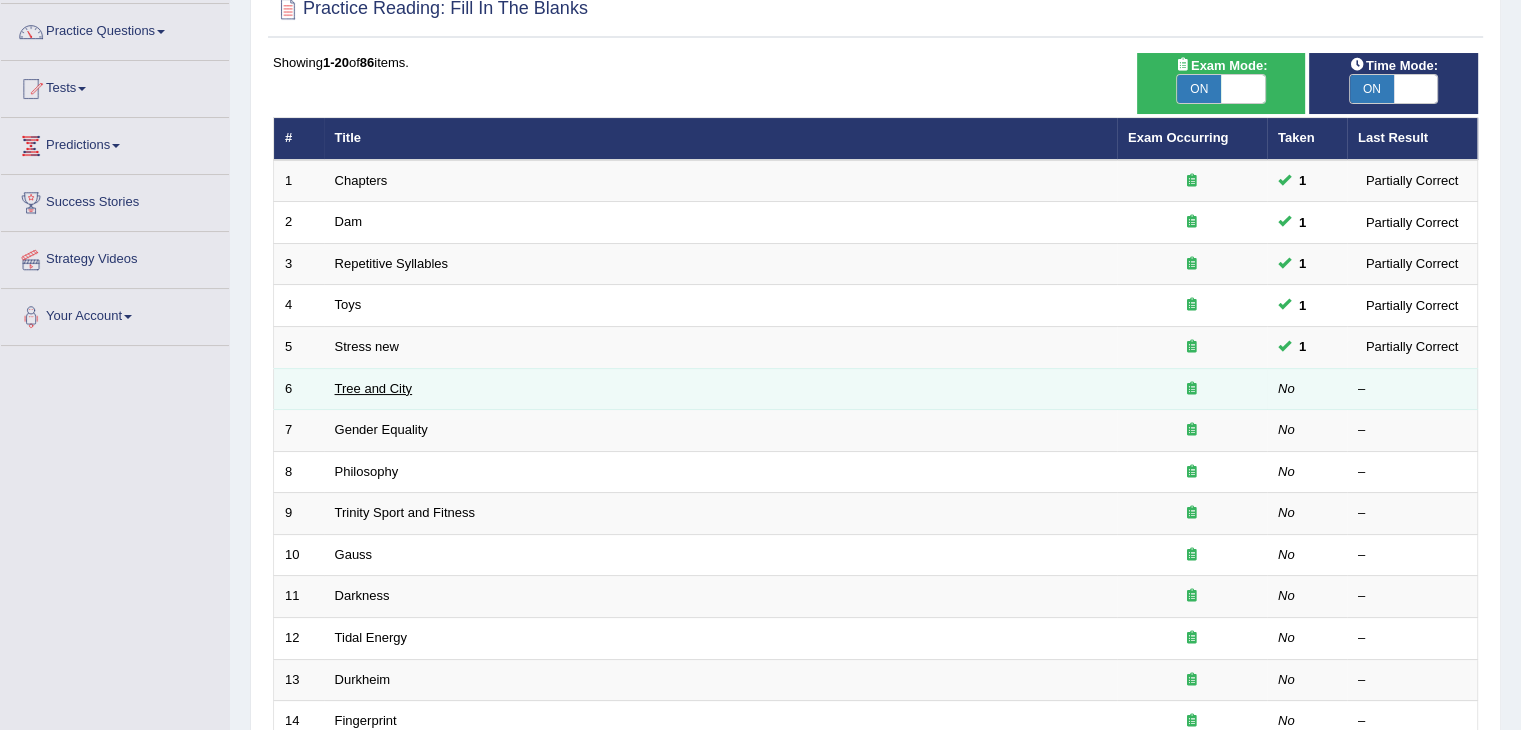 click on "Tree and City" at bounding box center [374, 388] 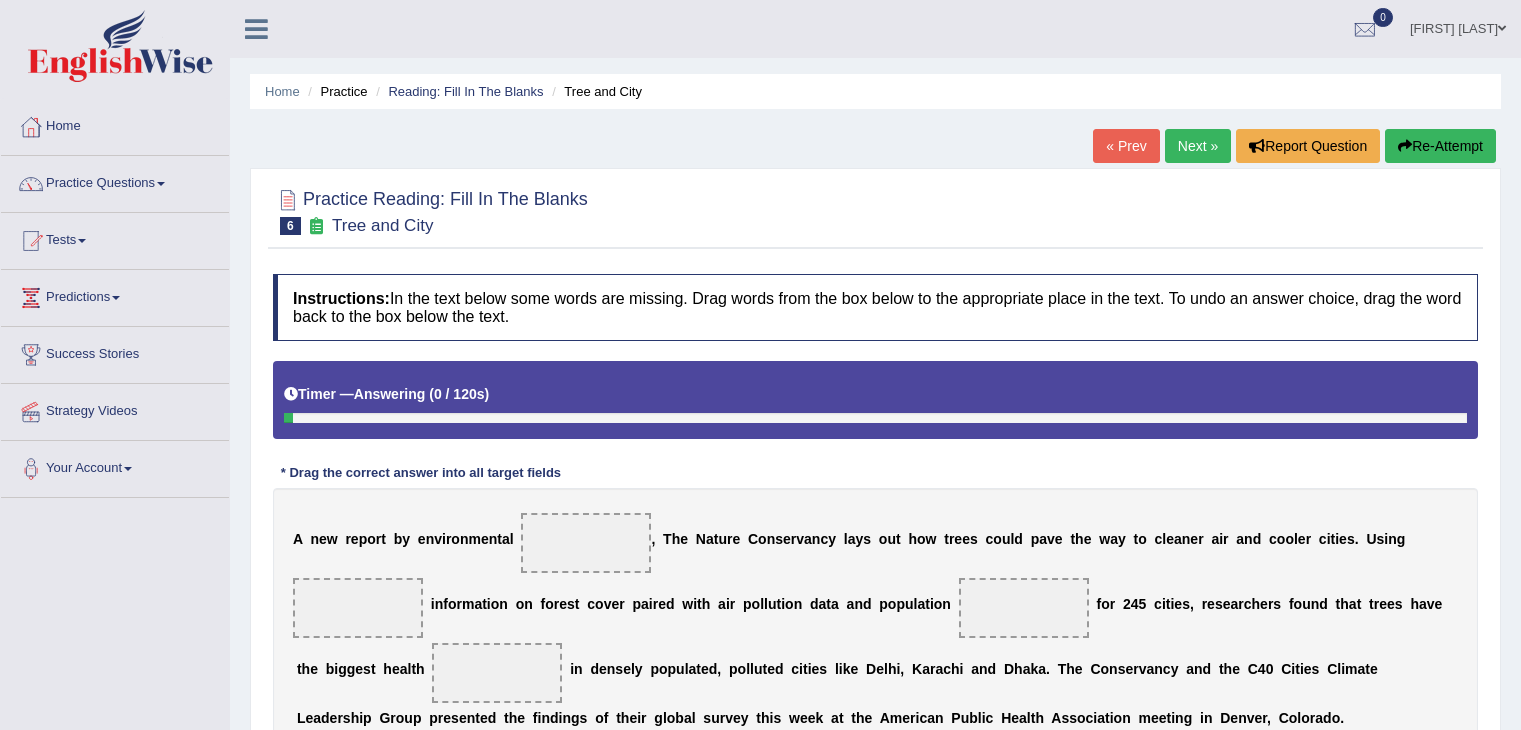 scroll, scrollTop: 0, scrollLeft: 0, axis: both 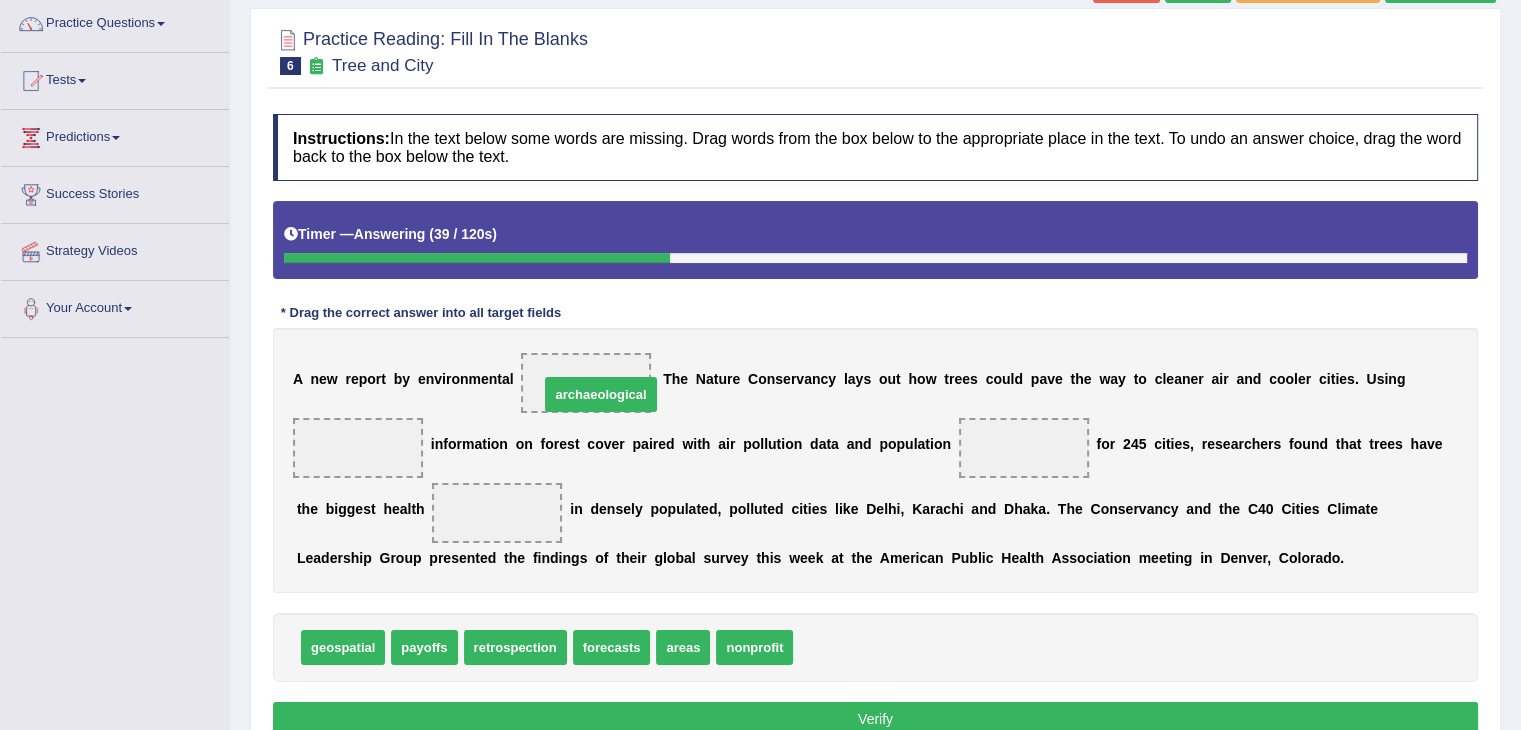 drag, startPoint x: 862, startPoint y: 642, endPoint x: 608, endPoint y: 389, distance: 358.50385 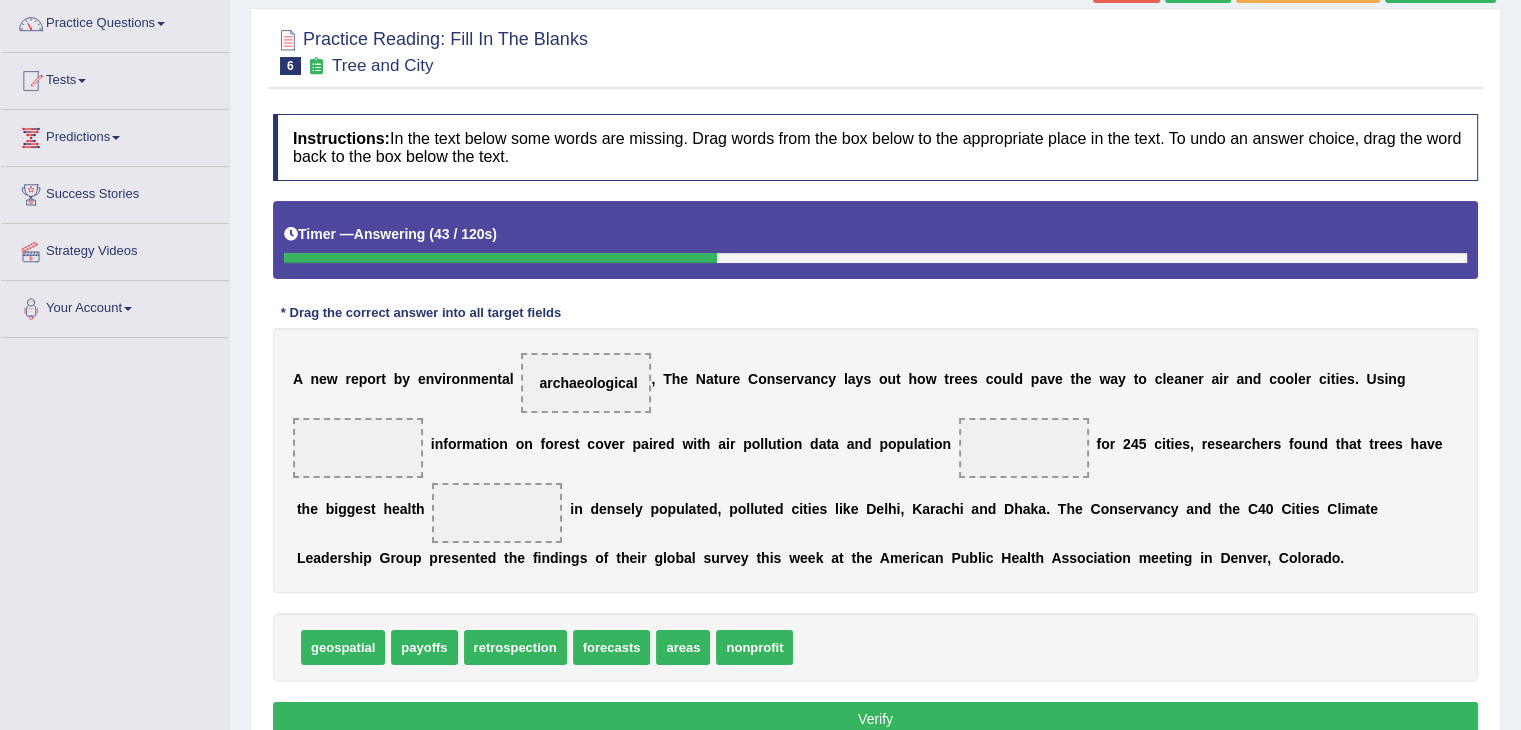click on "archaeological" at bounding box center [586, 383] 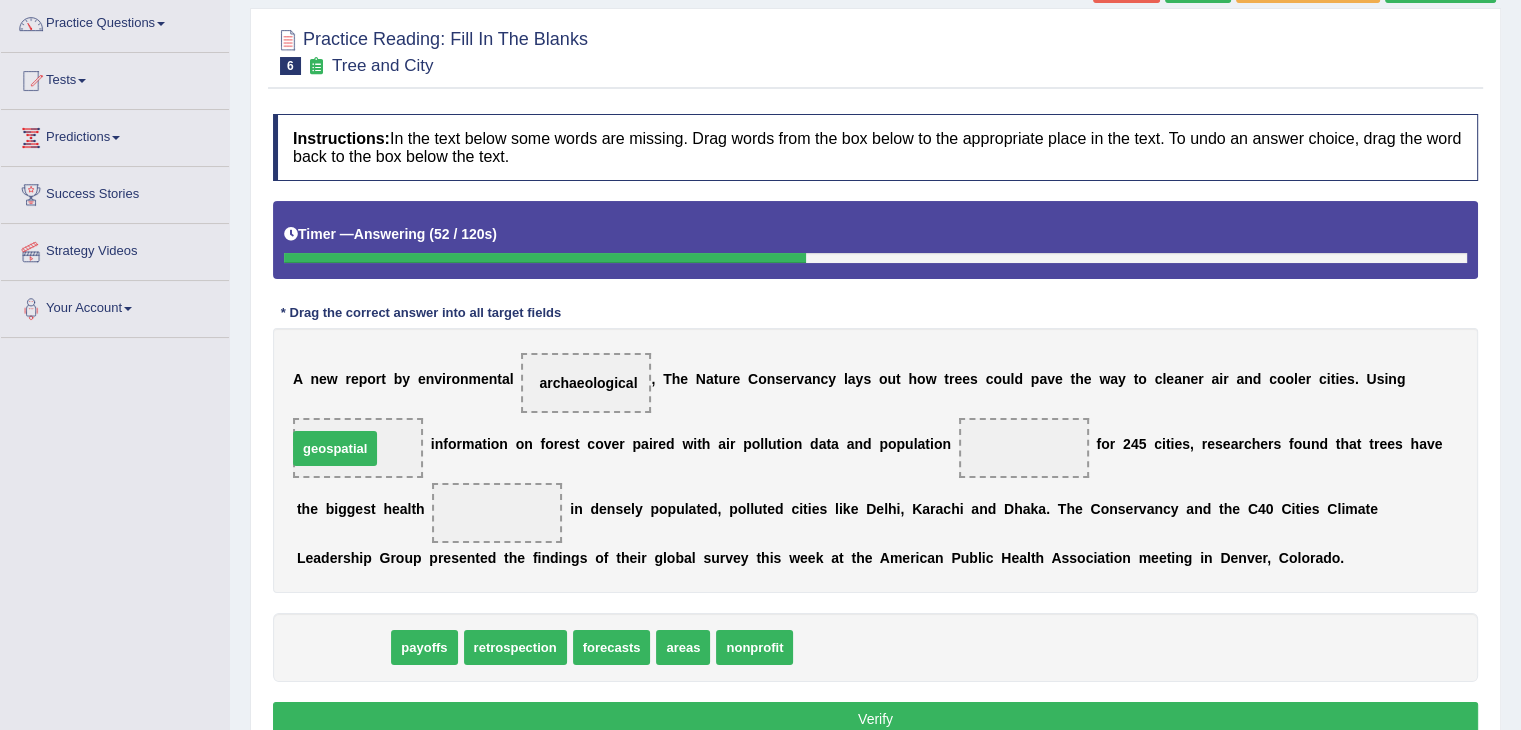 drag, startPoint x: 348, startPoint y: 649, endPoint x: 340, endPoint y: 450, distance: 199.16074 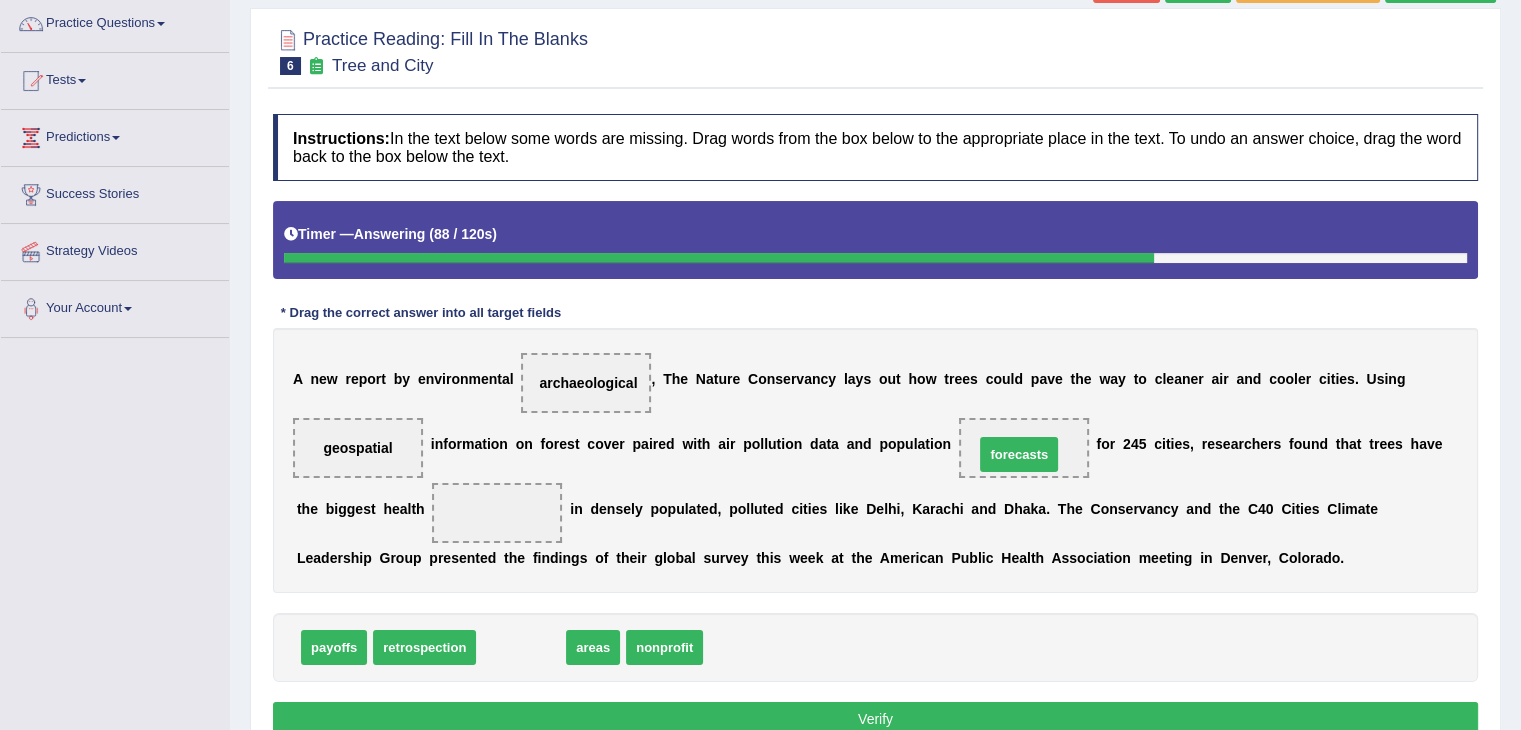 drag, startPoint x: 530, startPoint y: 645, endPoint x: 1028, endPoint y: 452, distance: 534.0908 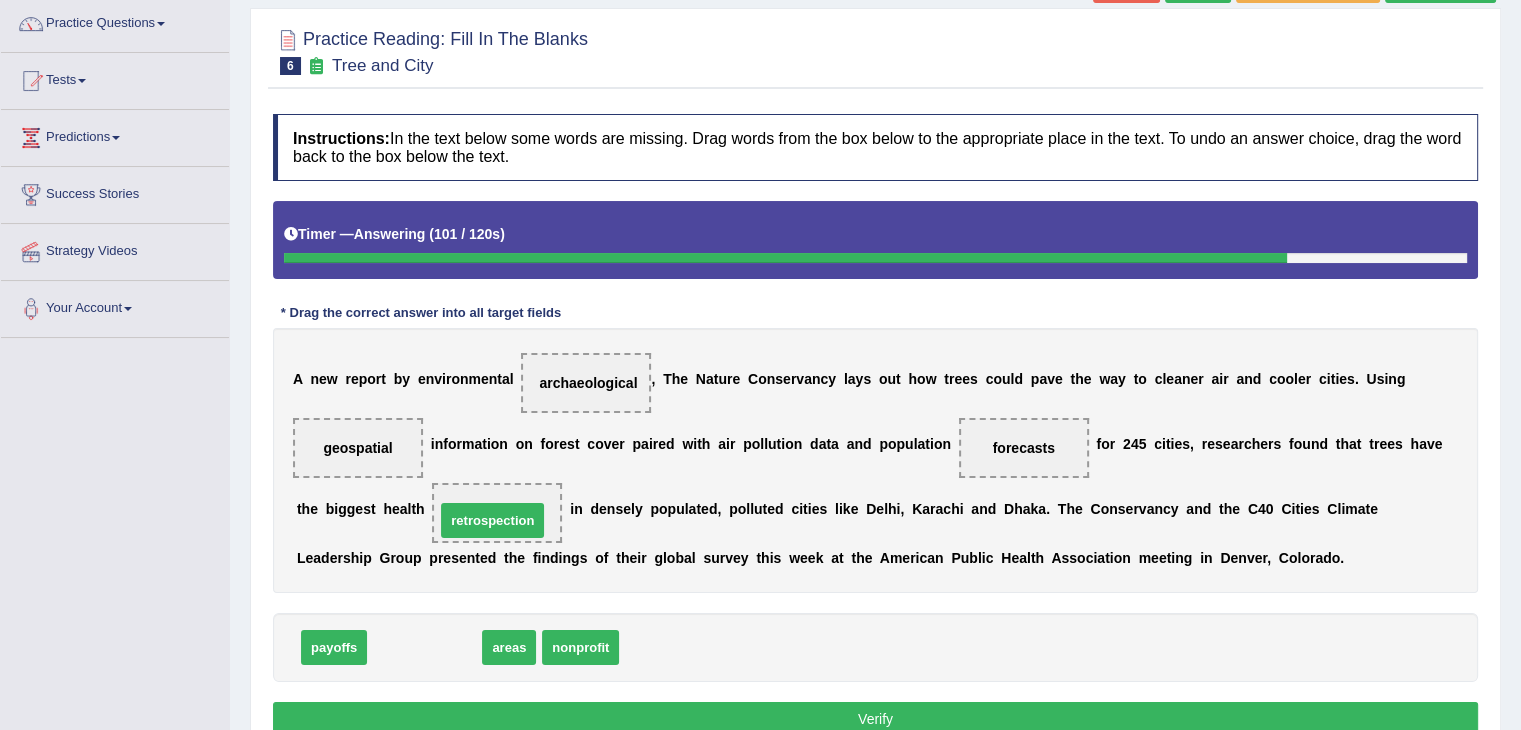 drag, startPoint x: 408, startPoint y: 646, endPoint x: 476, endPoint y: 519, distance: 144.05902 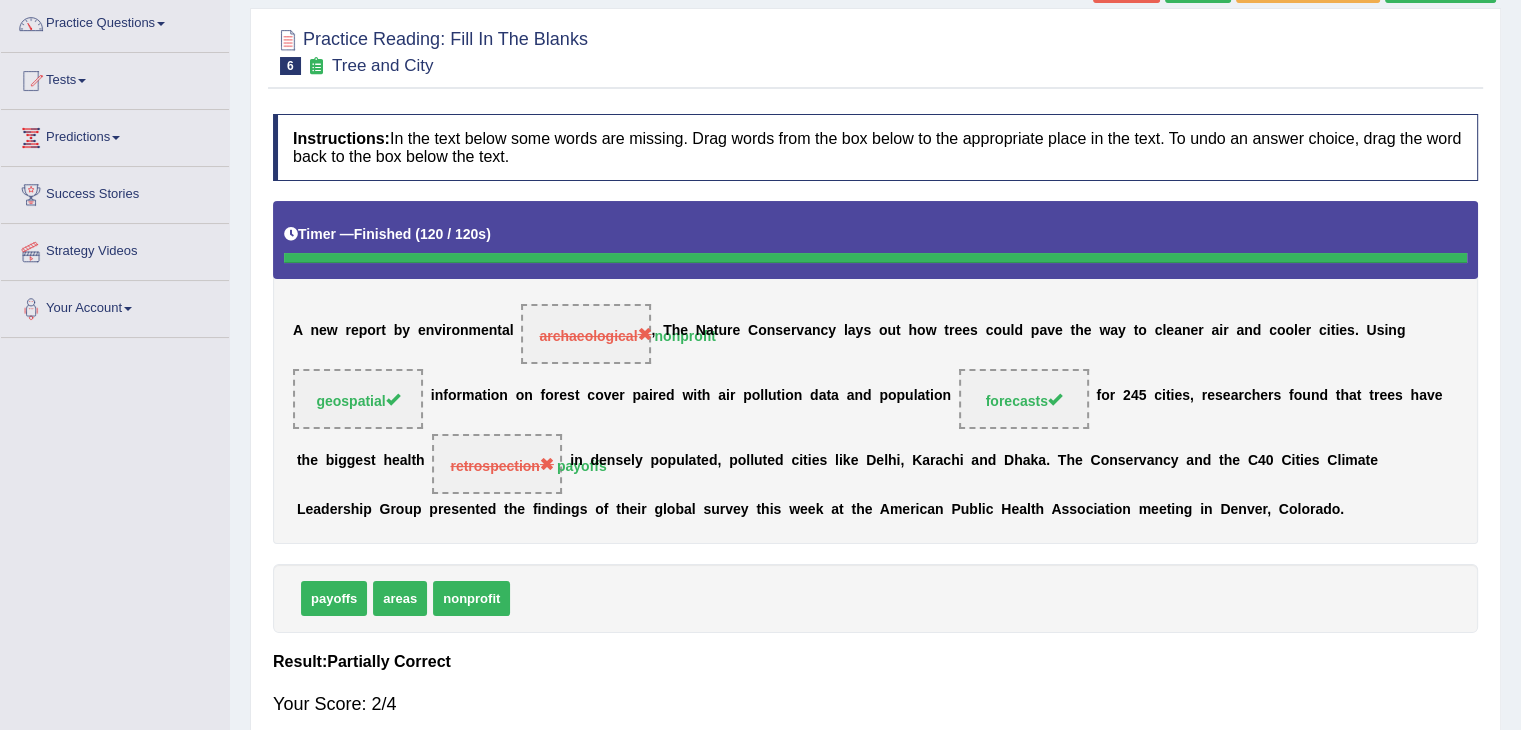click on "Practice Reading: Fill In The Blanks
6
Tree and City
Instructions:  In the text below some words are missing. Drag words from the box below to the appropriate place in the text. To undo an answer choice, drag the word back to the box below the text.
Timer —  Finished   ( 120 / 120s ) Skip * Drag the correct answer into all target fields A    n e w    r e p o r t    b y    e n v i r o n m e n t a l    archaeological nonprofit ,    T h e    N a t u r e    C o n s e r v a n c y    l a y s    o u t    h o w    t r e e s    c o u l d    p a v e    t h e    w a y    t o    c l e a n e r    a i r    a n d    c o o l e r    c i t i e s .    U s i n g    geospatial    i n f o r m a t i o n    o n    f o r e s t    c o v e r    p a i r e d    w i t h    a i r    p o l l u t i o n    d a t a    a n d    p o p u l a t i o n    forecasts    f o r    2 4 5    c i t i e s ,    r e s e a r c h e r s" at bounding box center (875, 381) 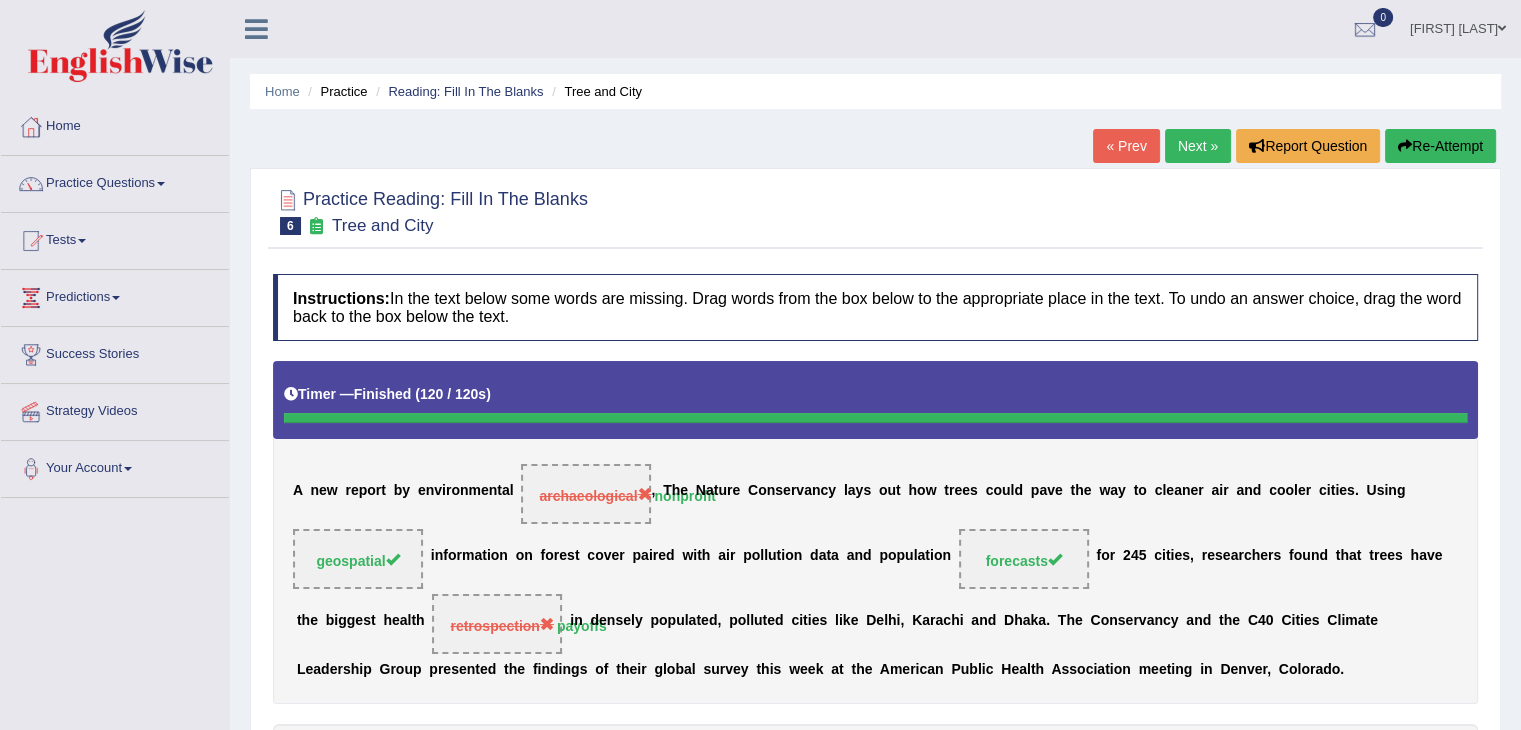 scroll, scrollTop: 0, scrollLeft: 0, axis: both 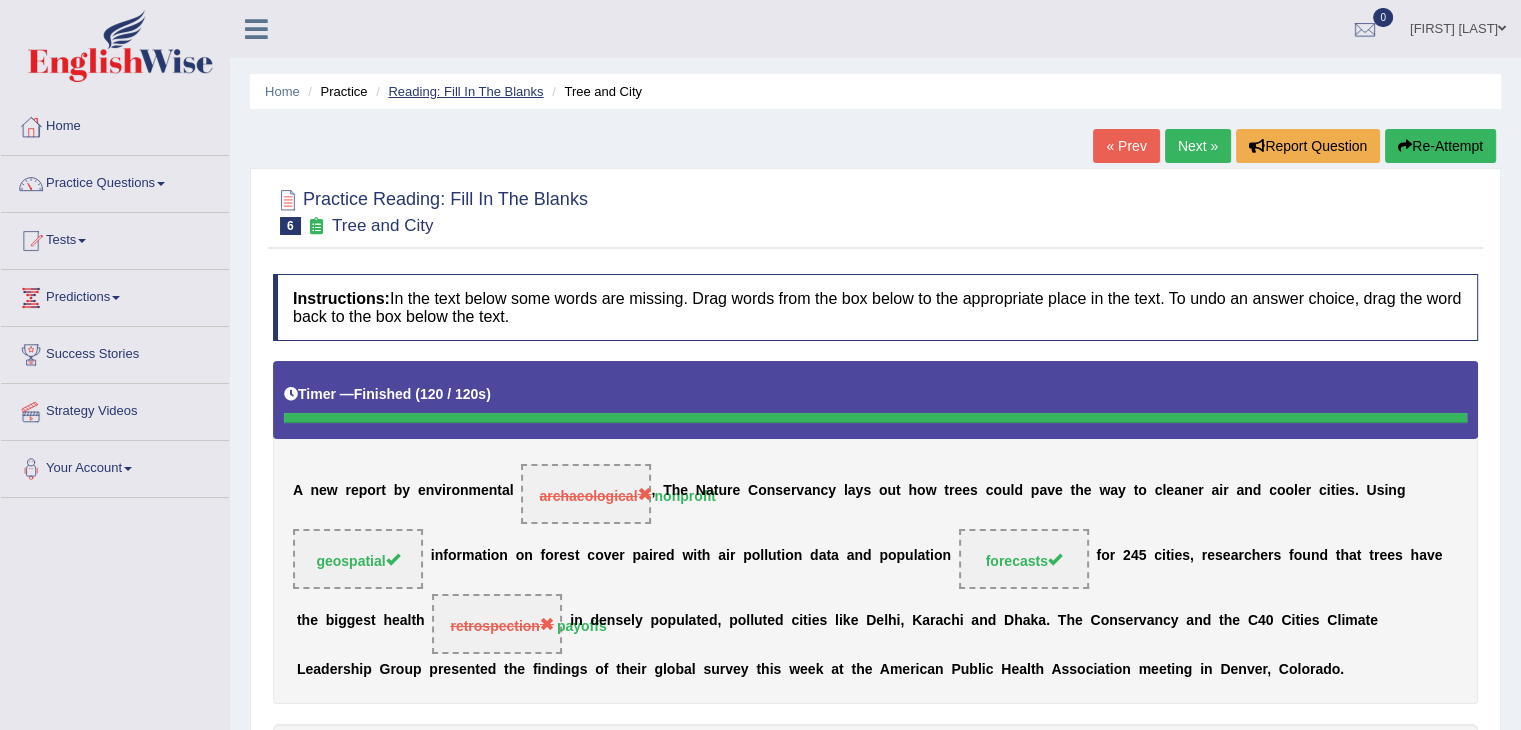 click on "Reading: Fill In The Blanks" at bounding box center [465, 91] 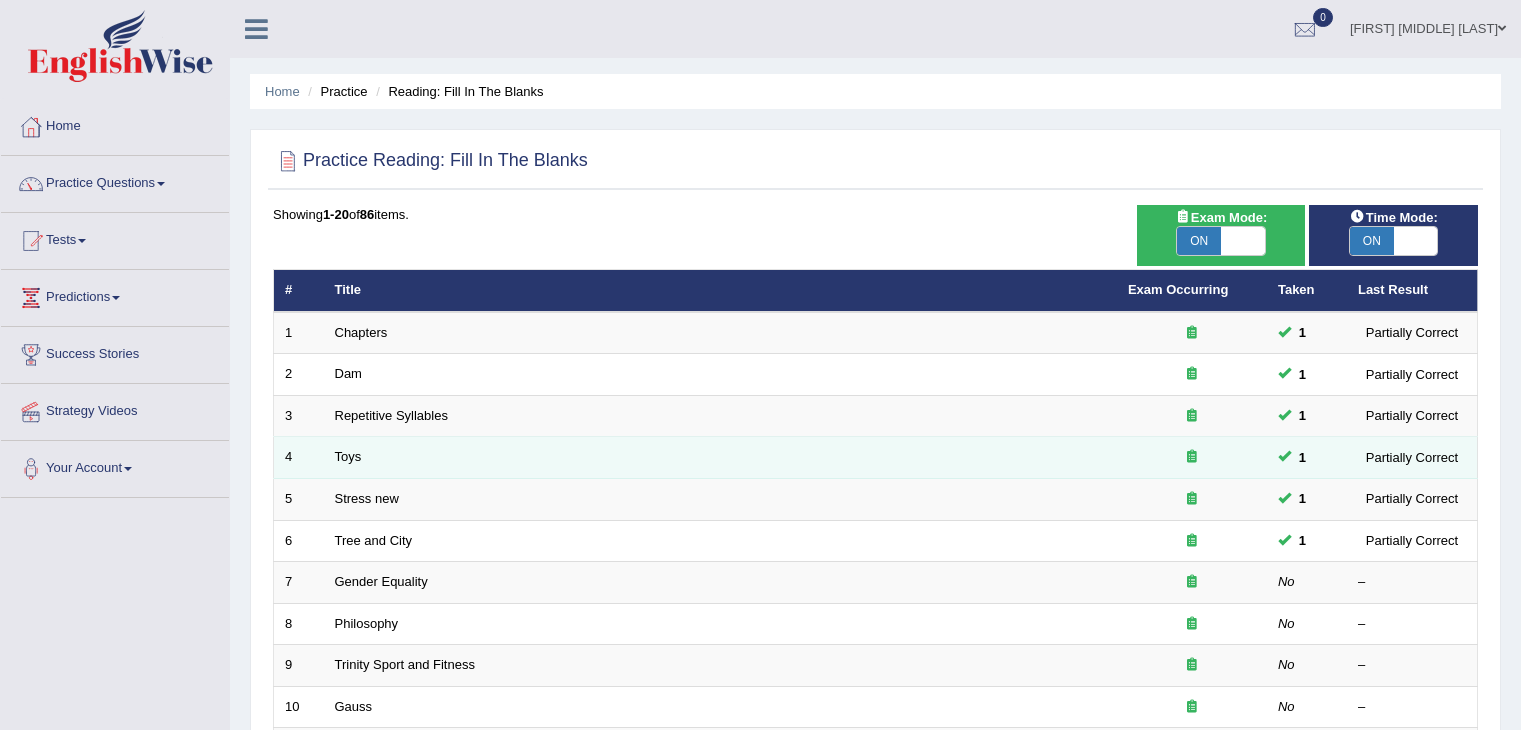 scroll, scrollTop: 0, scrollLeft: 0, axis: both 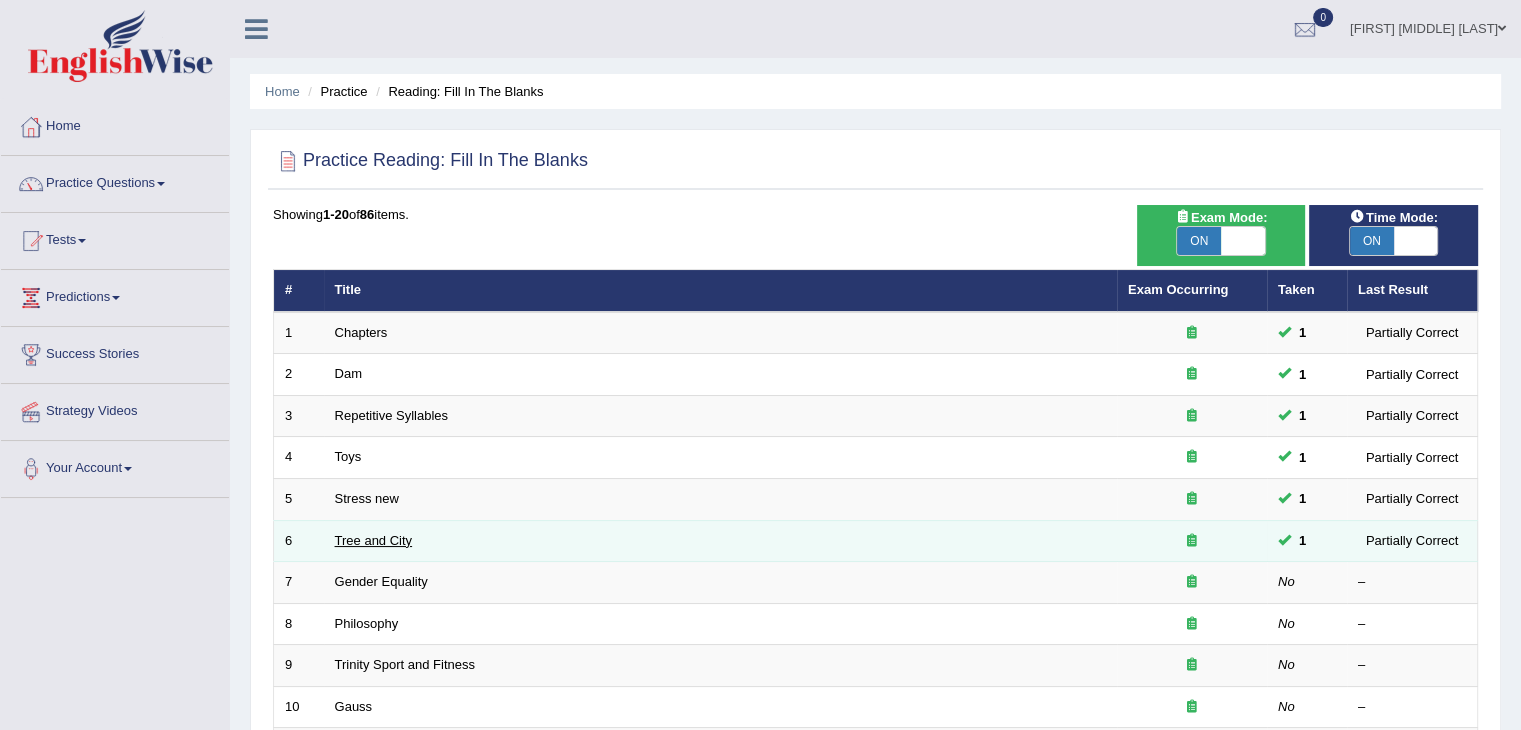 click on "Tree and City" at bounding box center (374, 540) 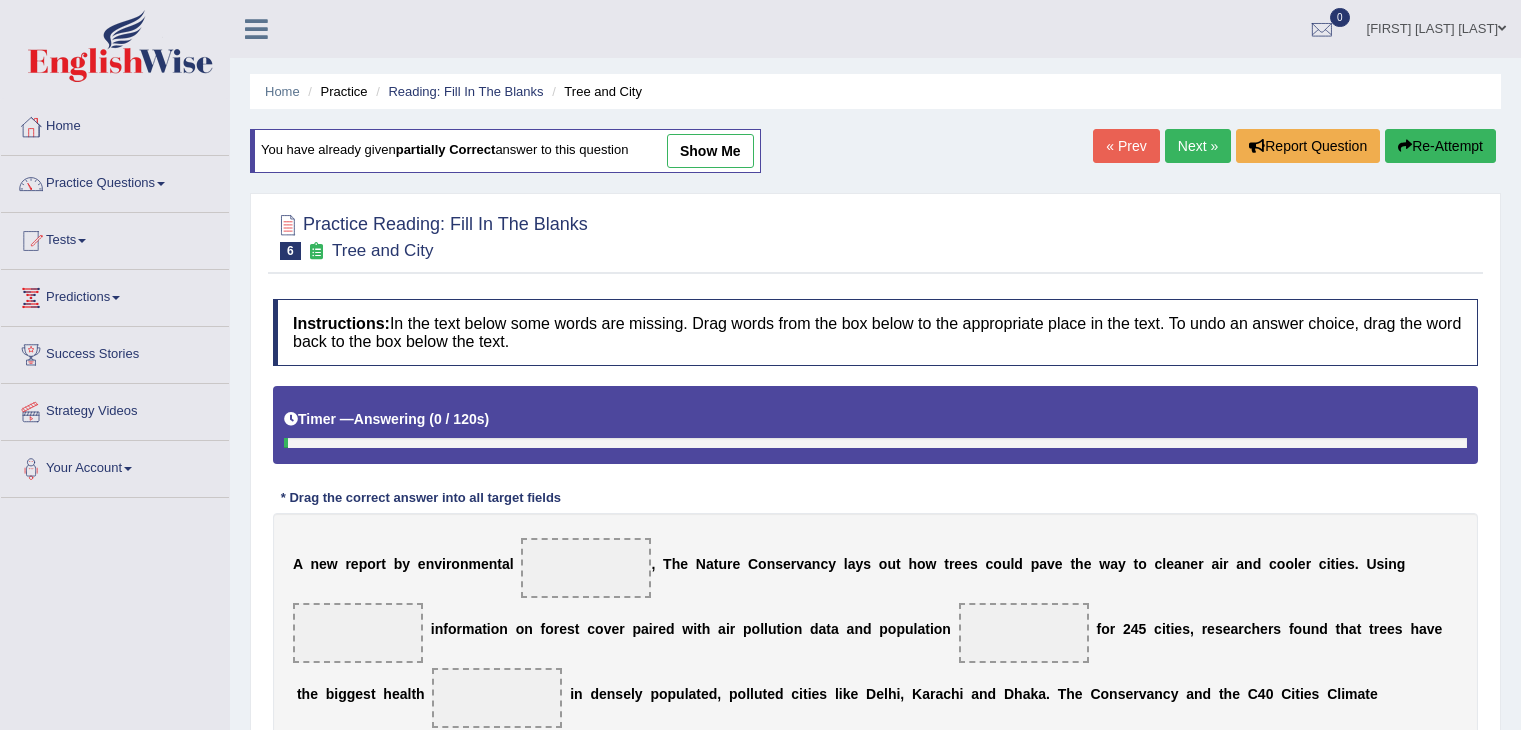 scroll, scrollTop: 0, scrollLeft: 0, axis: both 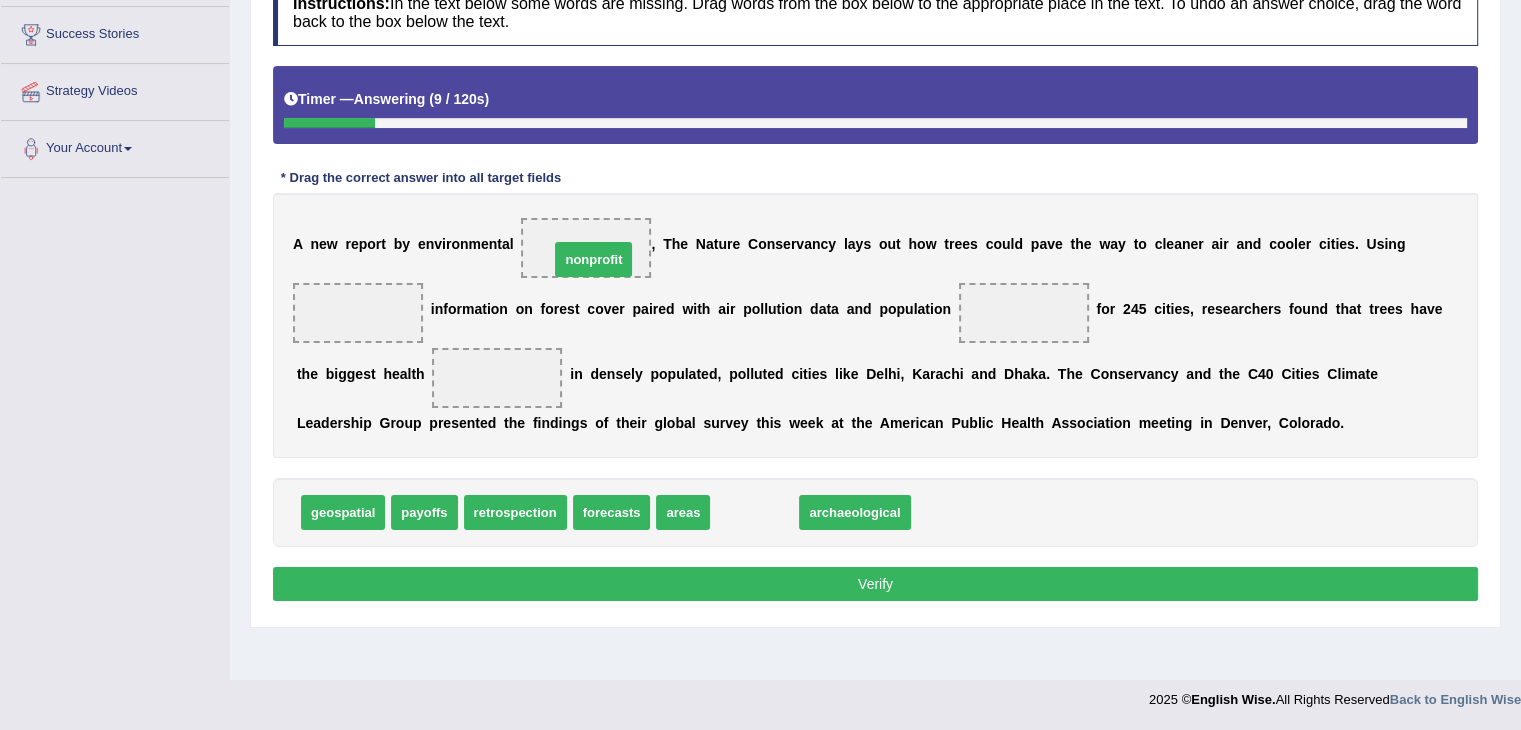 drag, startPoint x: 743, startPoint y: 511, endPoint x: 581, endPoint y: 255, distance: 302.95215 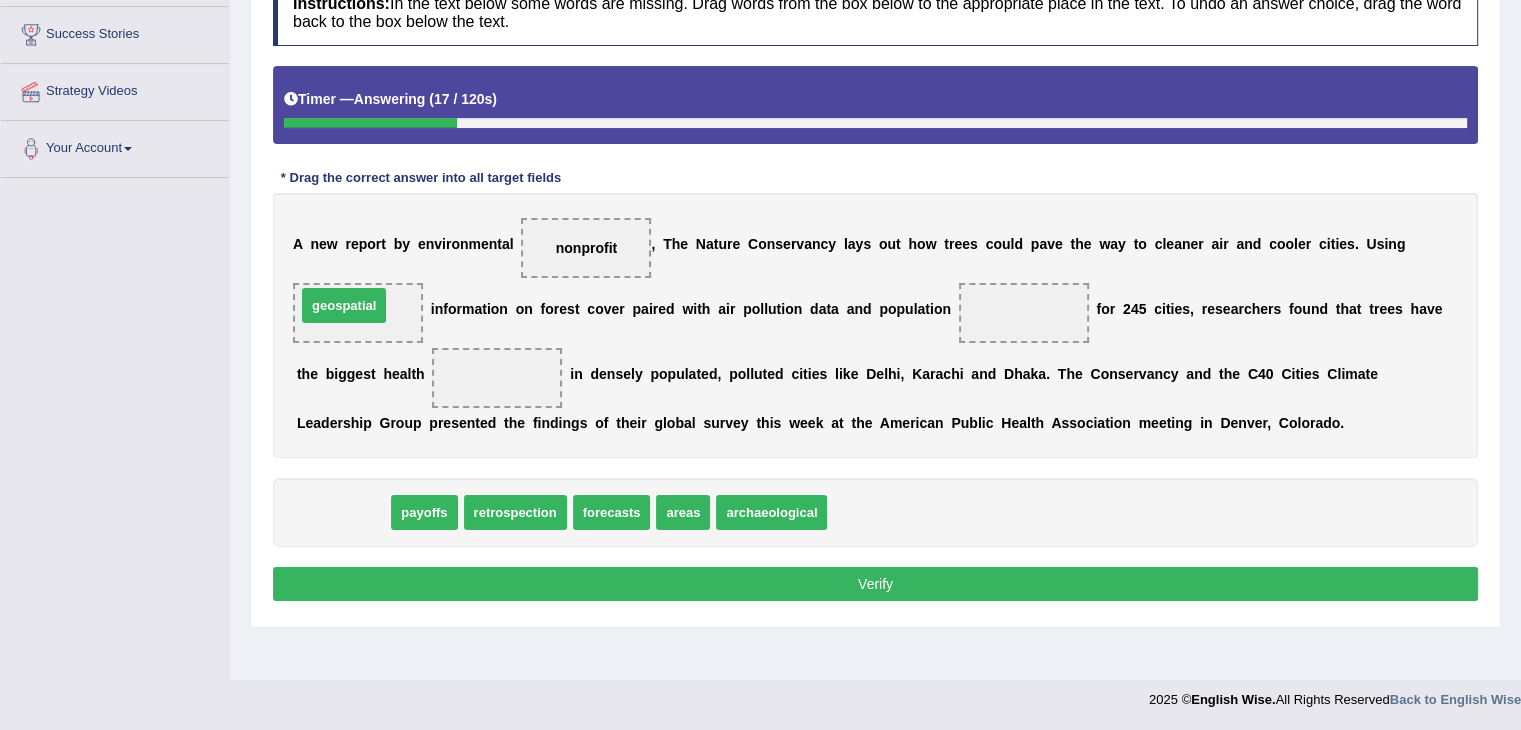 drag, startPoint x: 351, startPoint y: 512, endPoint x: 352, endPoint y: 305, distance: 207.00241 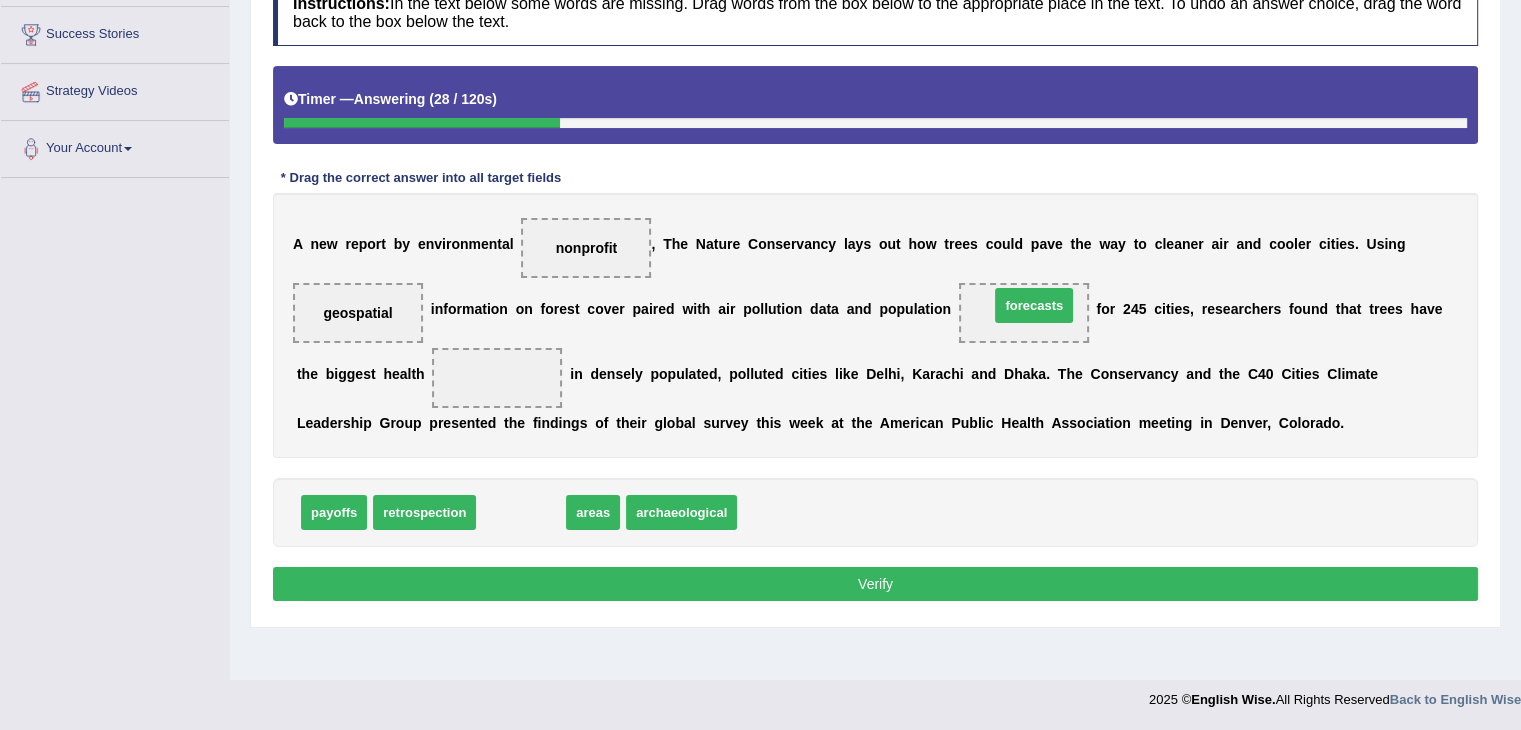 drag, startPoint x: 532, startPoint y: 515, endPoint x: 1045, endPoint y: 309, distance: 552.8155 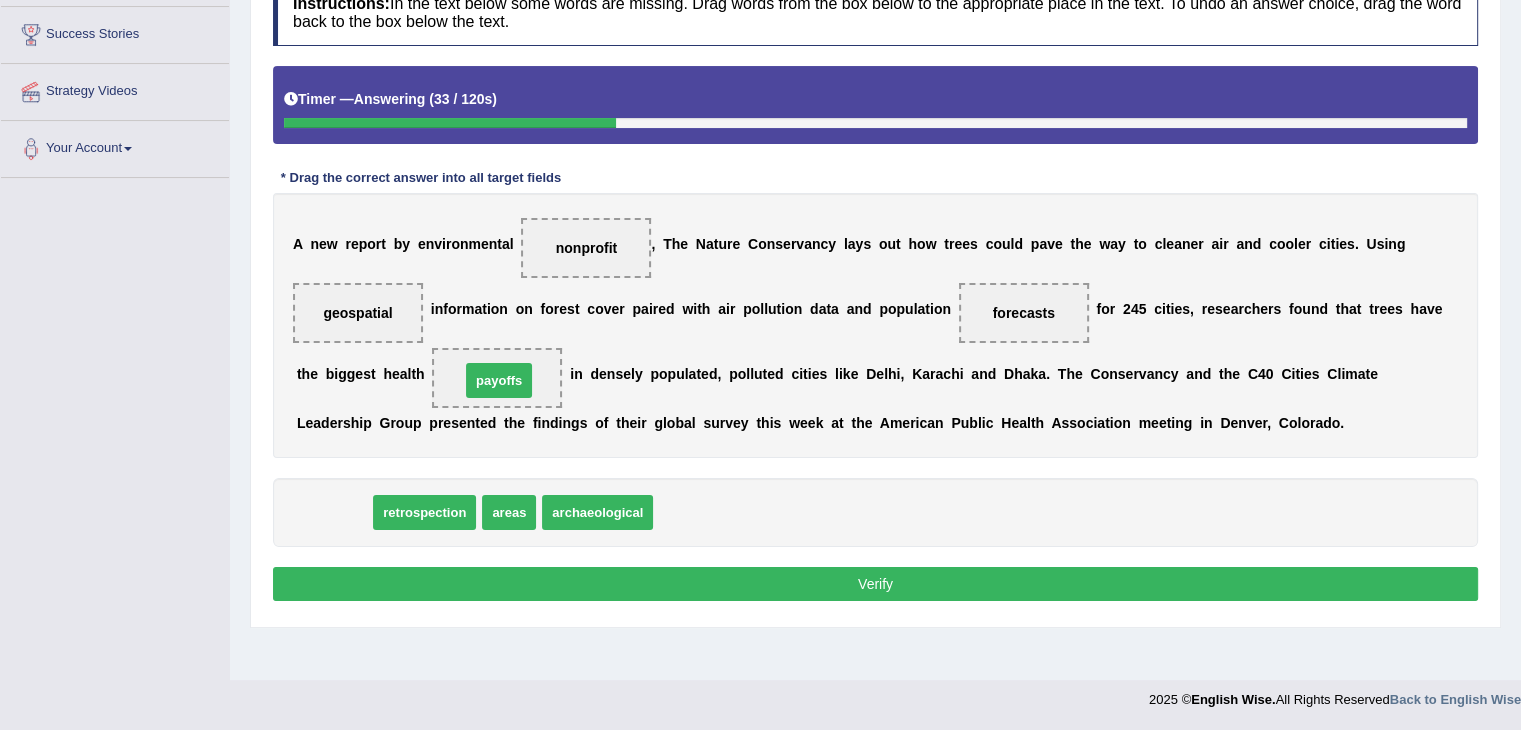 drag, startPoint x: 332, startPoint y: 508, endPoint x: 497, endPoint y: 376, distance: 211.3031 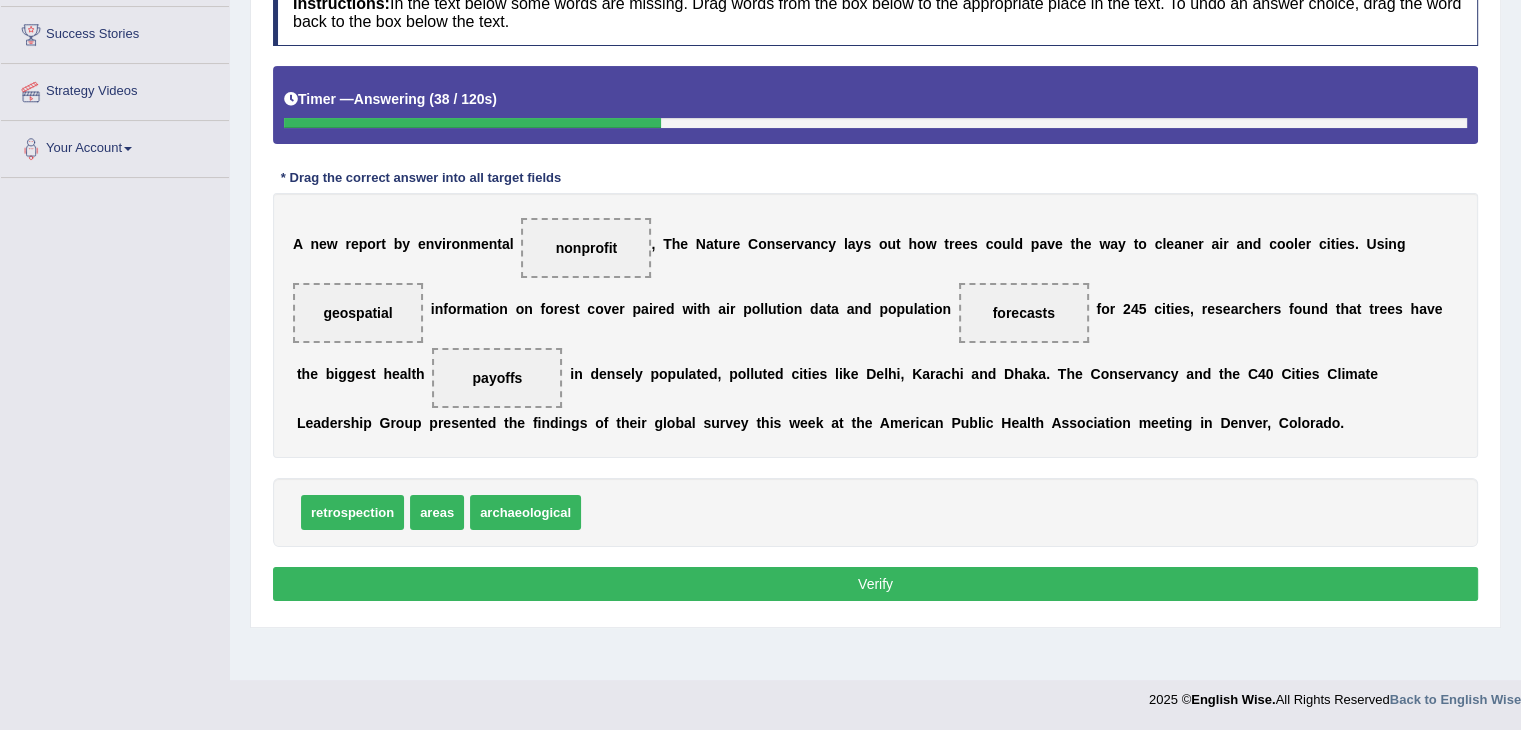 click on "Verify" at bounding box center [875, 584] 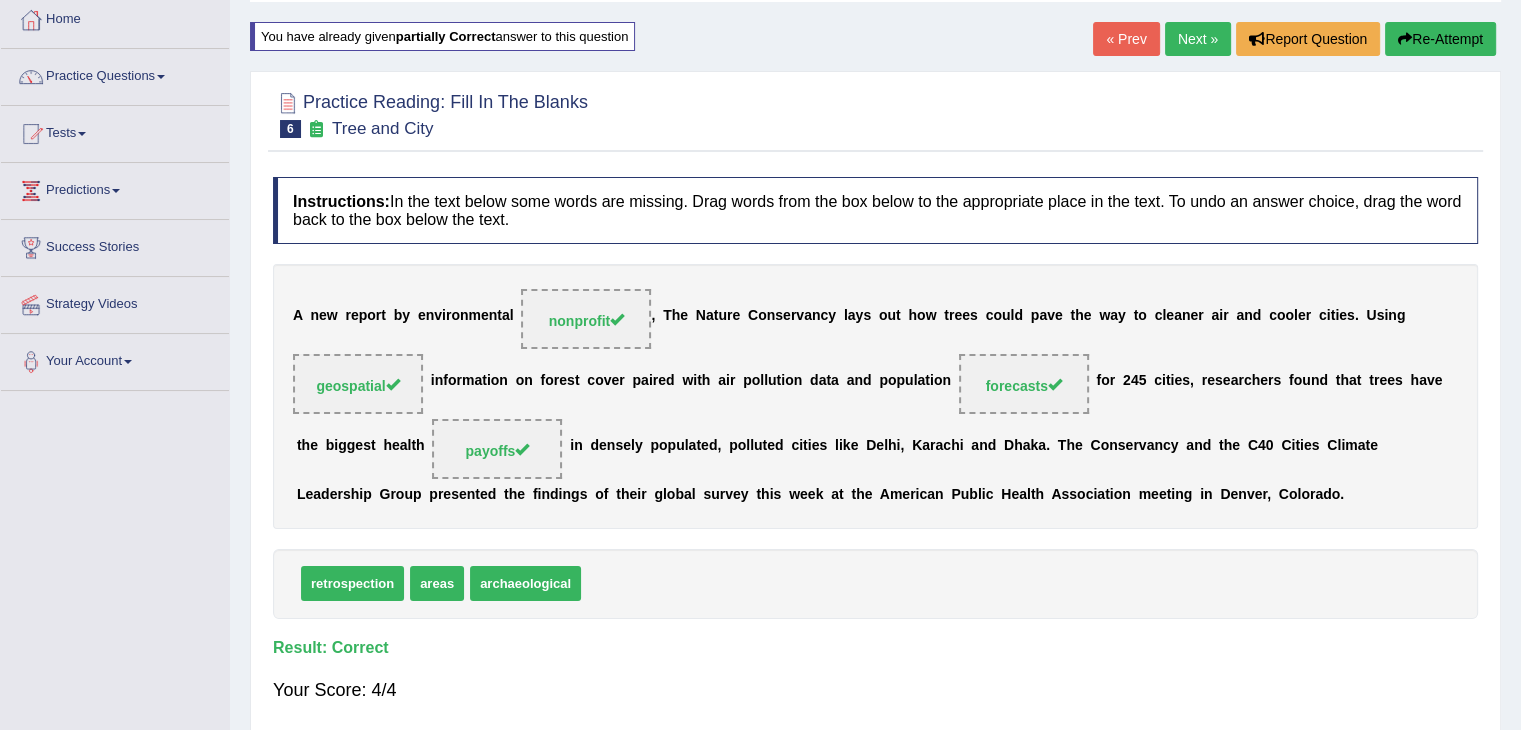 scroll, scrollTop: 0, scrollLeft: 0, axis: both 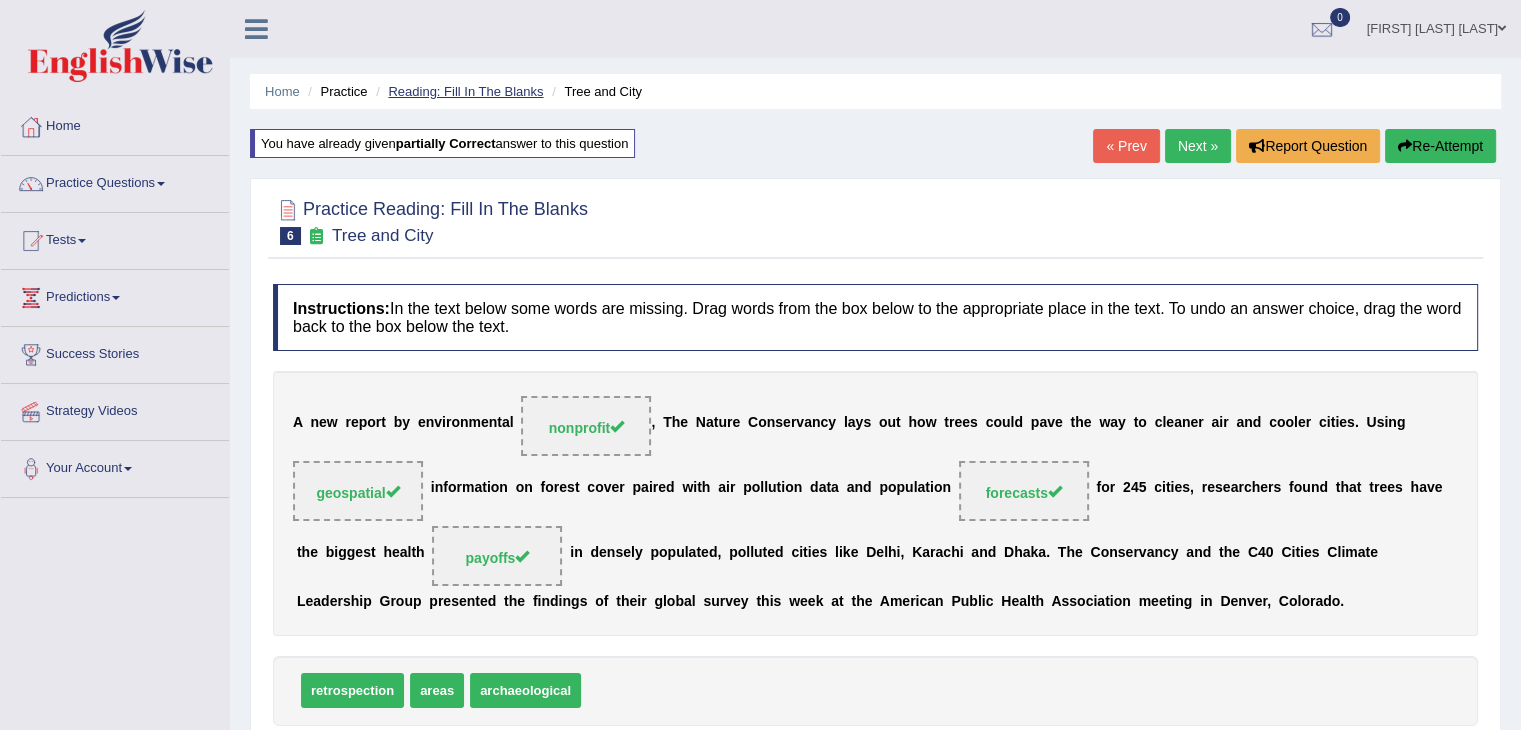 click on "Reading: Fill In The Blanks" at bounding box center [465, 91] 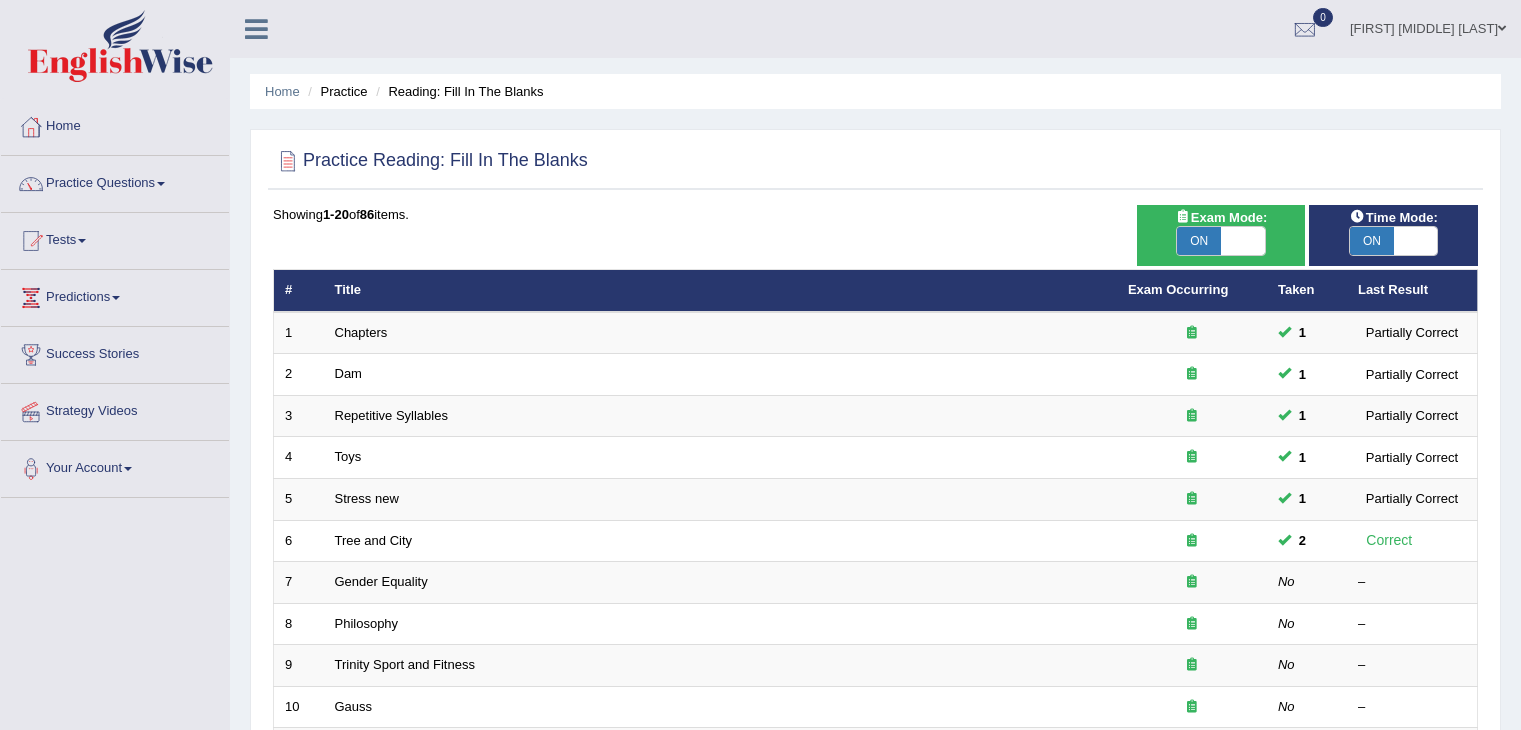 scroll, scrollTop: 0, scrollLeft: 0, axis: both 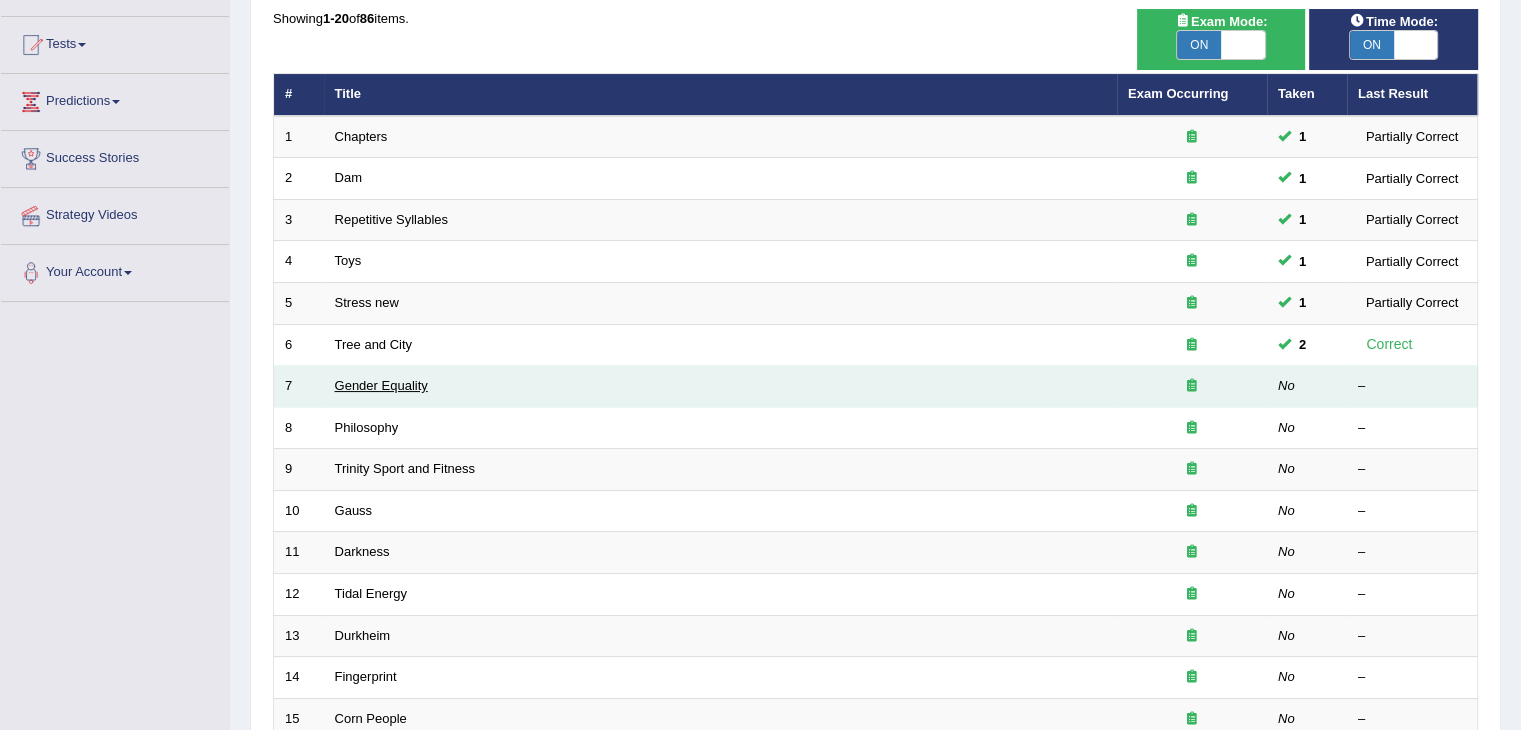 click on "Gender Equality" at bounding box center [381, 385] 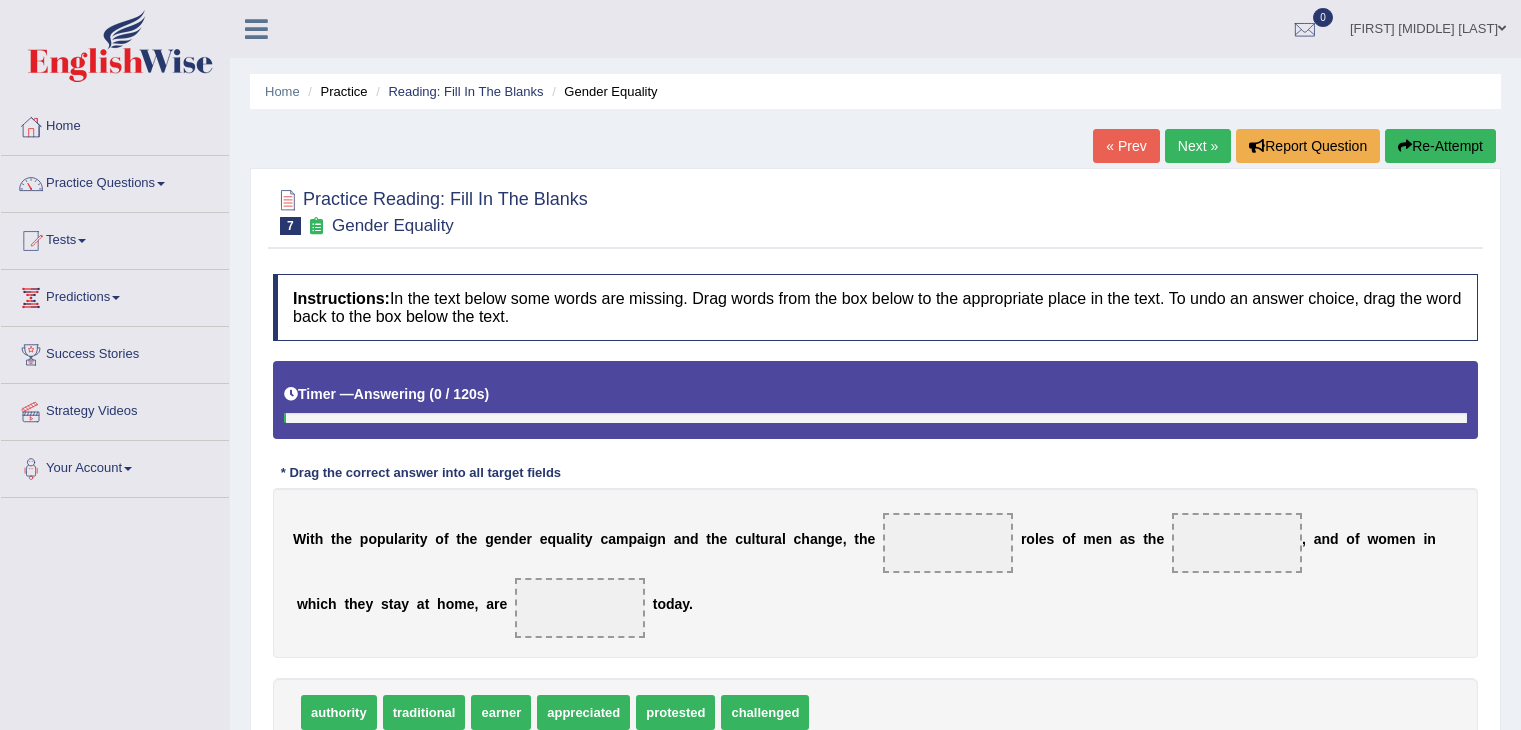 scroll, scrollTop: 0, scrollLeft: 0, axis: both 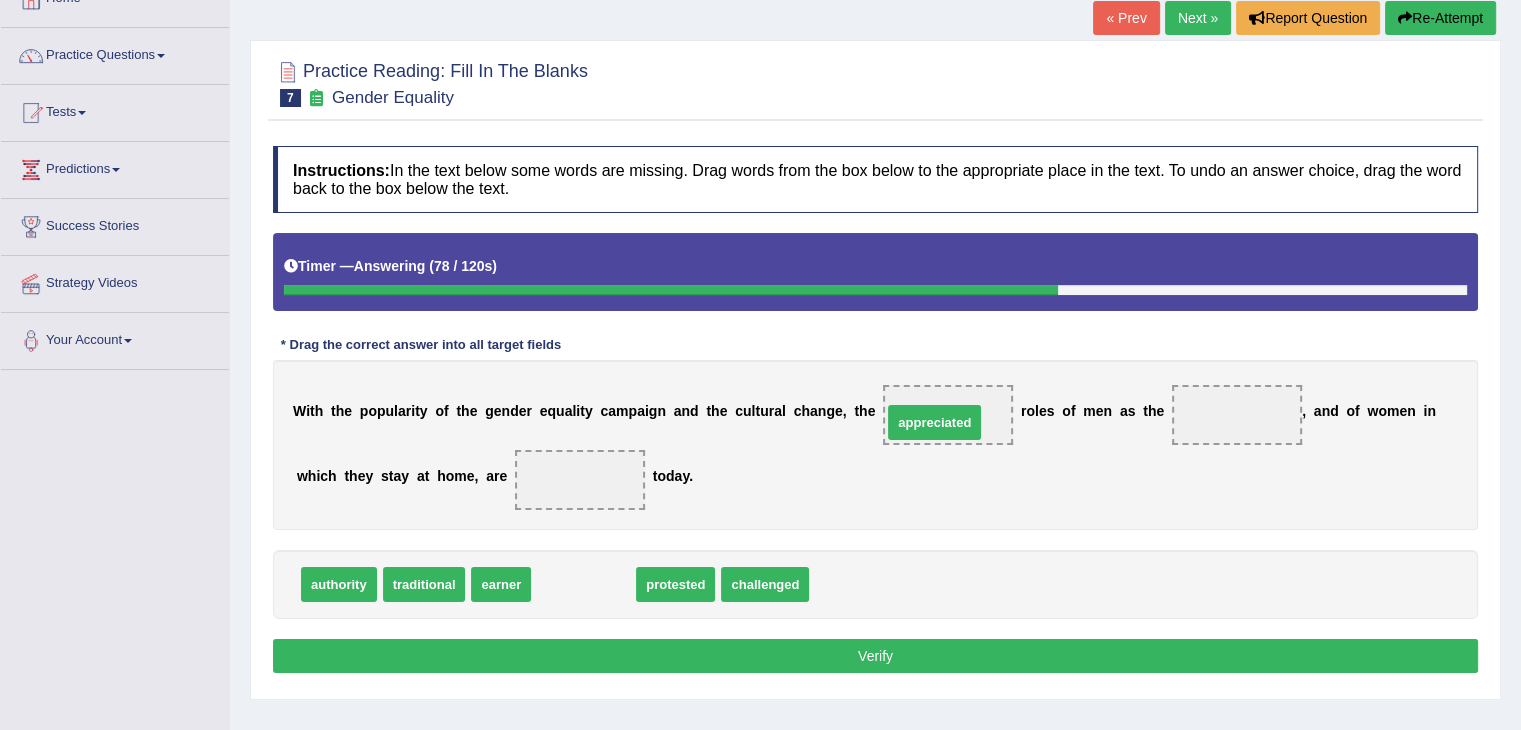 drag, startPoint x: 585, startPoint y: 583, endPoint x: 936, endPoint y: 421, distance: 386.58118 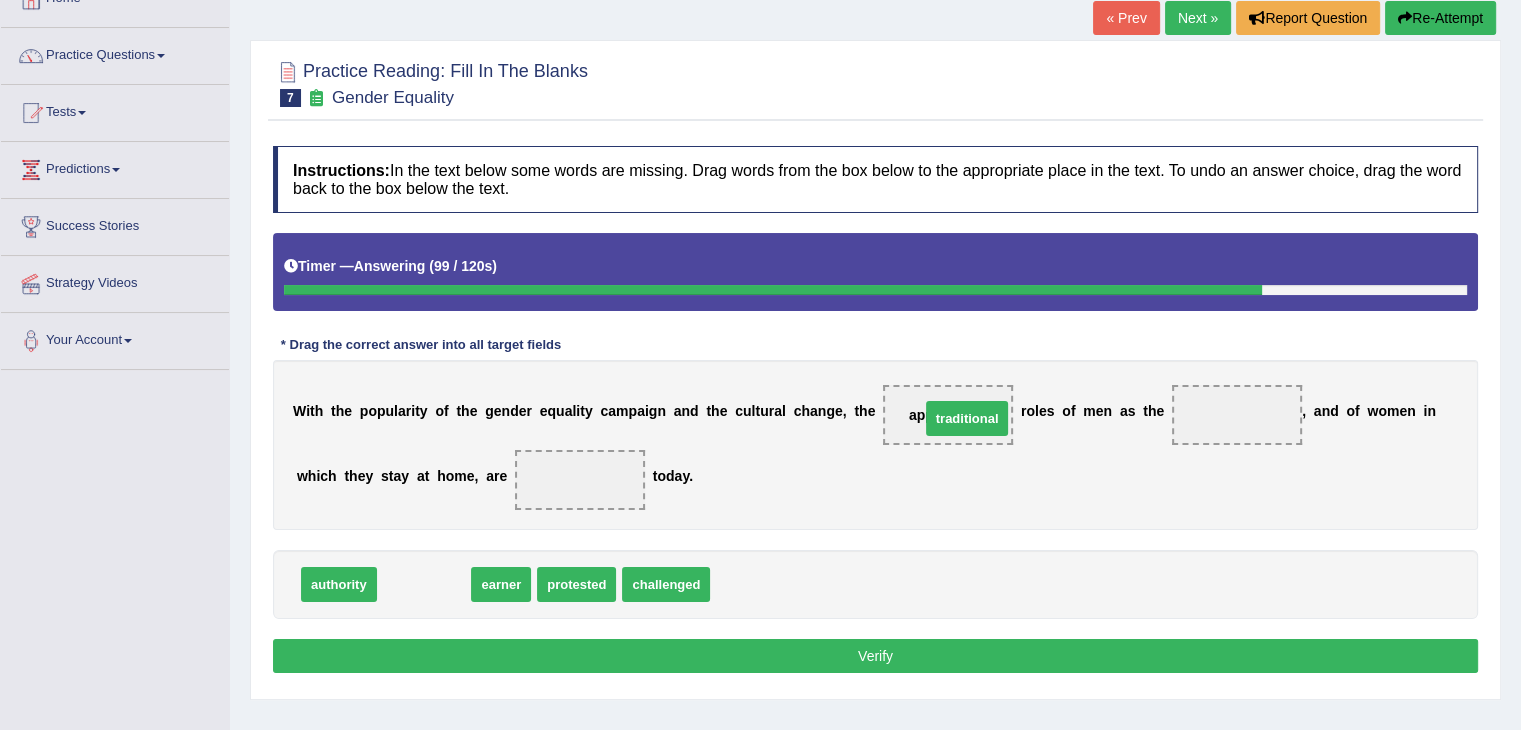 drag, startPoint x: 431, startPoint y: 581, endPoint x: 974, endPoint y: 415, distance: 567.8072 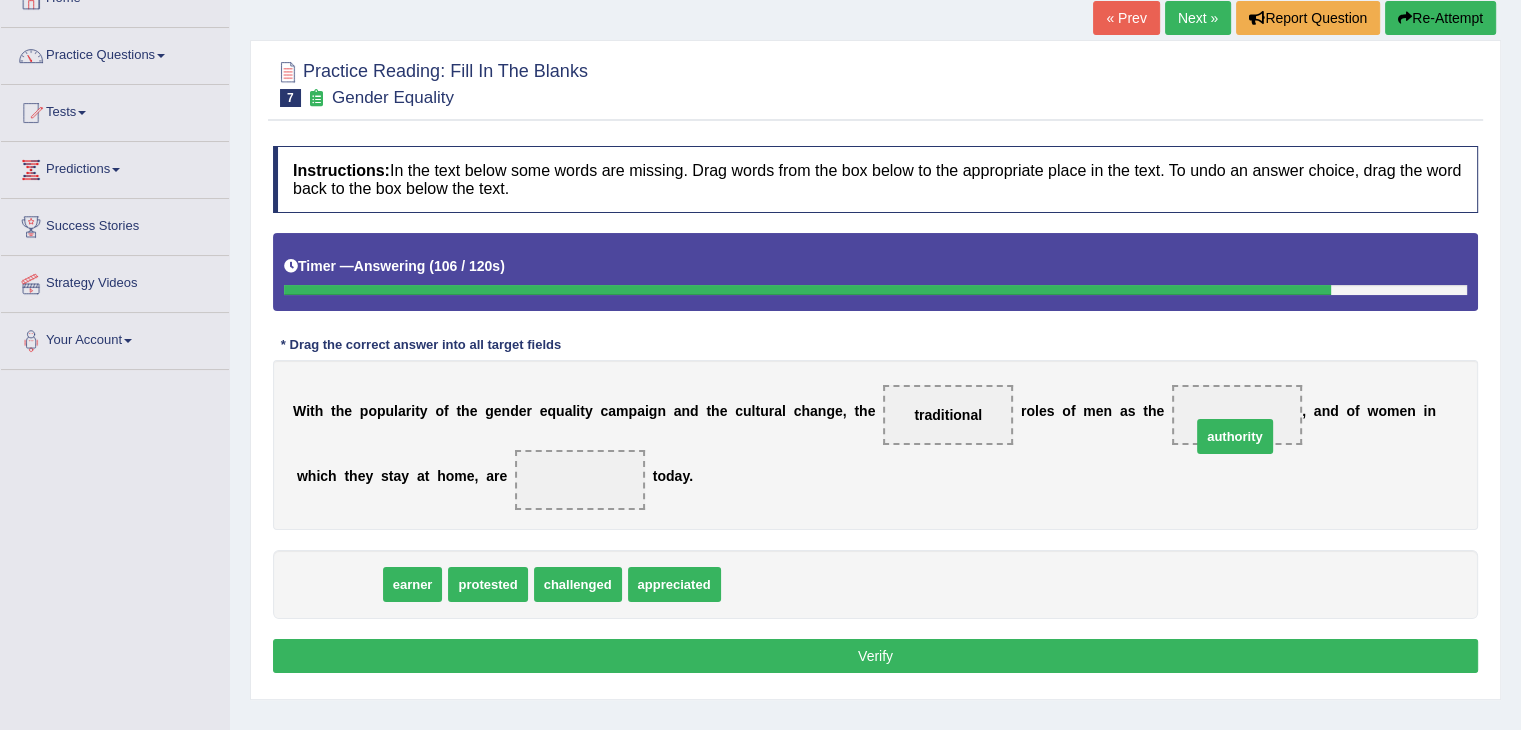 drag, startPoint x: 341, startPoint y: 581, endPoint x: 1241, endPoint y: 429, distance: 912.7453 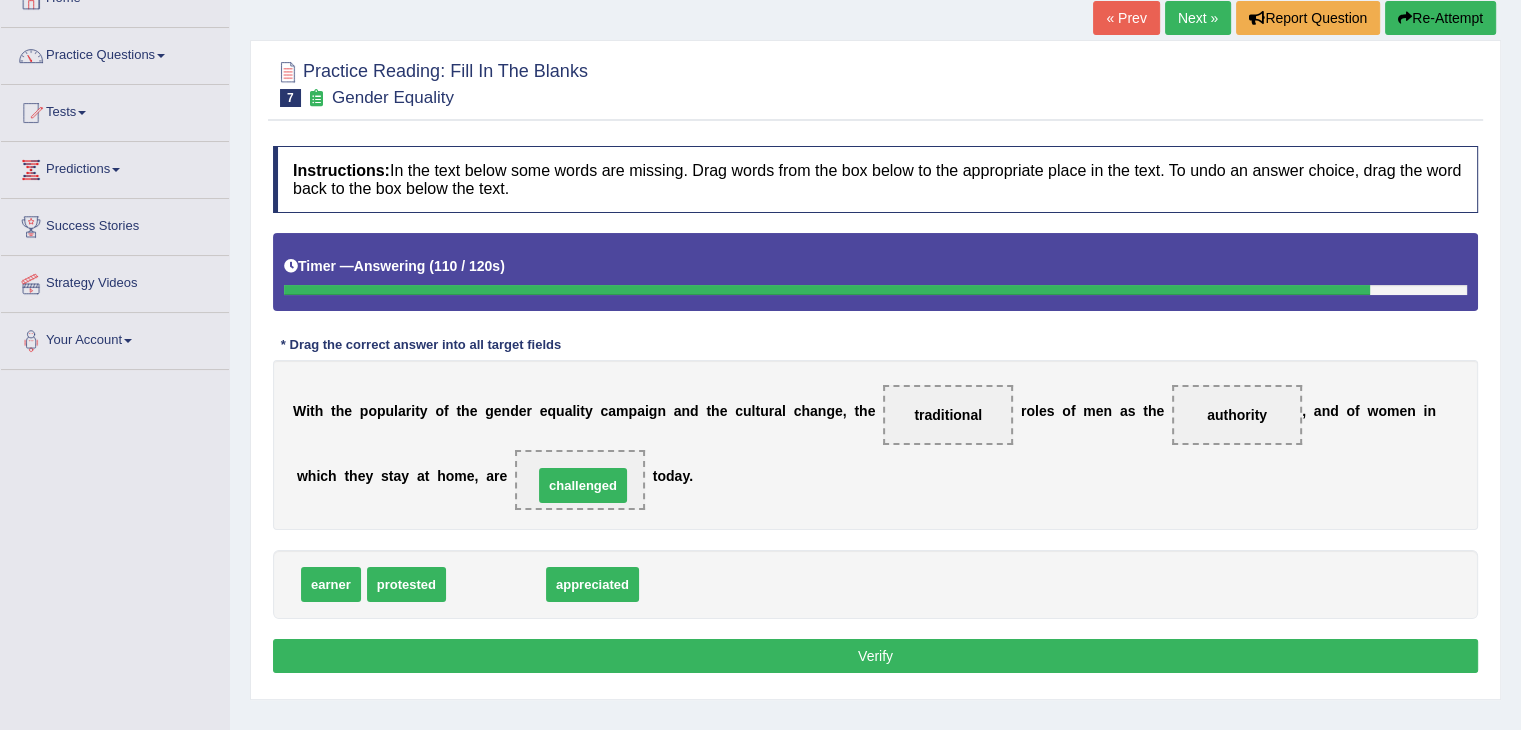 drag, startPoint x: 503, startPoint y: 576, endPoint x: 590, endPoint y: 477, distance: 131.7953 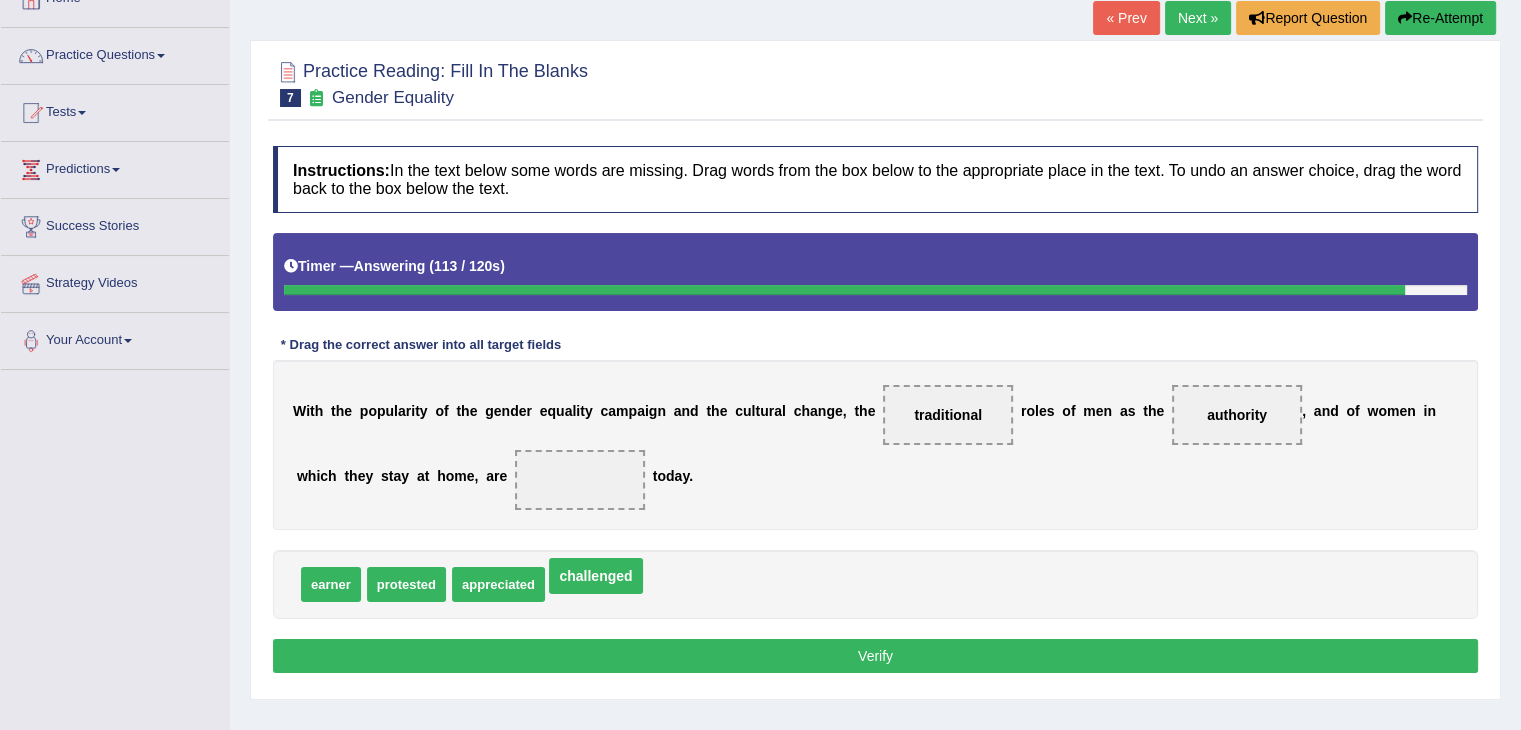 drag, startPoint x: 590, startPoint y: 477, endPoint x: 607, endPoint y: 573, distance: 97.49359 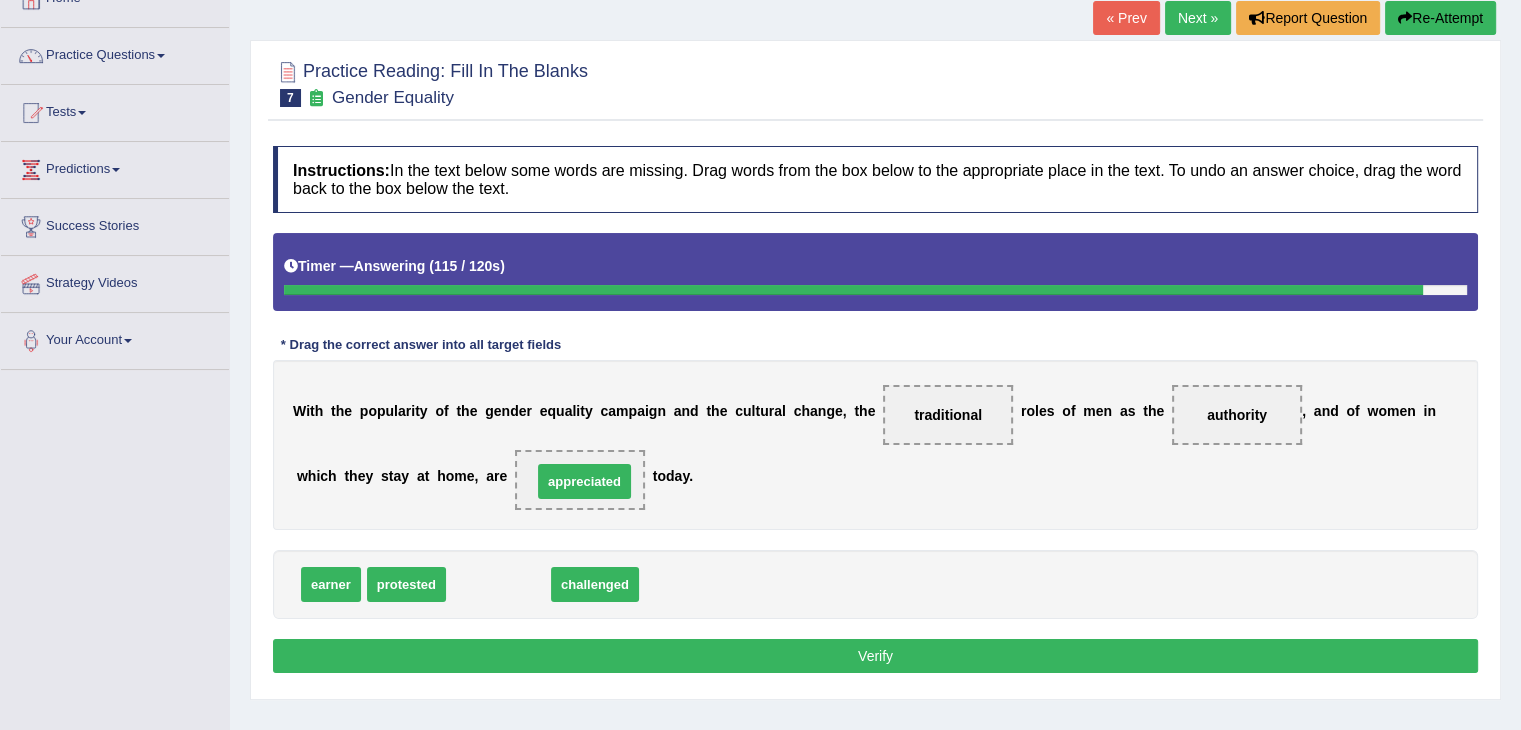 drag, startPoint x: 504, startPoint y: 587, endPoint x: 590, endPoint y: 483, distance: 134.95184 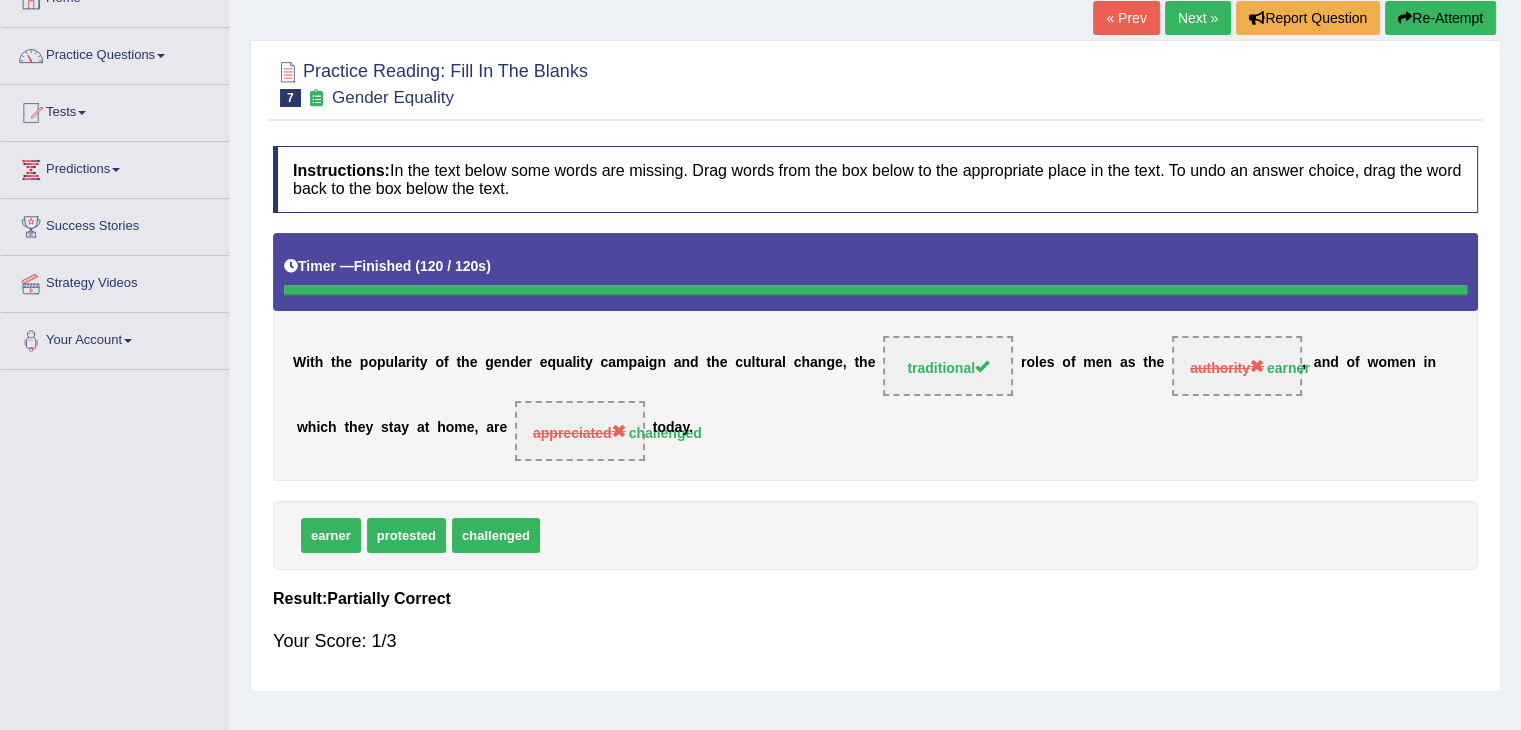 scroll, scrollTop: 0, scrollLeft: 0, axis: both 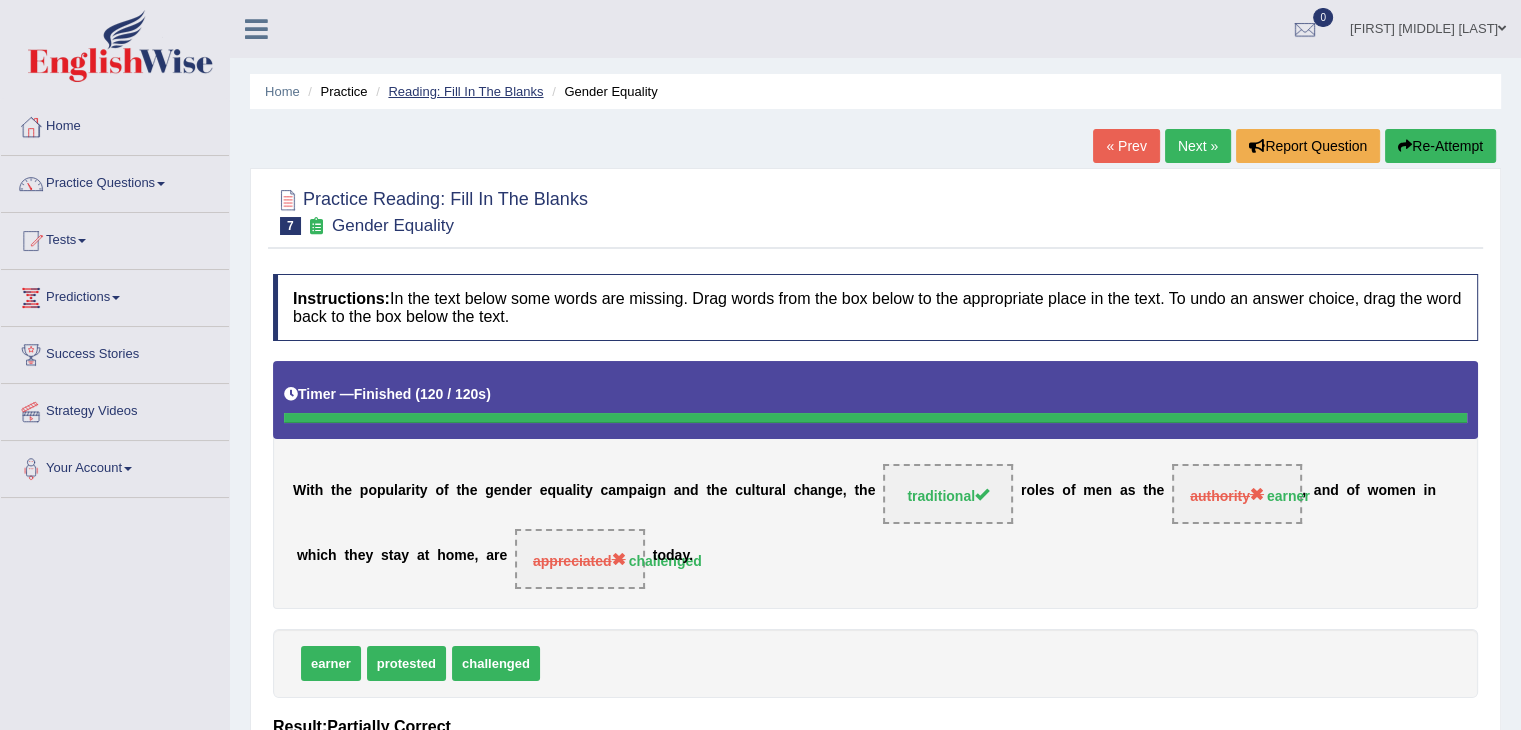 click on "Reading: Fill In The Blanks" at bounding box center (465, 91) 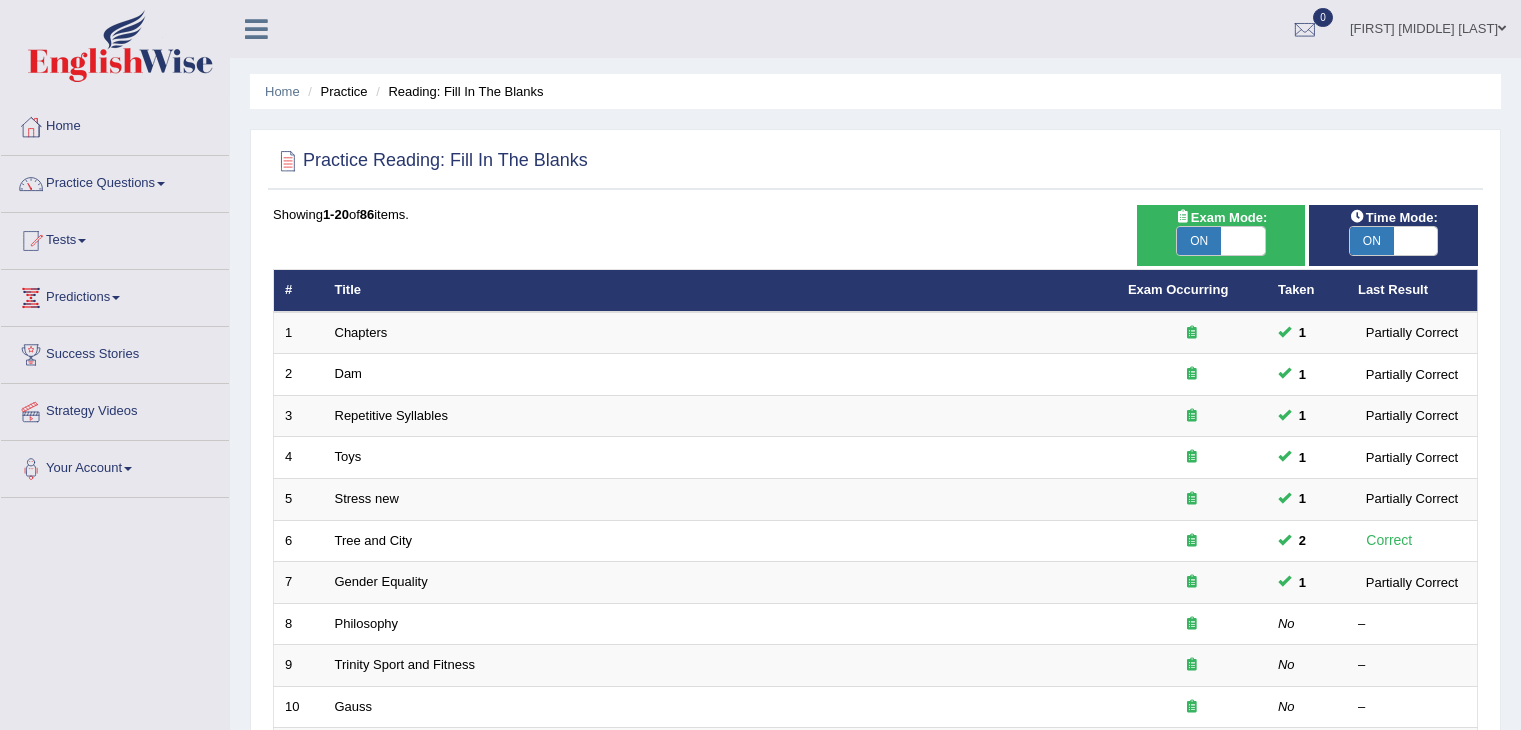 scroll, scrollTop: 0, scrollLeft: 0, axis: both 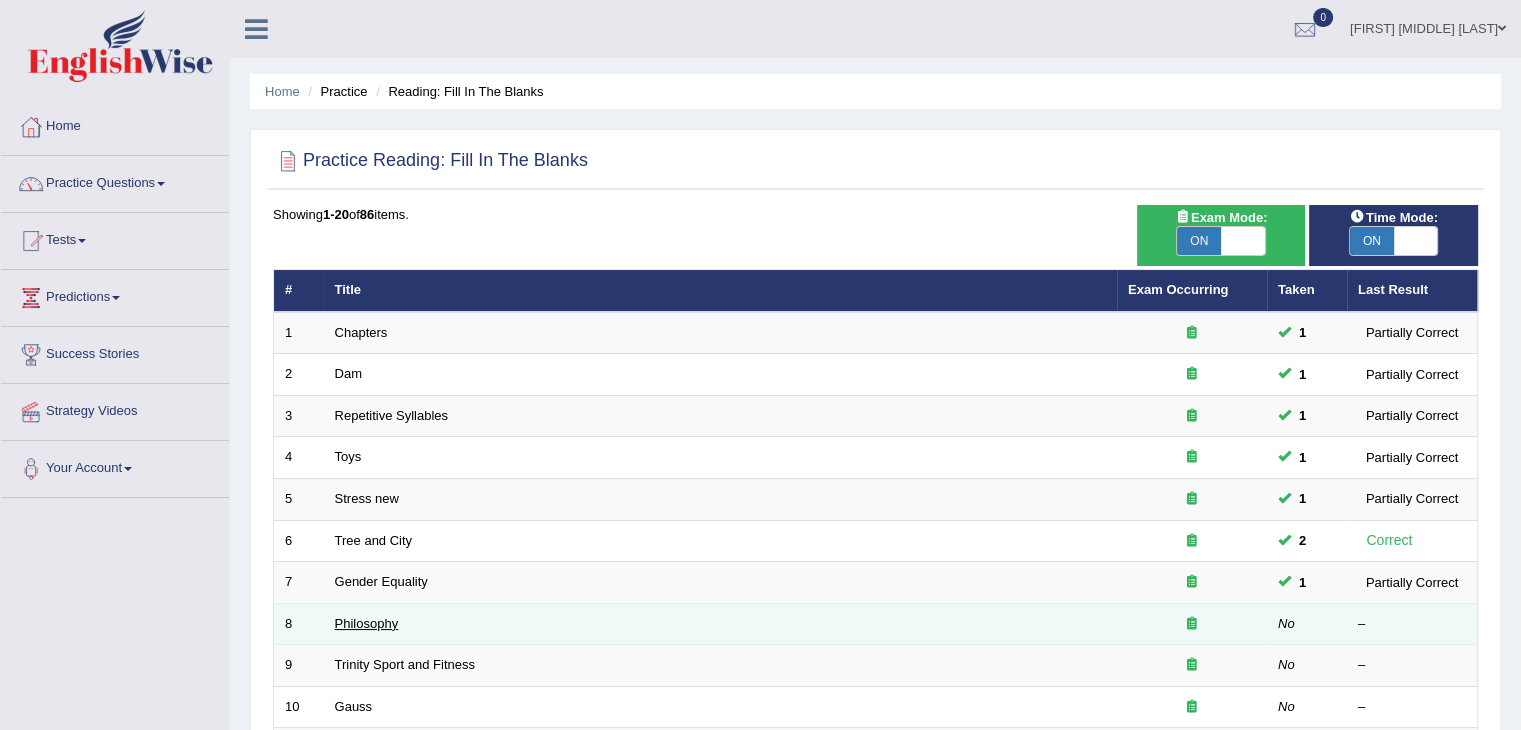click on "Philosophy" at bounding box center [367, 623] 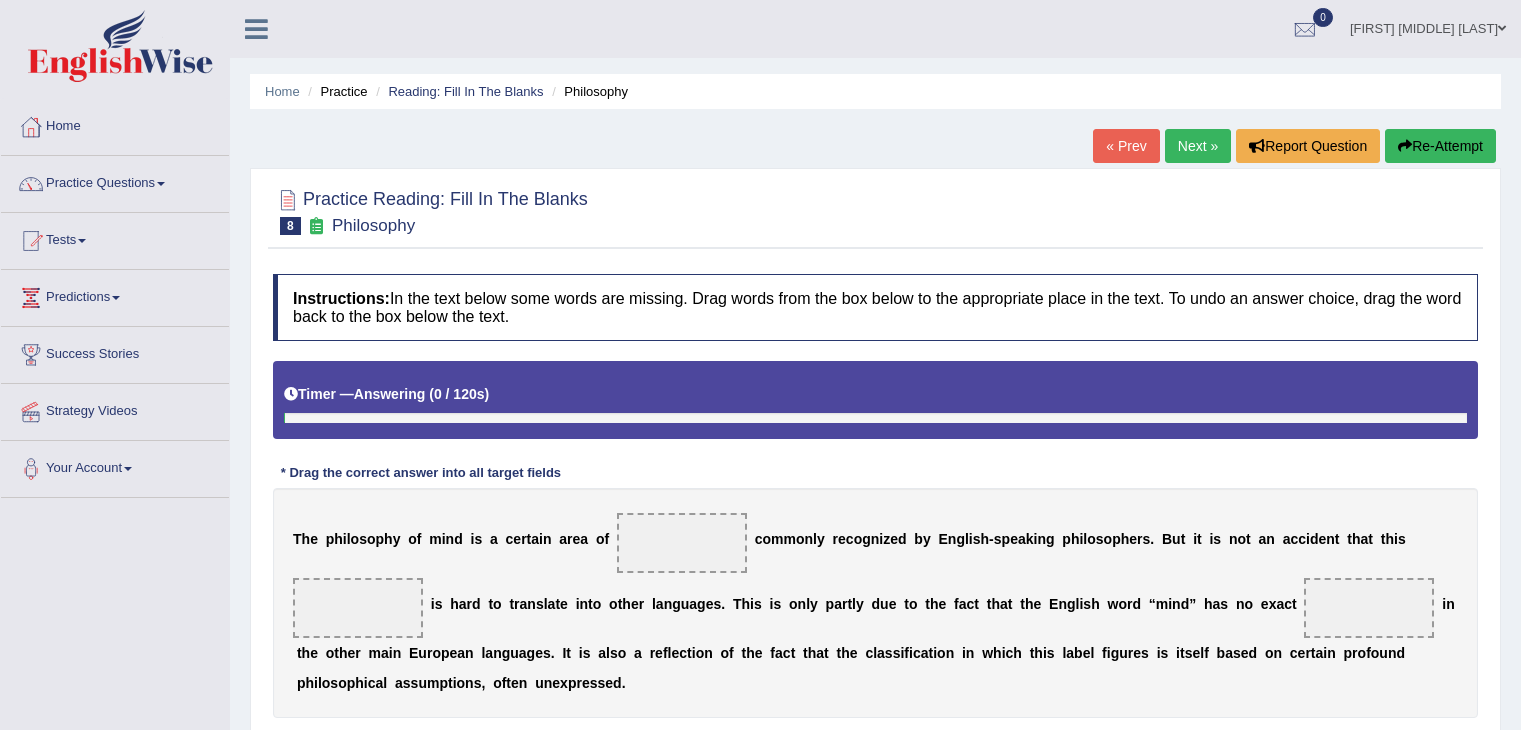 scroll, scrollTop: 0, scrollLeft: 0, axis: both 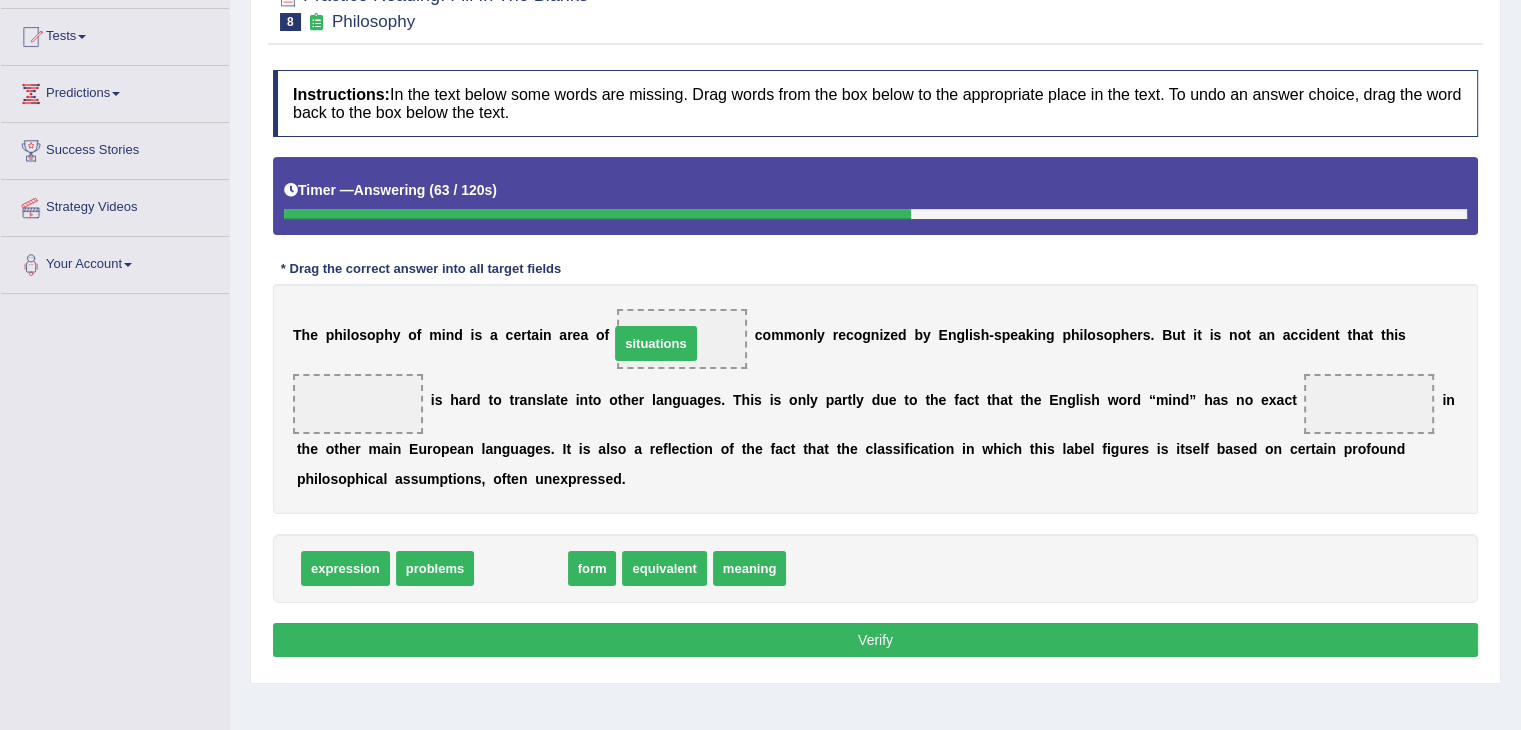 drag, startPoint x: 527, startPoint y: 564, endPoint x: 663, endPoint y: 339, distance: 262.90872 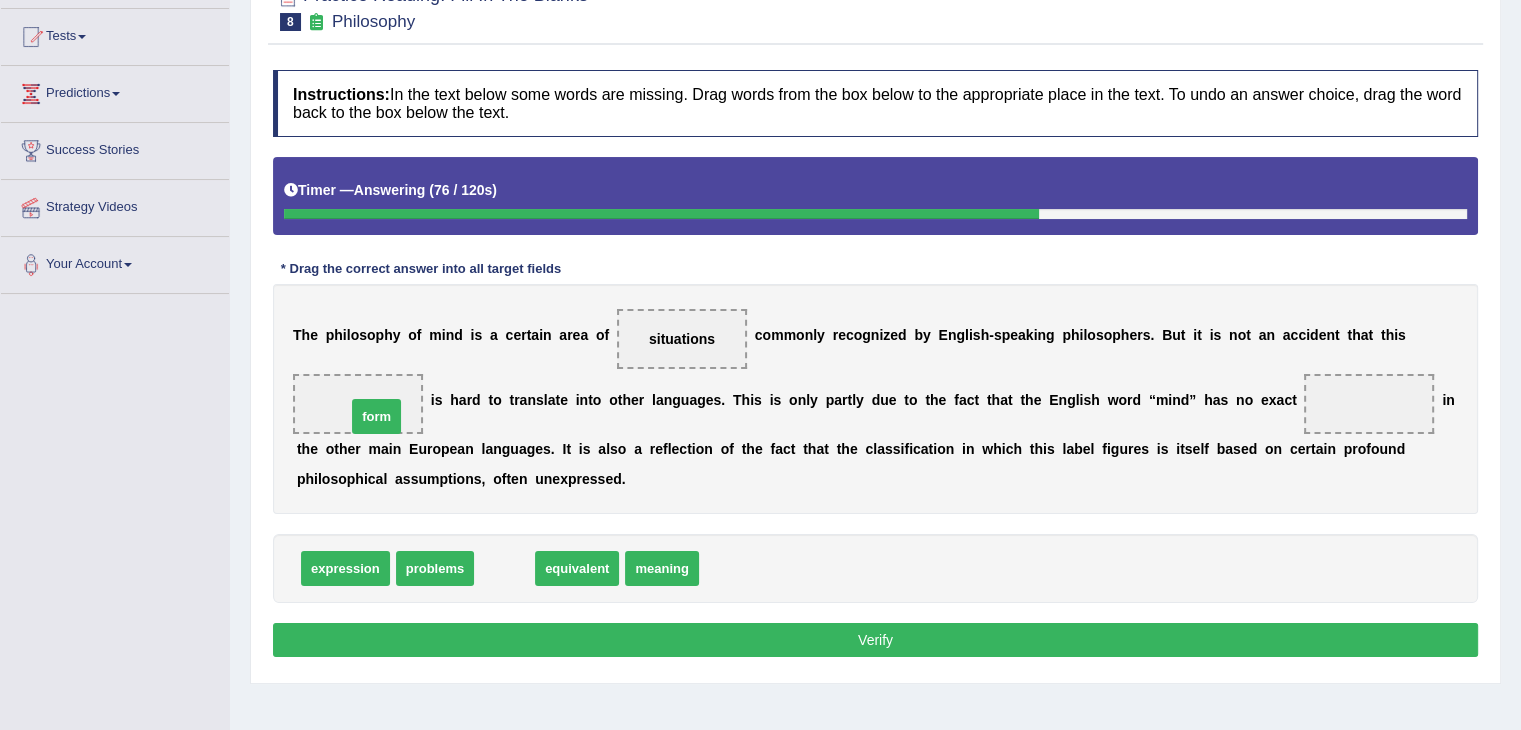 drag, startPoint x: 506, startPoint y: 564, endPoint x: 378, endPoint y: 410, distance: 200.24985 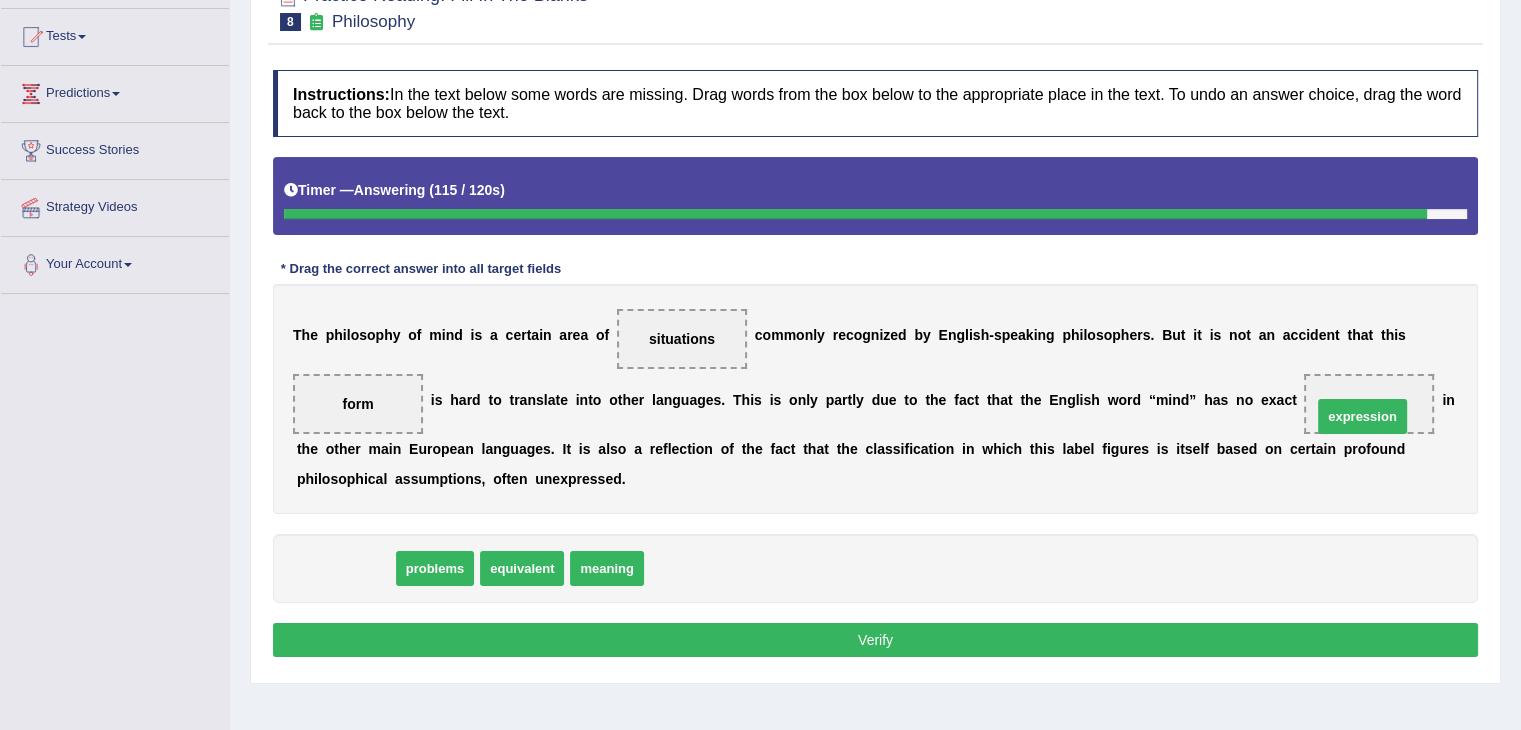 drag, startPoint x: 335, startPoint y: 569, endPoint x: 1352, endPoint y: 417, distance: 1028.2961 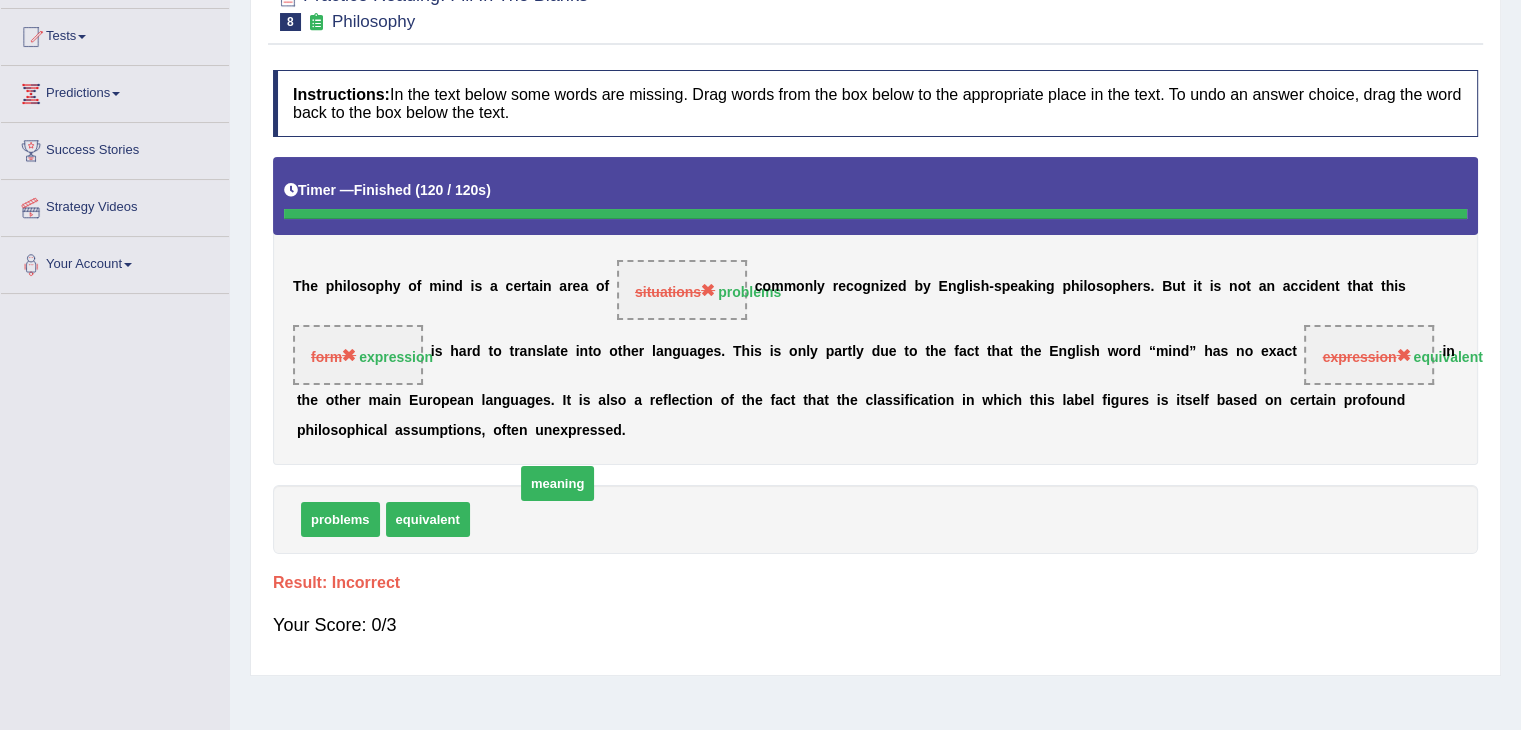drag, startPoint x: 512, startPoint y: 568, endPoint x: 557, endPoint y: 553, distance: 47.434166 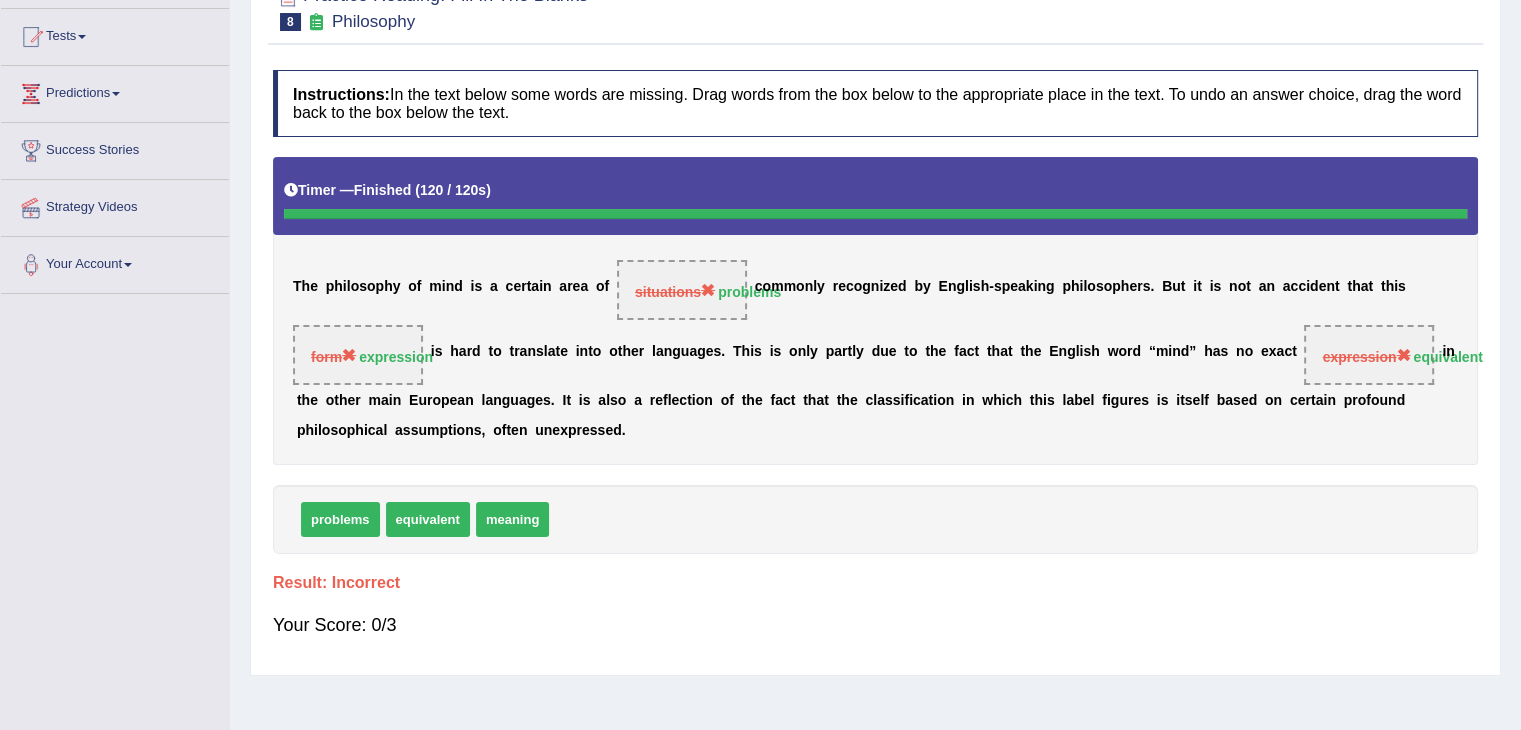 scroll, scrollTop: 0, scrollLeft: 0, axis: both 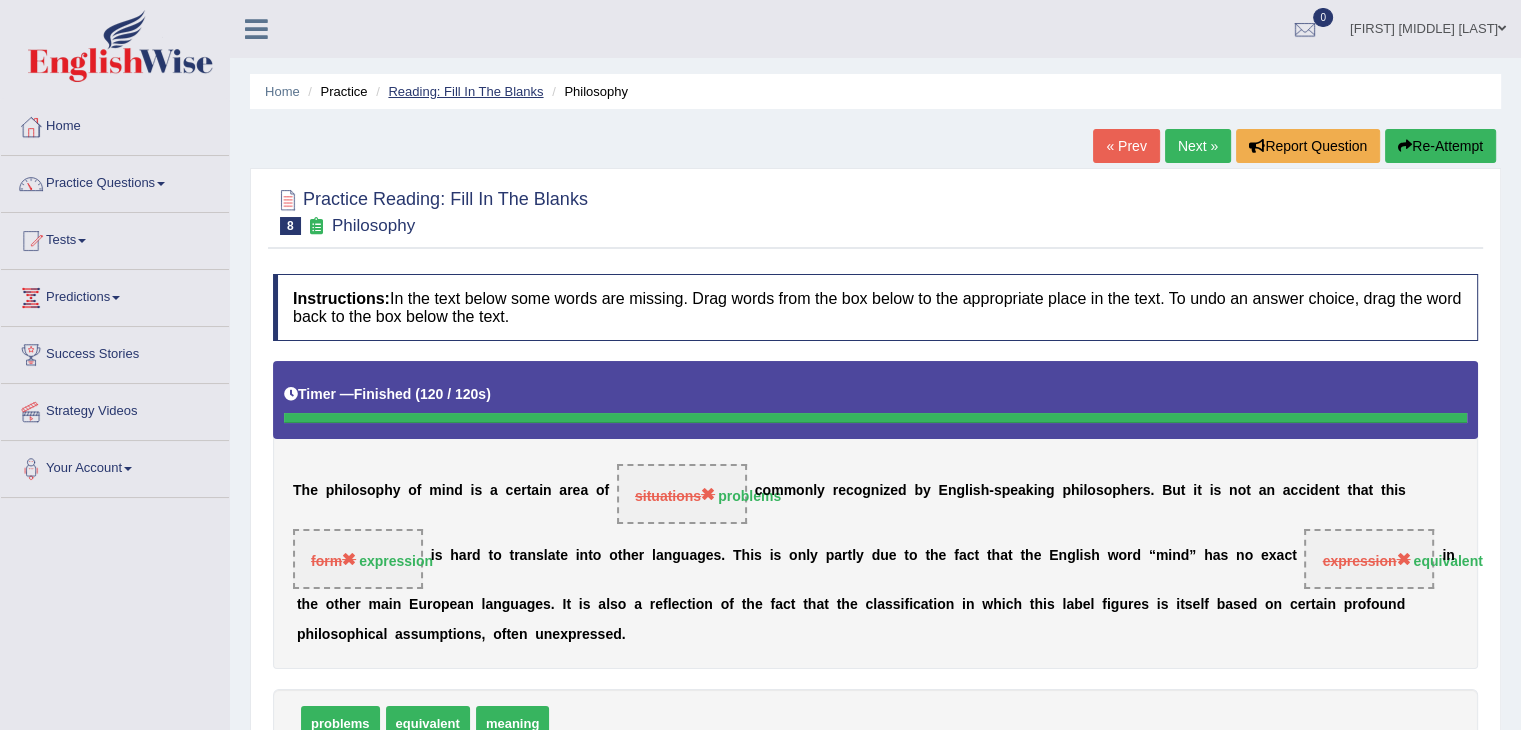 click on "Reading: Fill In The Blanks" at bounding box center (465, 91) 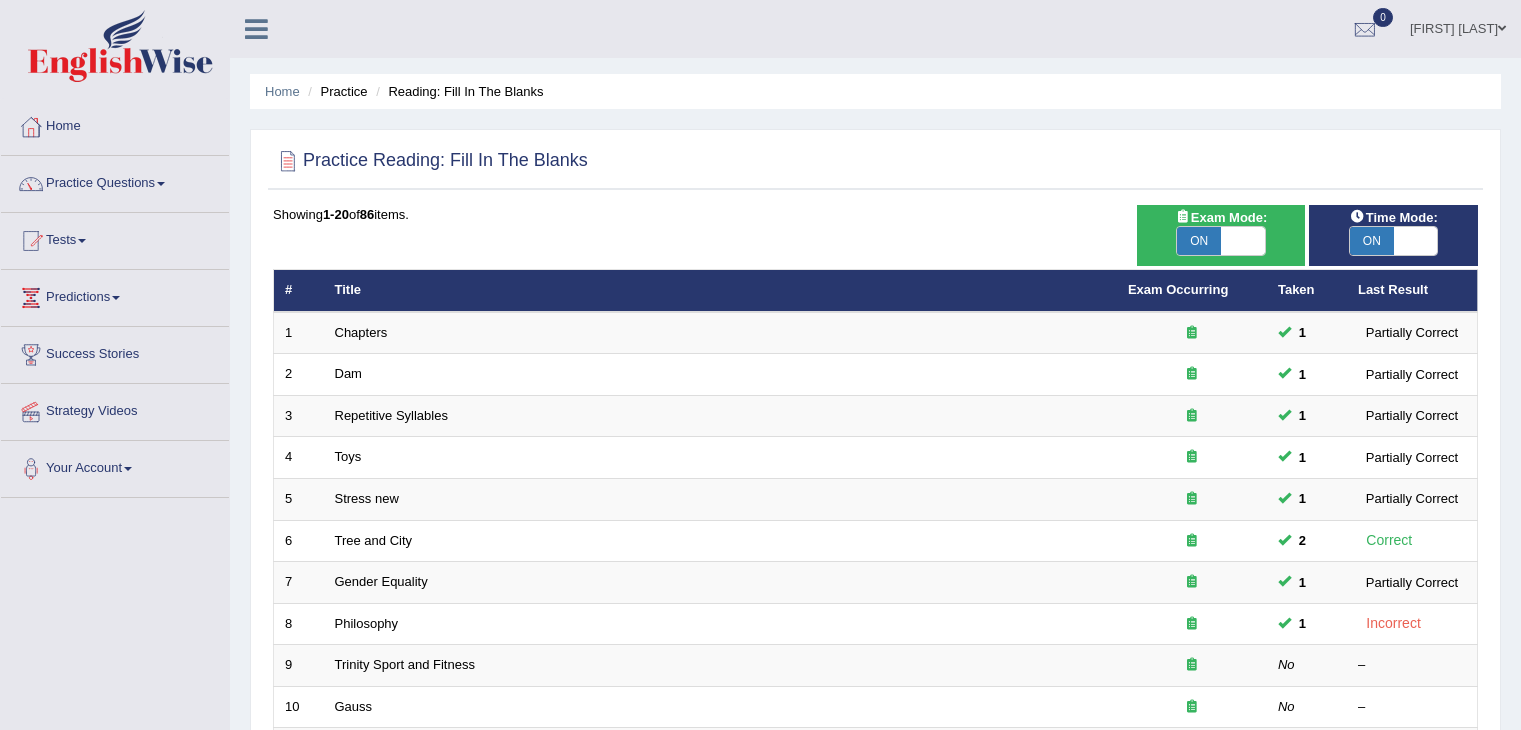 scroll, scrollTop: 91, scrollLeft: 0, axis: vertical 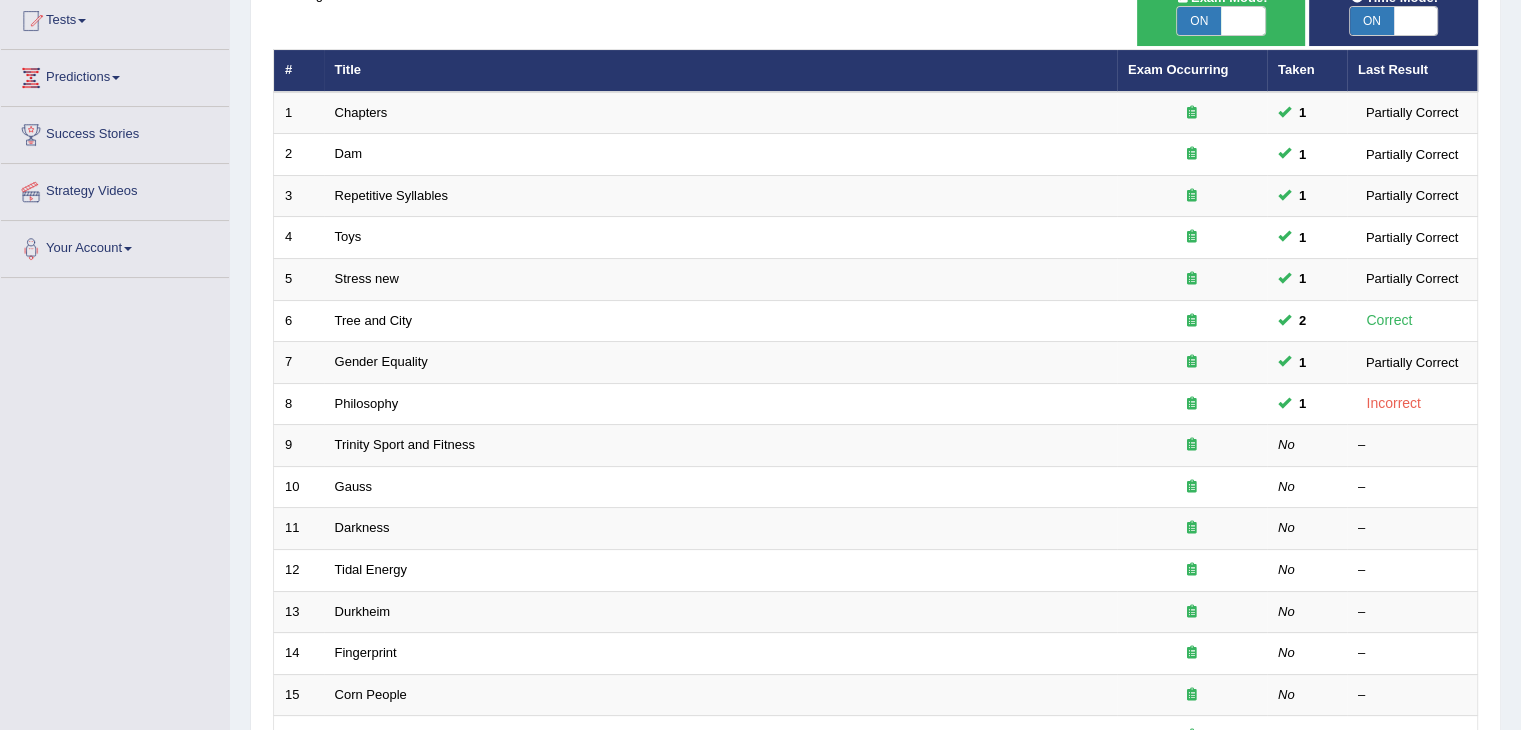 click on "Practice Reading: Fill In The Blanks
Time Mode:
ON   OFF
Exam Mode:
ON   OFF
Showing  1-20  of  86  items.
# Title Exam Occurring Taken Last Result
1 Chapters 1 Partially Correct
2 Dam 1 Partially Correct
3 Repetitive Syllables 1 Partially Correct
4 Toys 1 Partially Correct
5 Stress new 1 Partially Correct
6 Tree and City 2 Correct
7 Gender Equality 1 Partially Correct
8 Philosophy 1 Incorrect
9 Trinity Sport and Fitness No –
10 Gauss No –
11 Darkness No –
12 Tidal Energy No –
13 Durkheim No –
14 Fingerprint No –
15 Corn People No –
16 Complementary Therapies No –
17 An Artist's Life No –
18 Accounting No –
19 Financial Crisis No –
20 Dance No –
«
1
2
3
4
5
»" at bounding box center [875, 474] 